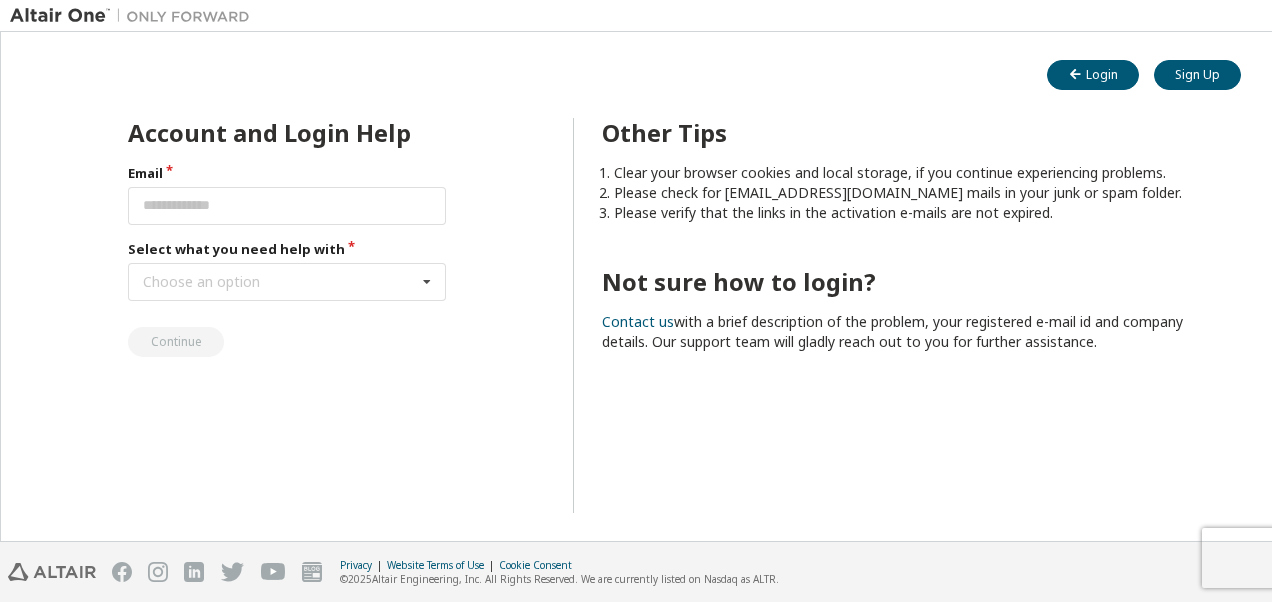 scroll, scrollTop: 0, scrollLeft: 0, axis: both 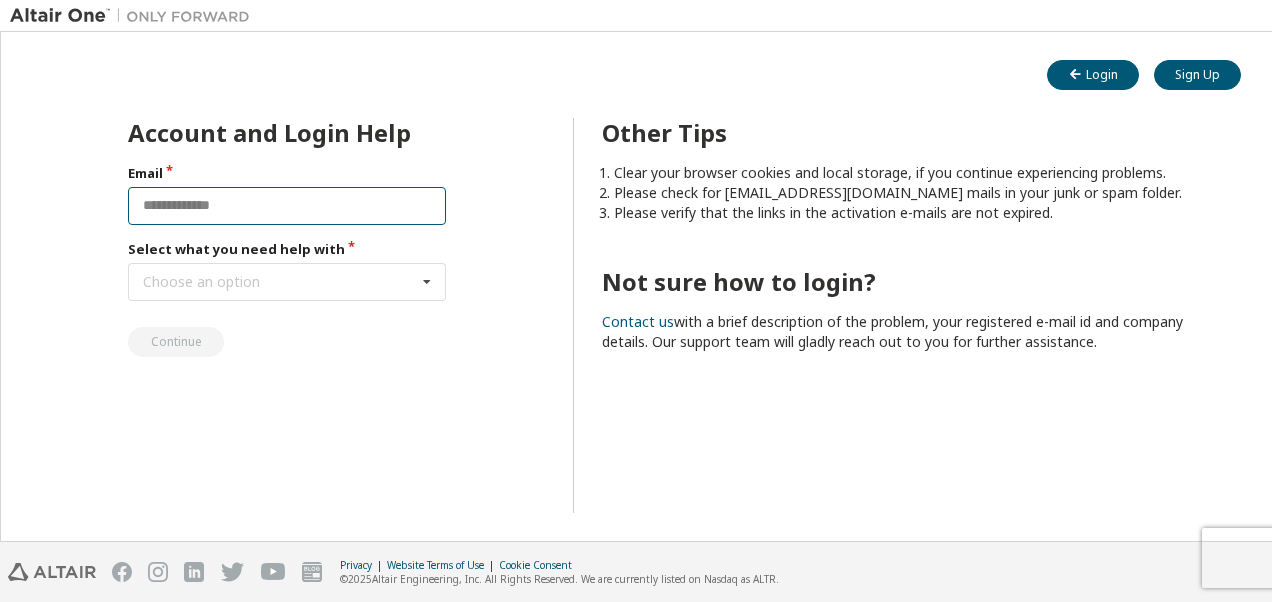 click at bounding box center (287, 206) 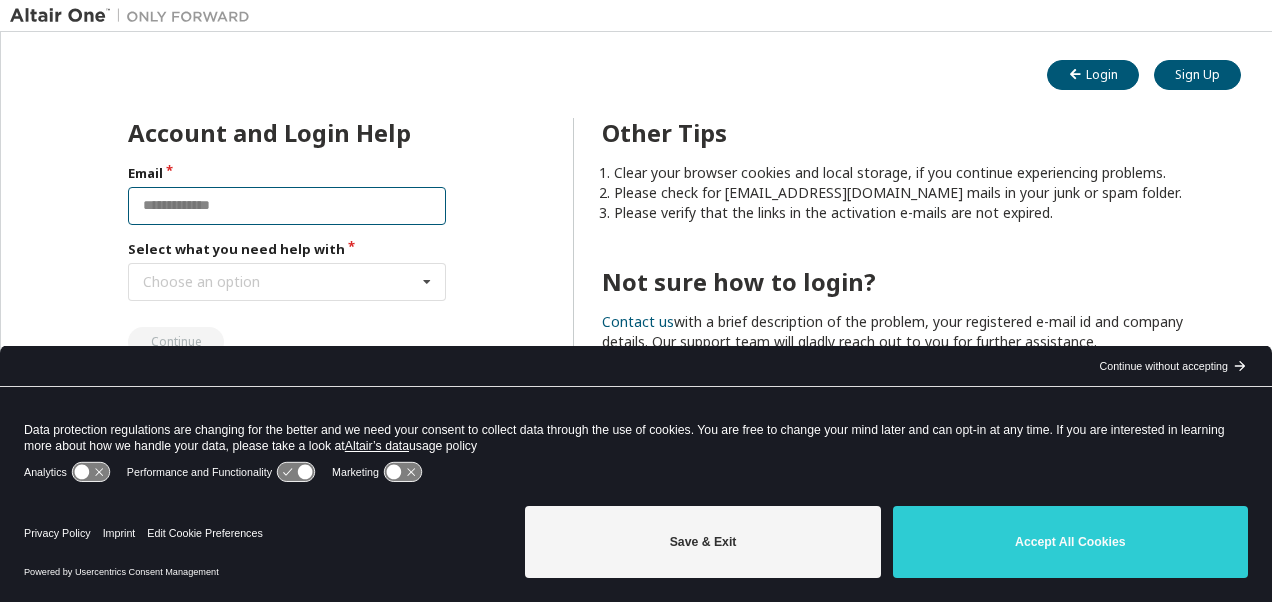 click at bounding box center (287, 206) 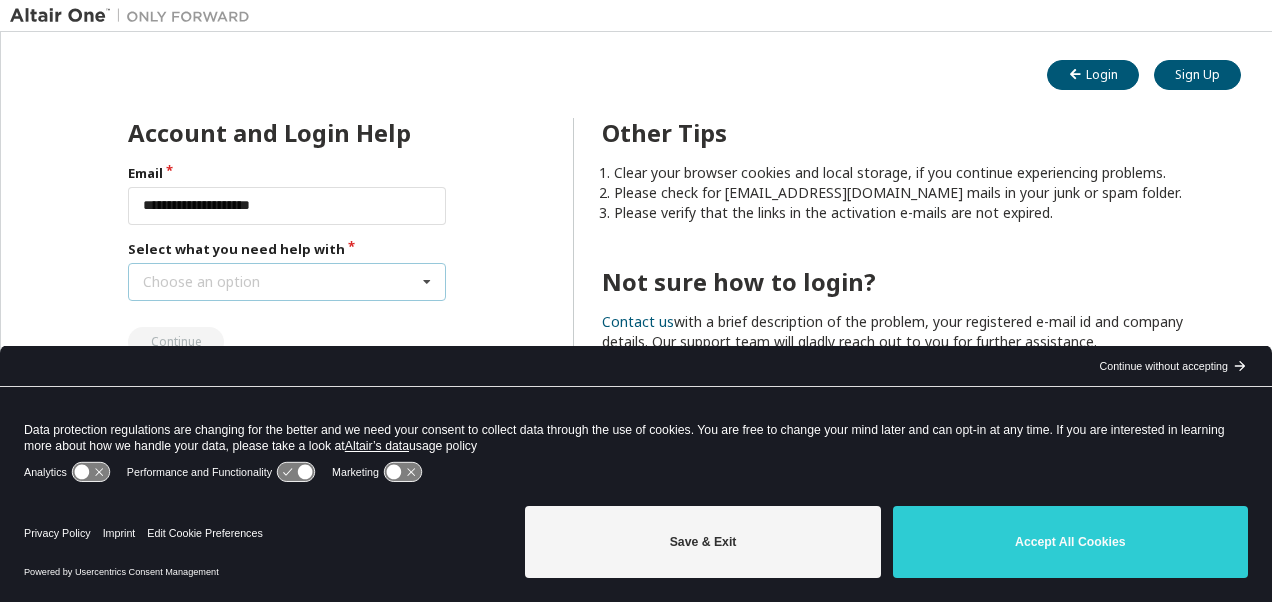click on "Choose an option I forgot my password I did not receive activation mail My activation mail expired My account is locked I want to reset multi-factor authentication I don't know but can't login" at bounding box center [287, 282] 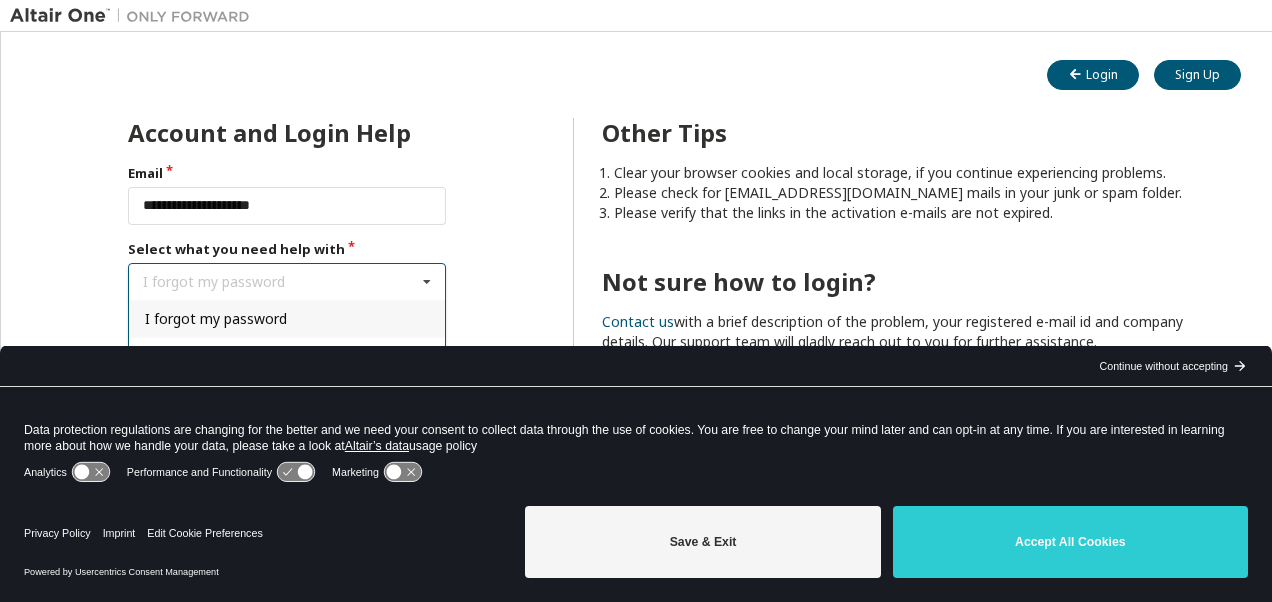 click on "I forgot my password" at bounding box center [287, 318] 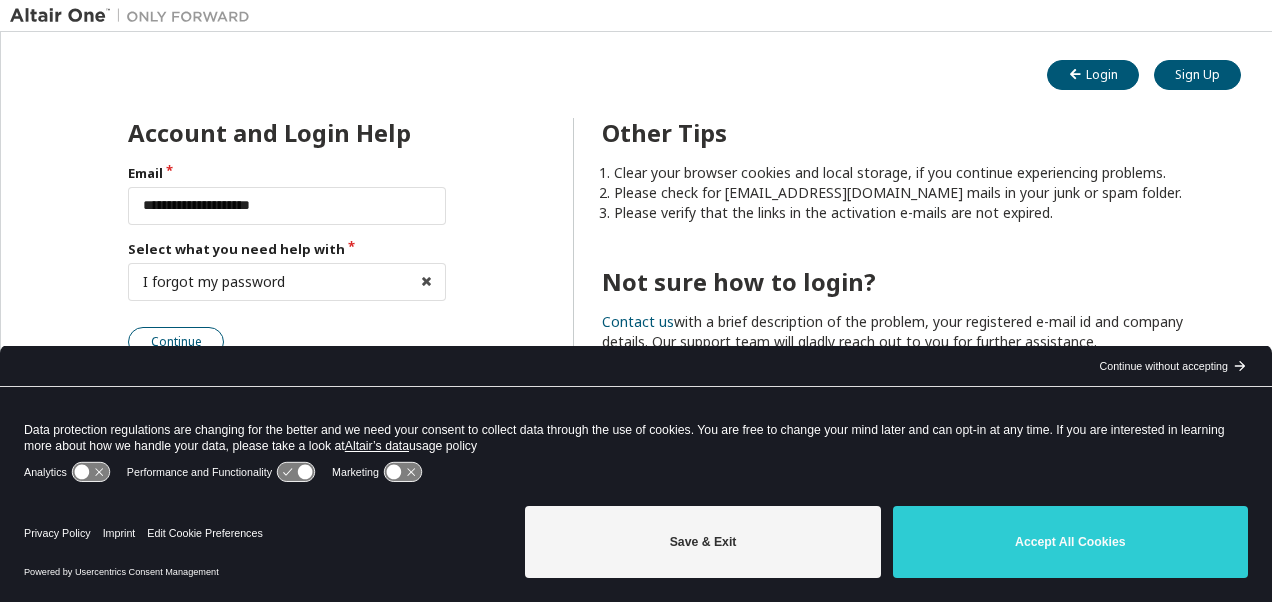 click on "Continue" at bounding box center [176, 342] 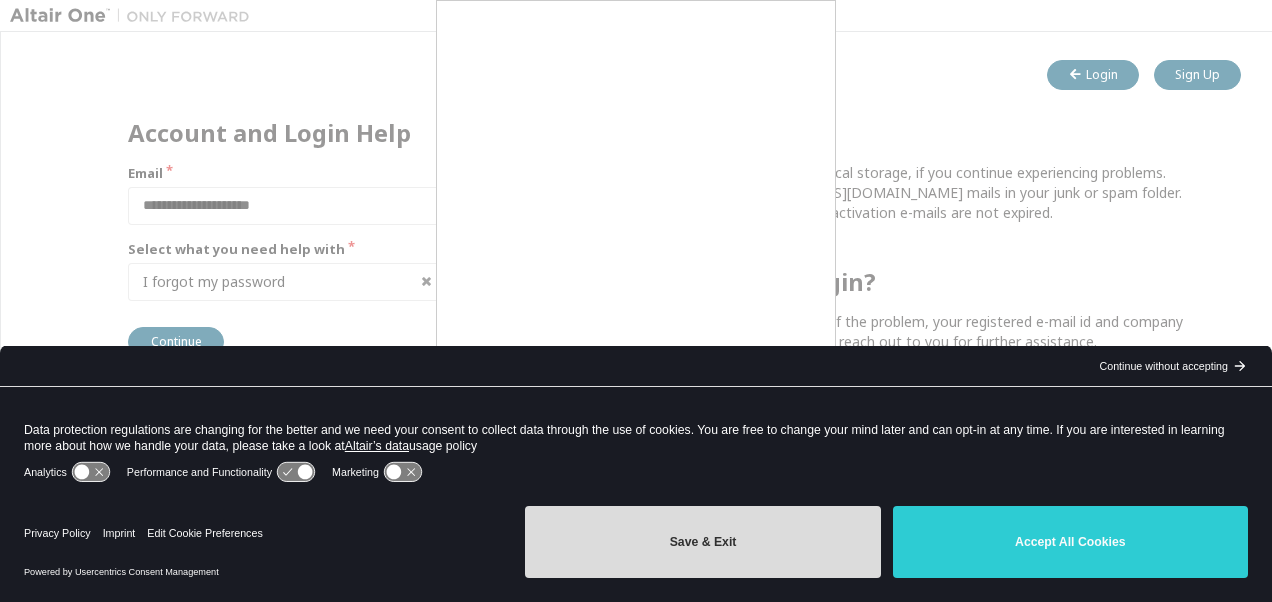 click on "Save & Exit" at bounding box center [702, 542] 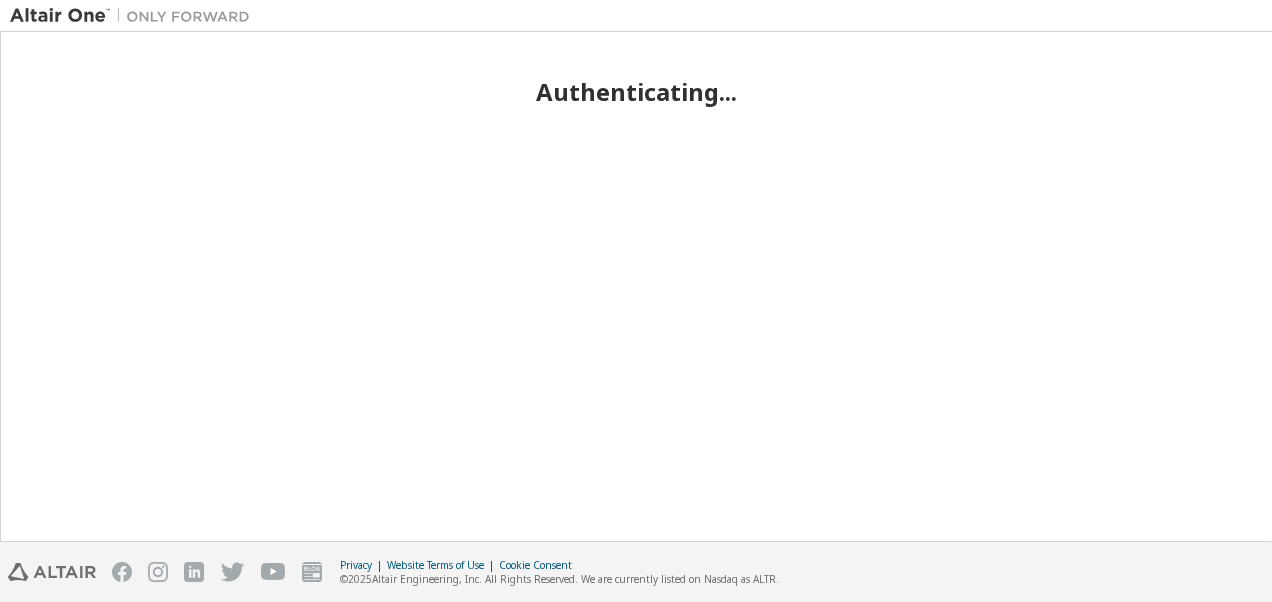 scroll, scrollTop: 0, scrollLeft: 0, axis: both 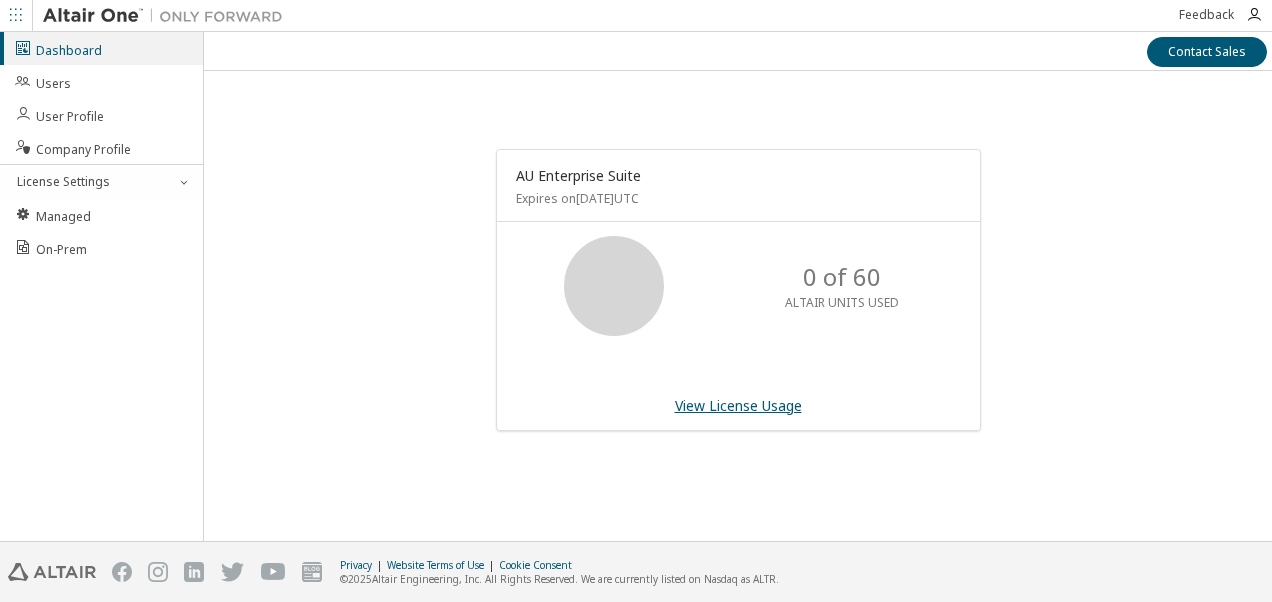 click on "View License Usage" at bounding box center (738, 405) 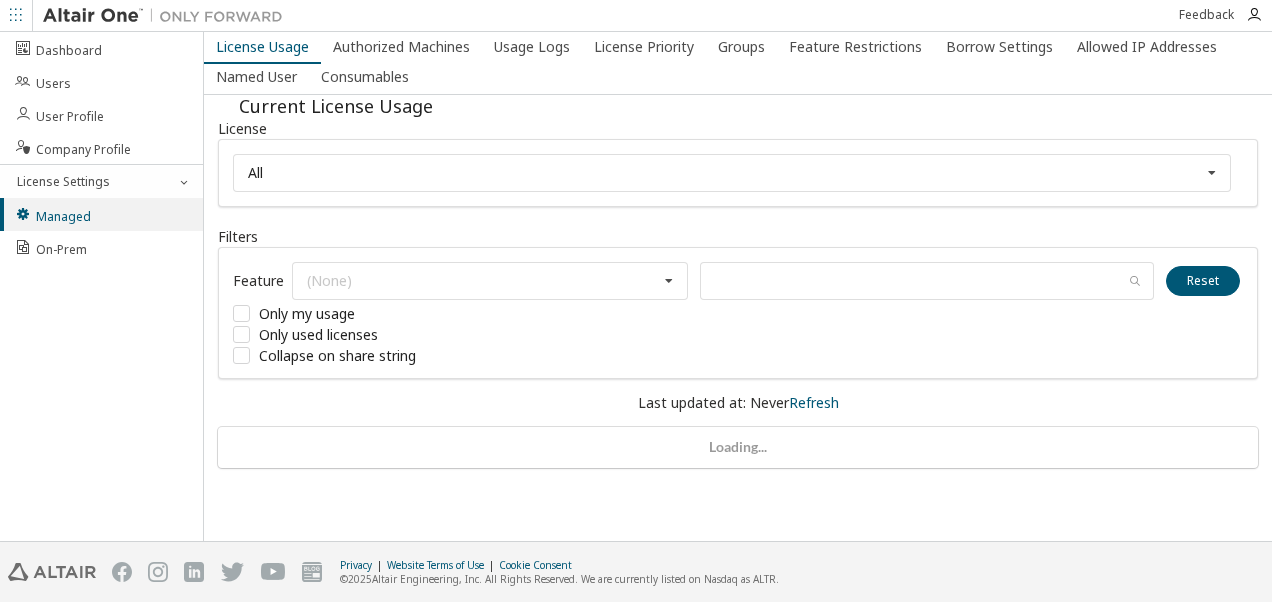 scroll, scrollTop: 0, scrollLeft: 0, axis: both 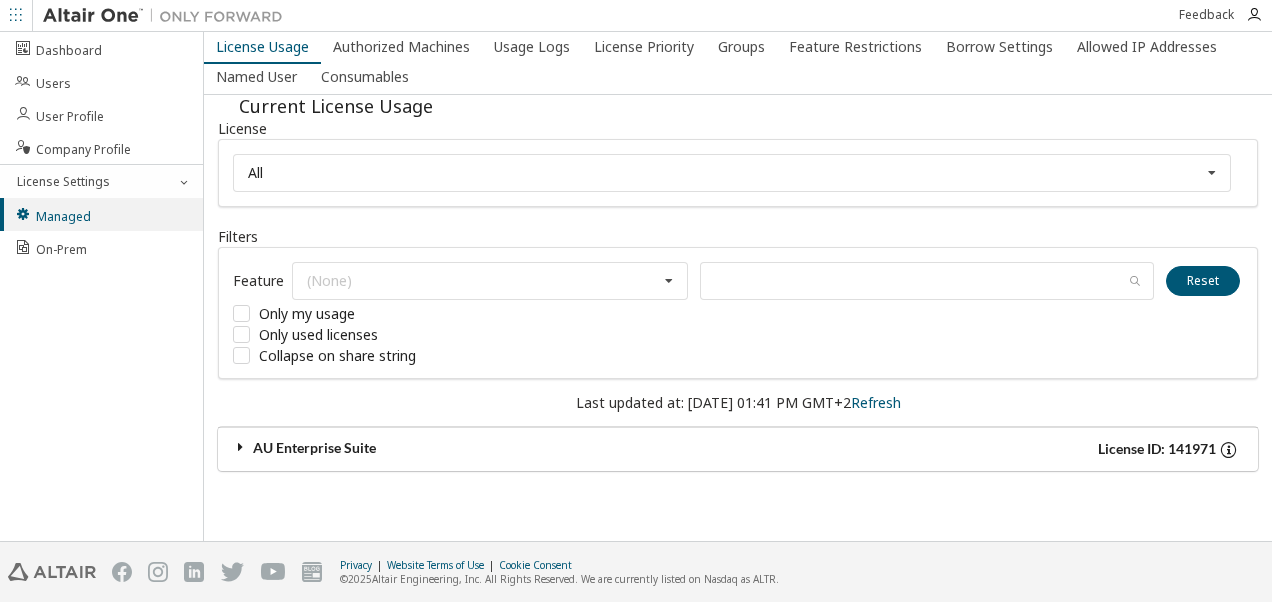 drag, startPoint x: 298, startPoint y: 450, endPoint x: 373, endPoint y: 440, distance: 75.66373 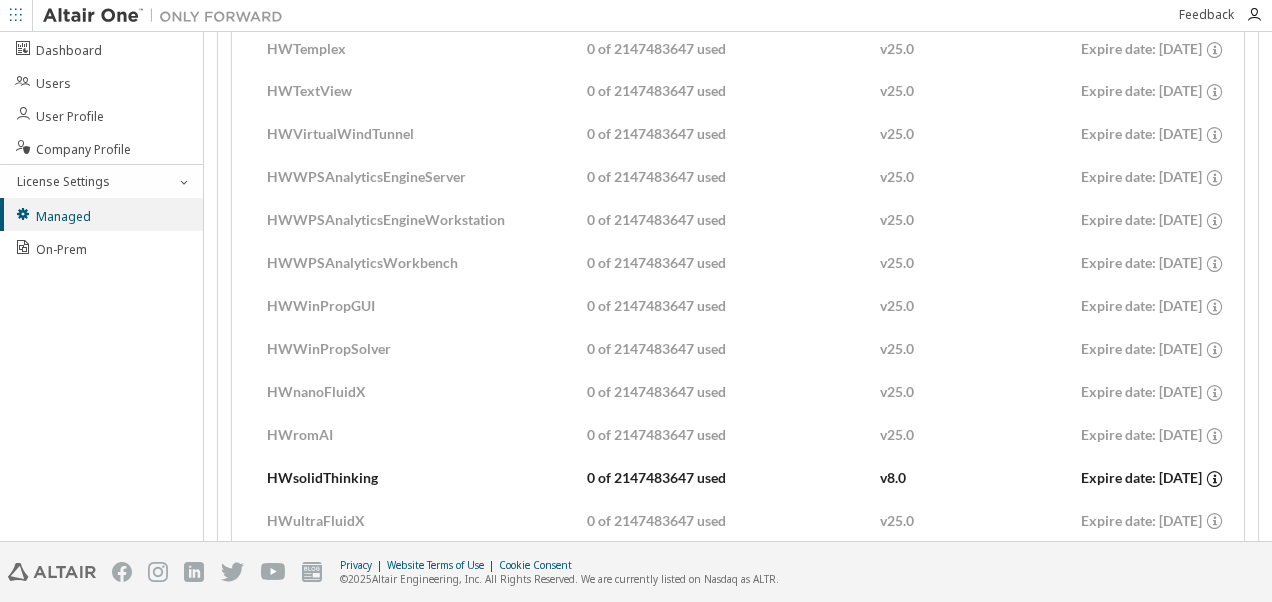 scroll, scrollTop: 14108, scrollLeft: 0, axis: vertical 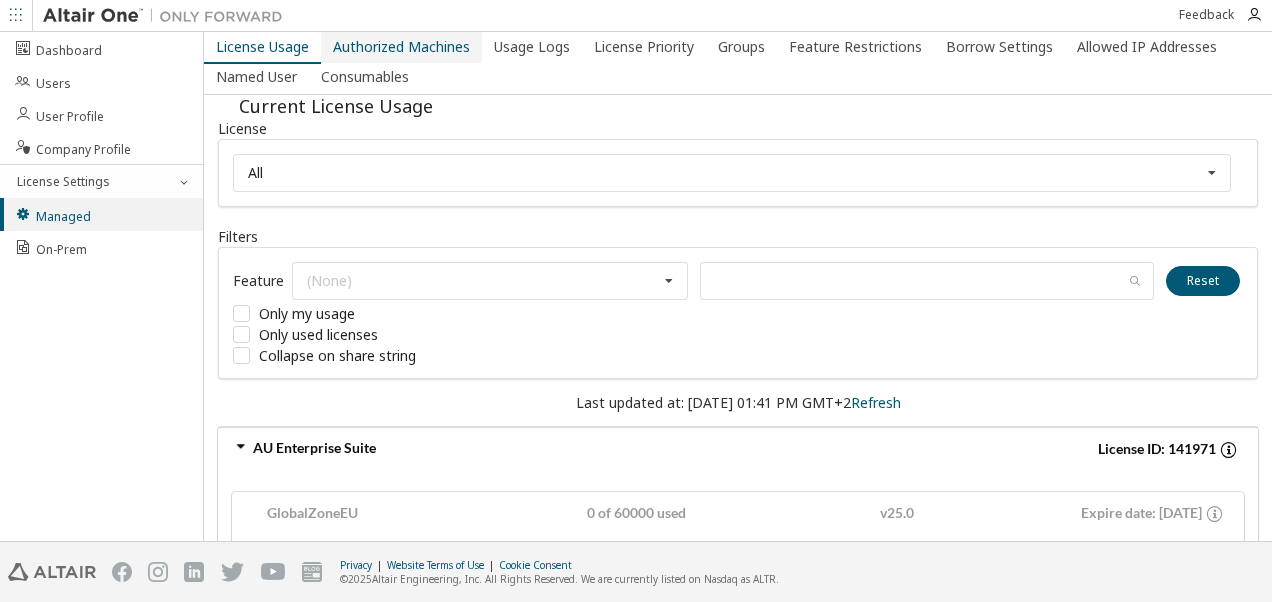 click on "Authorized Machines" at bounding box center [401, 47] 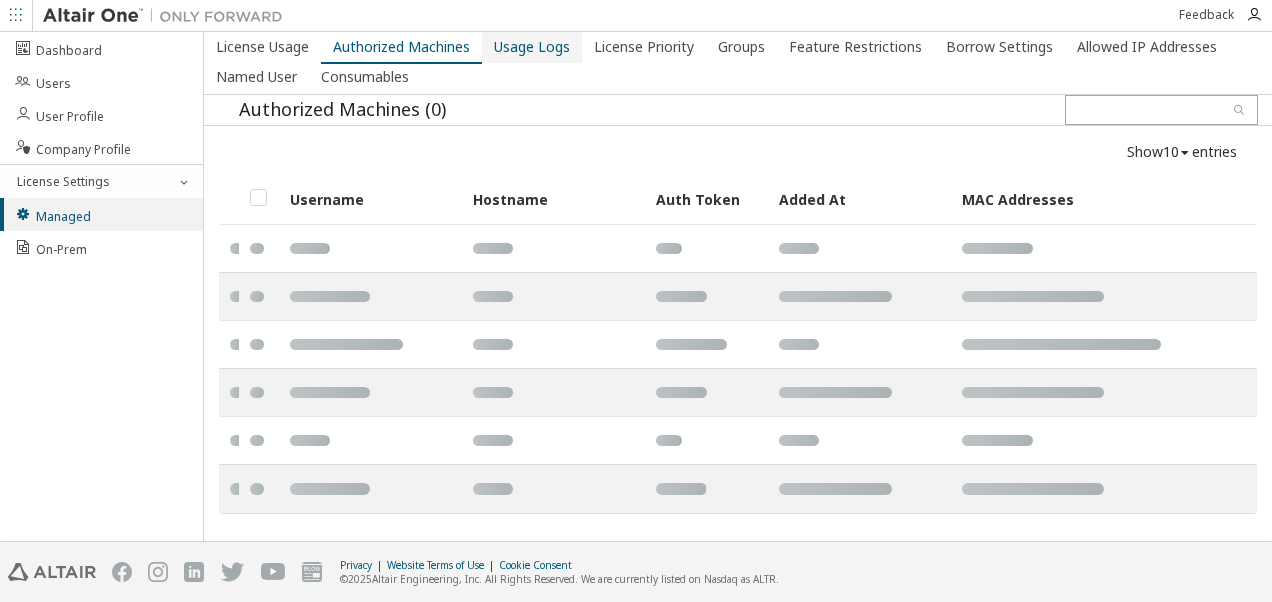 click on "Usage Logs" at bounding box center (532, 47) 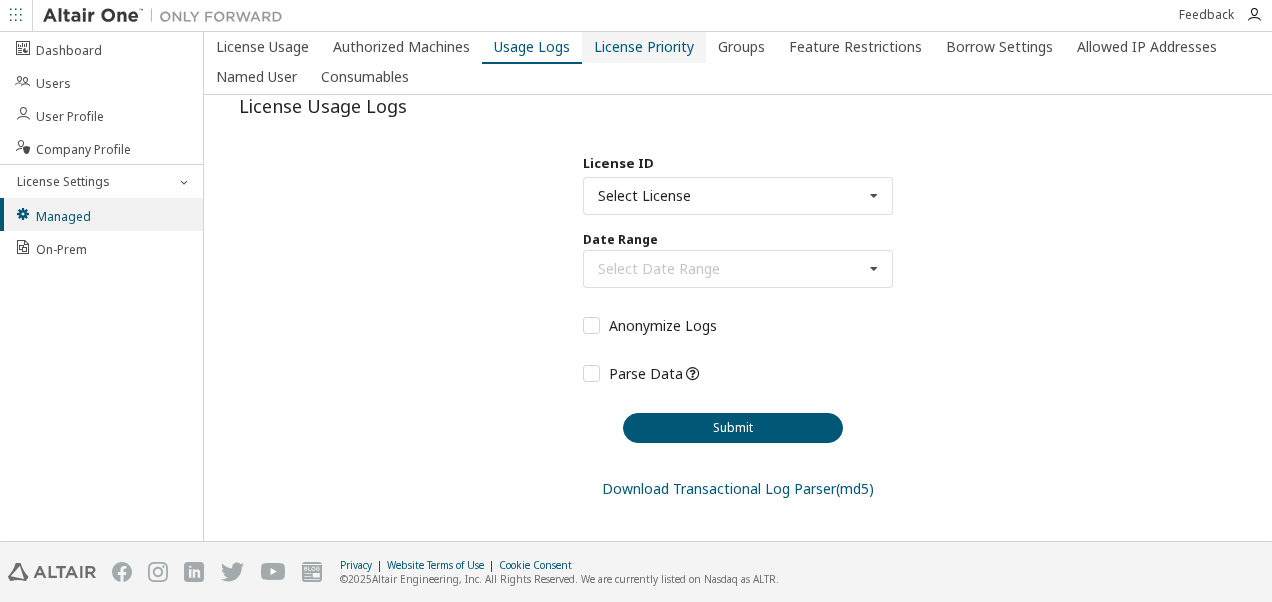 click on "License Priority" at bounding box center (644, 47) 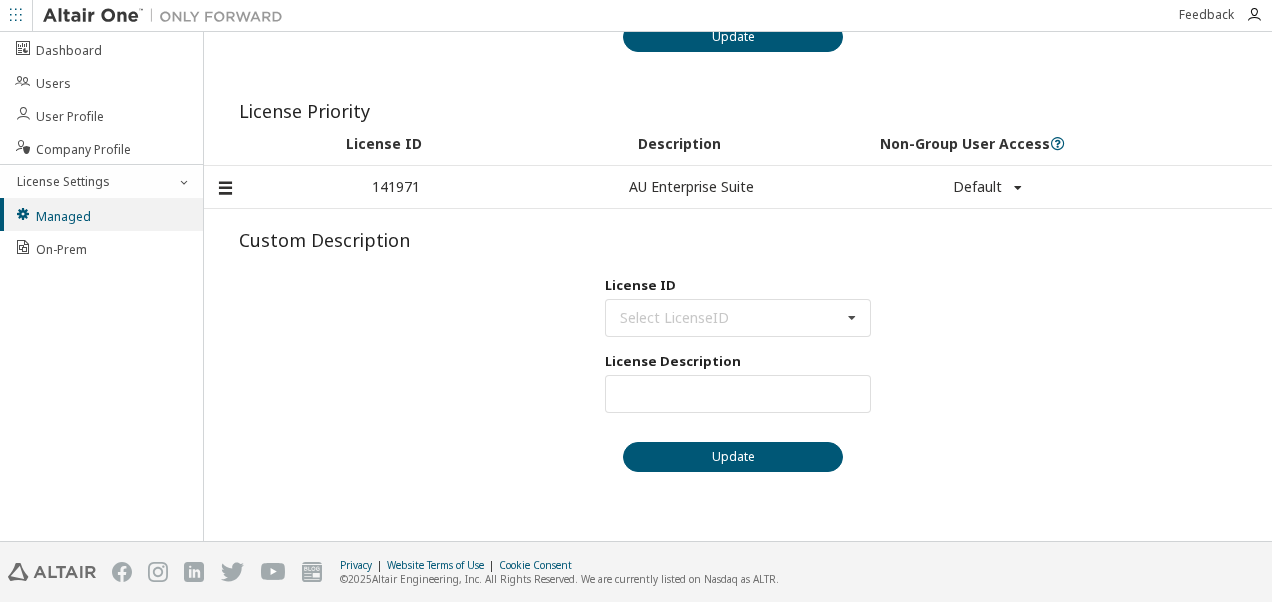 scroll, scrollTop: 0, scrollLeft: 0, axis: both 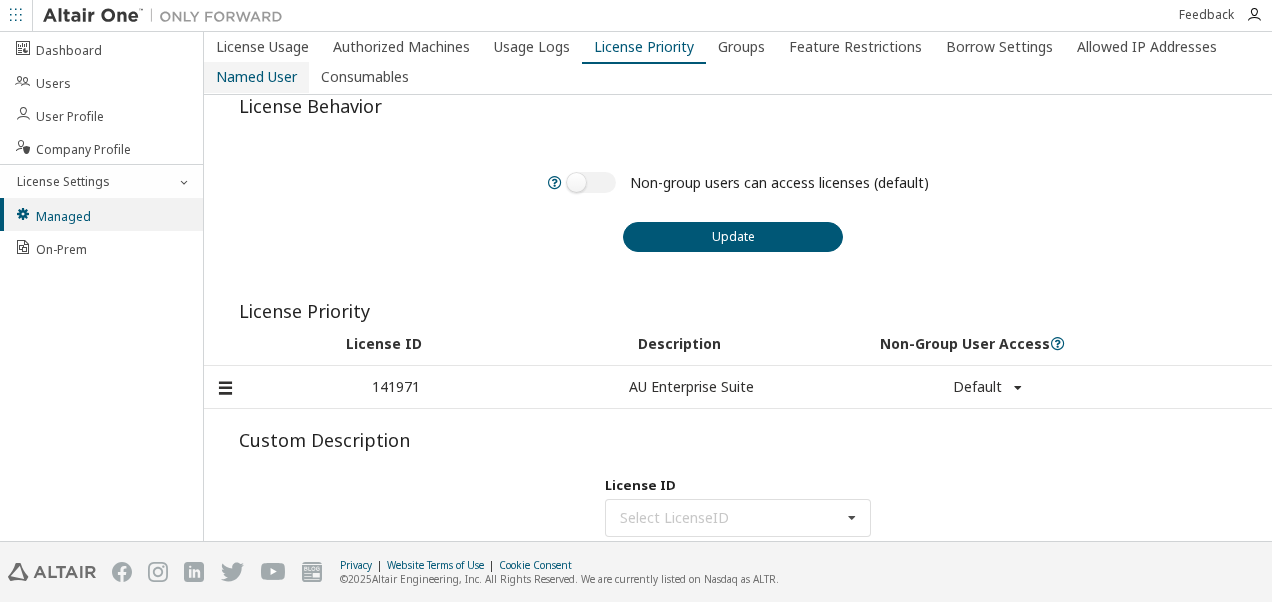 click on "Named User" at bounding box center [256, 77] 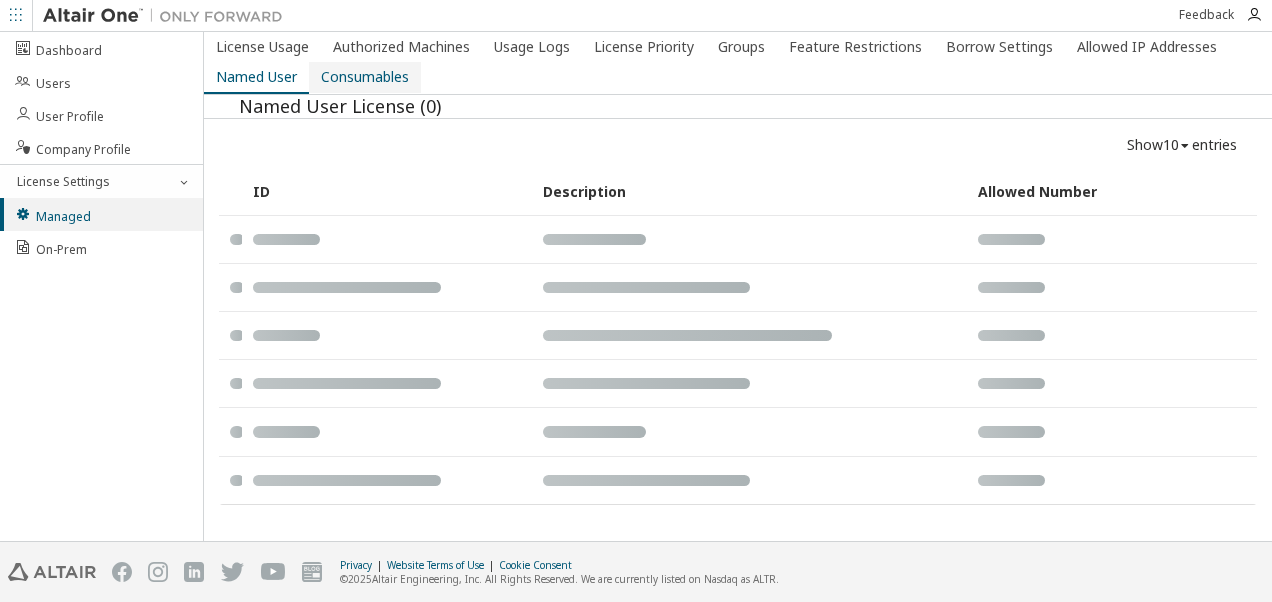 click on "Consumables" at bounding box center (365, 77) 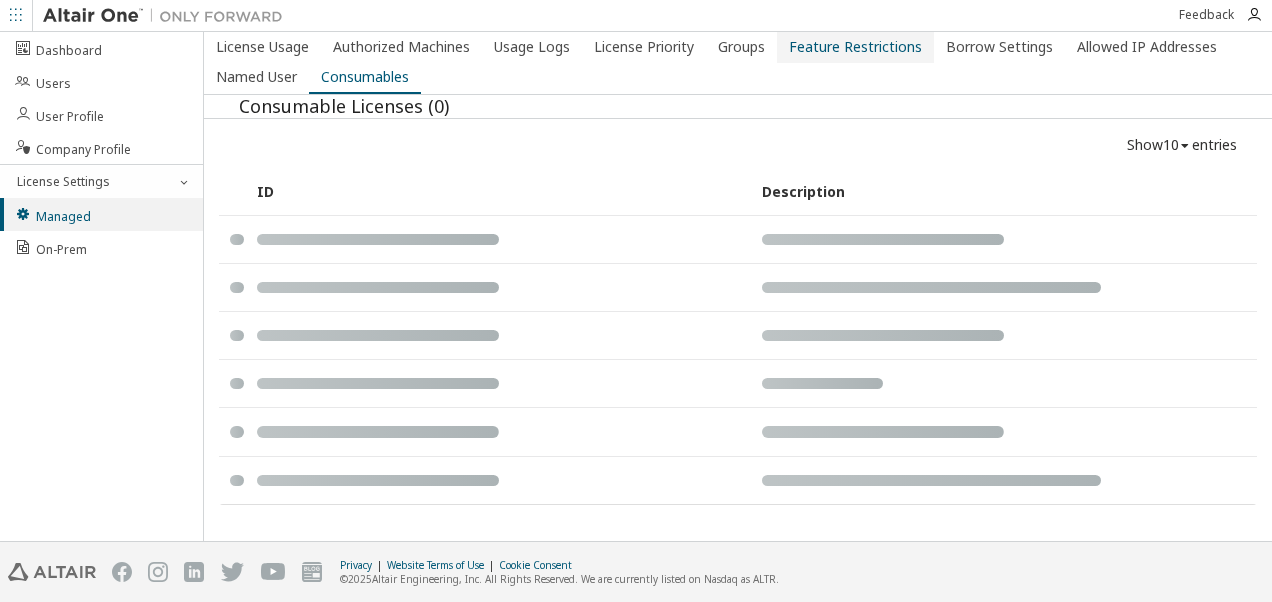 click on "Feature Restrictions" at bounding box center (855, 47) 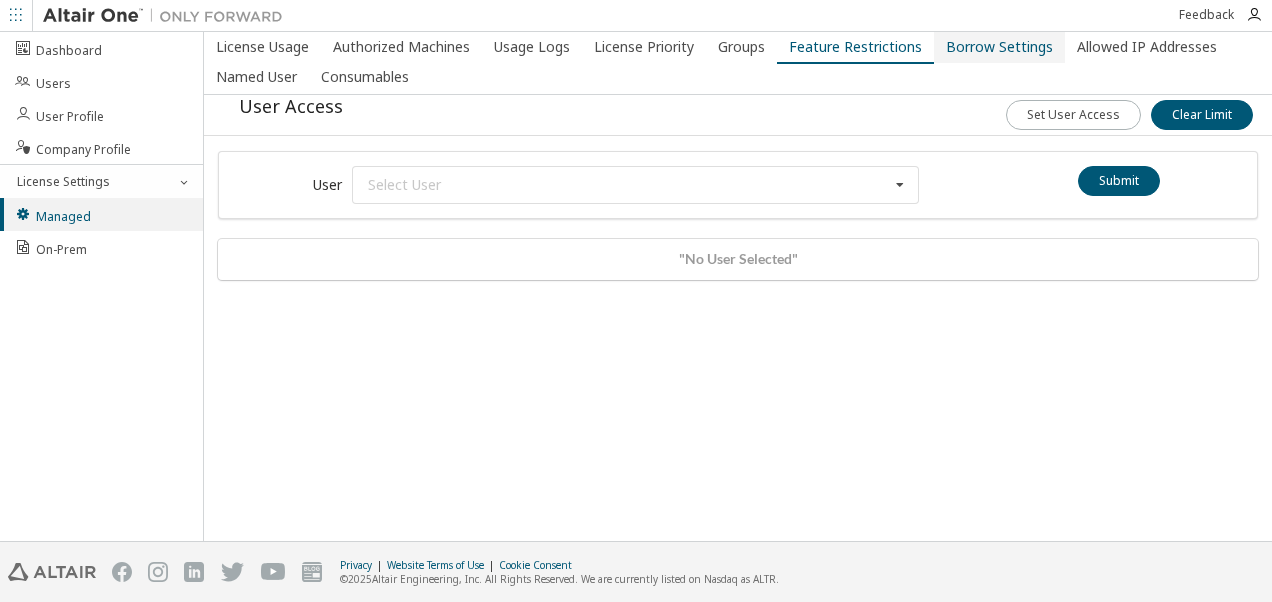 click on "Borrow Settings" at bounding box center (999, 47) 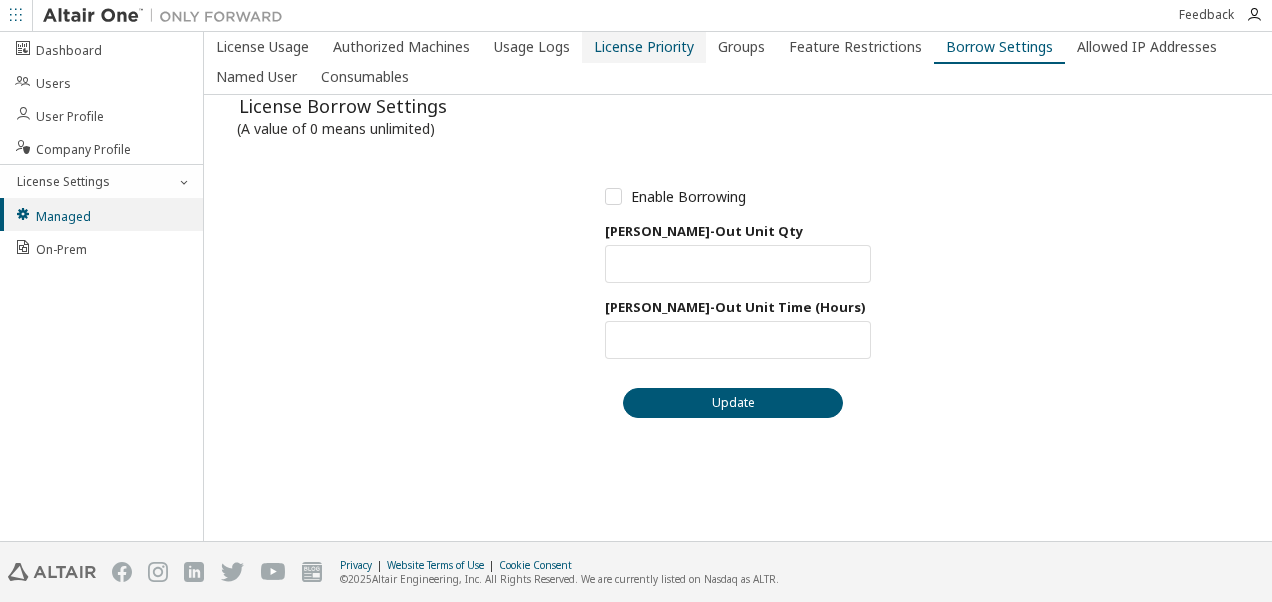 click on "License Priority" at bounding box center [644, 47] 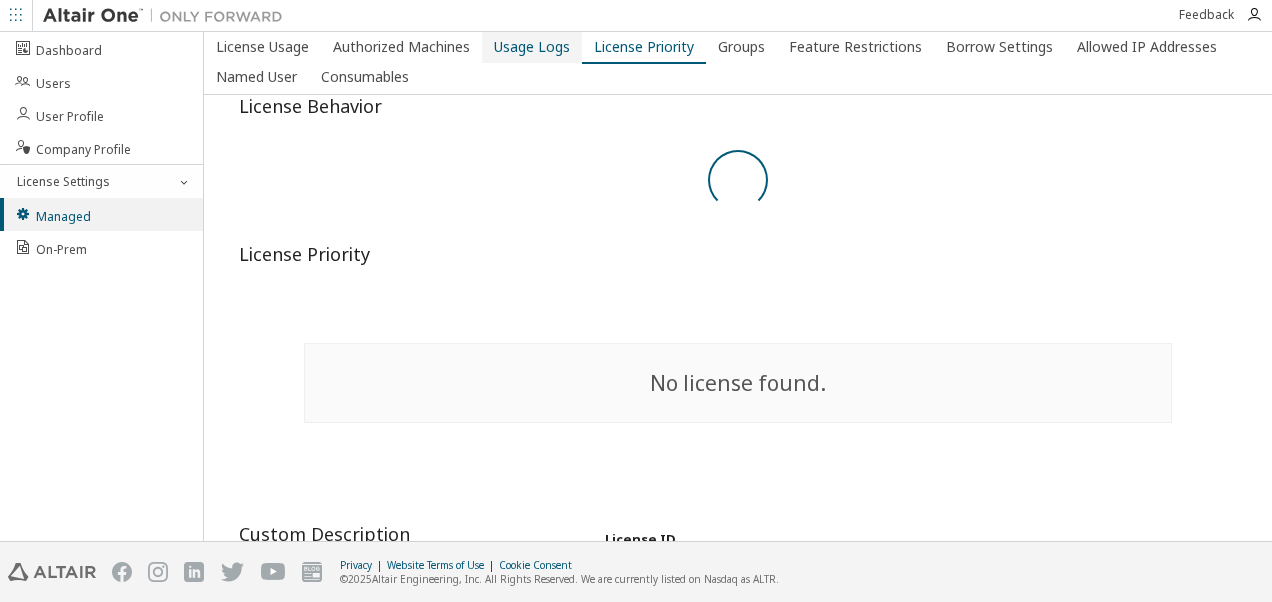 click on "Usage Logs" at bounding box center (532, 47) 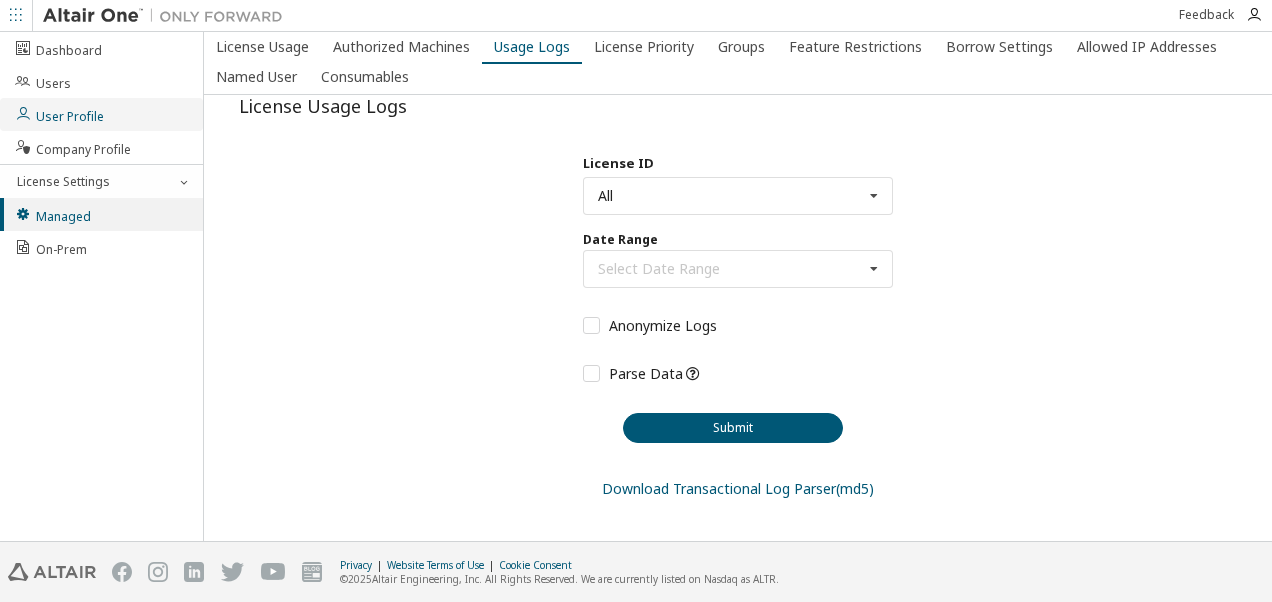 click on "User Profile" at bounding box center [59, 114] 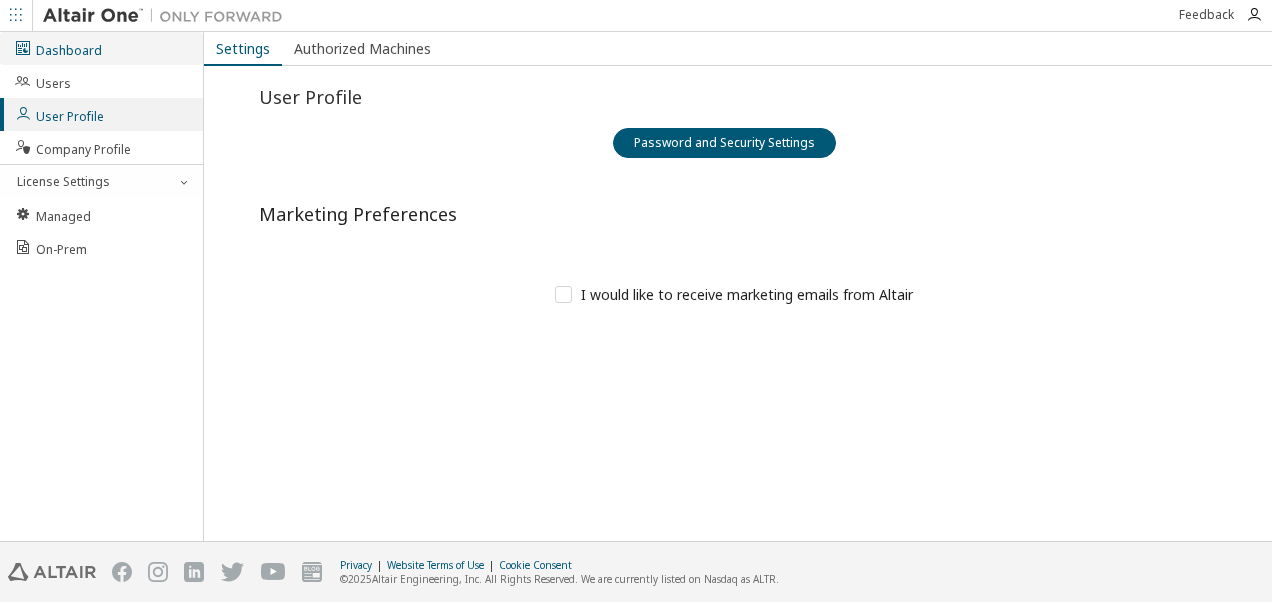 click on "Dashboard" at bounding box center [101, 48] 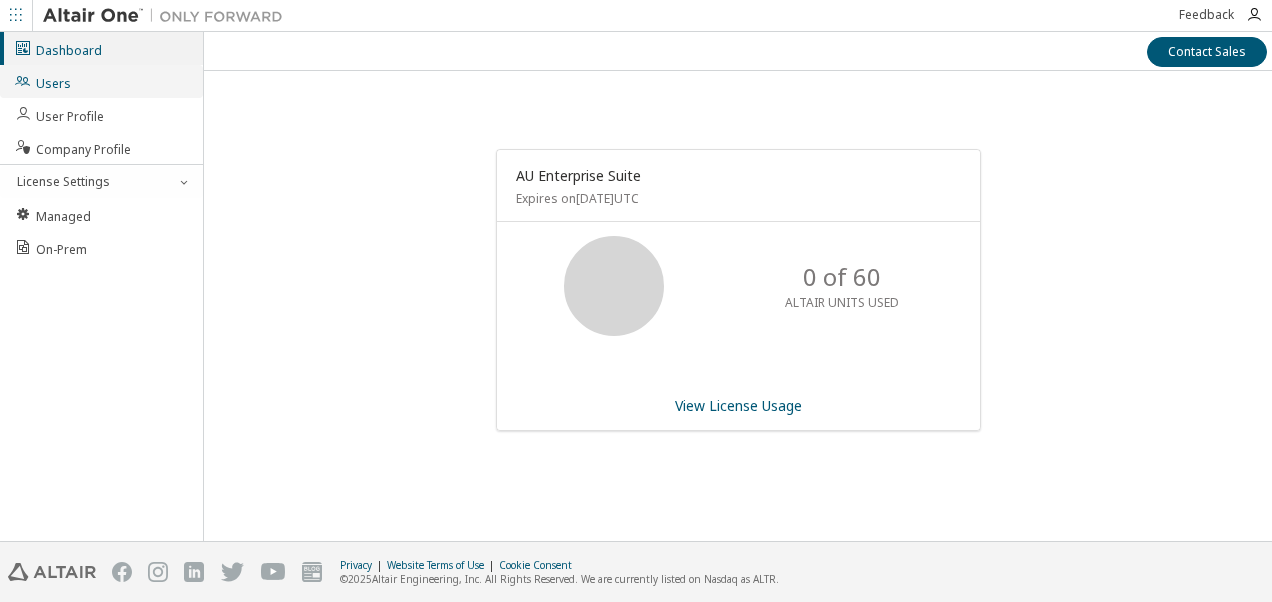 click on "Users" at bounding box center (101, 81) 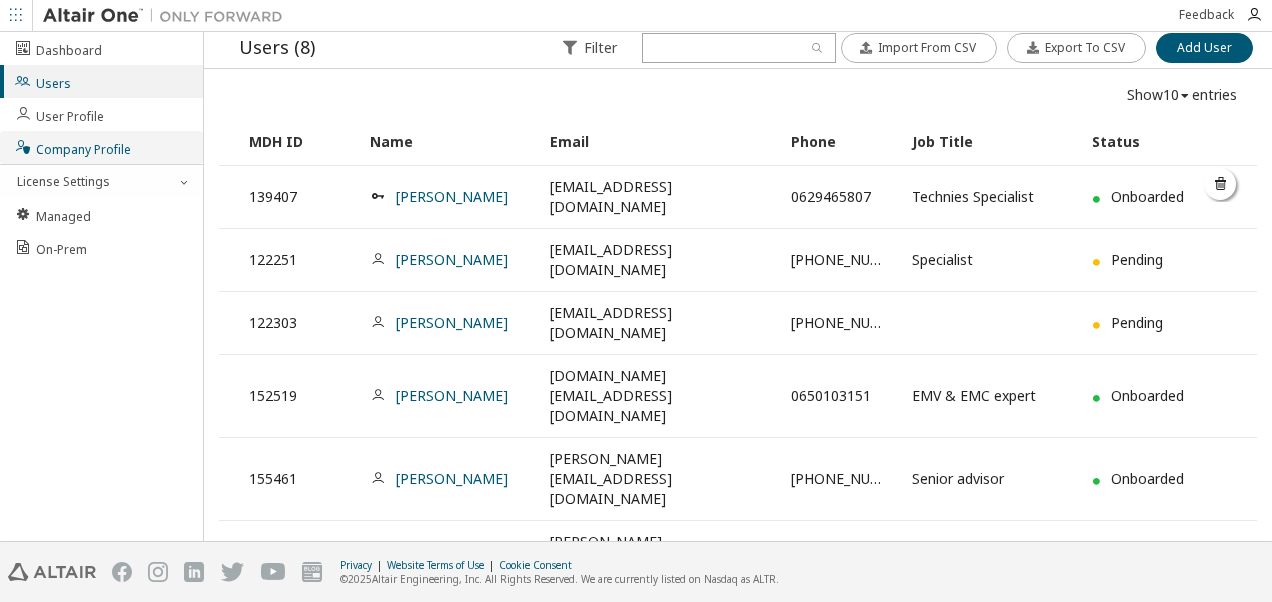 scroll, scrollTop: 0, scrollLeft: 0, axis: both 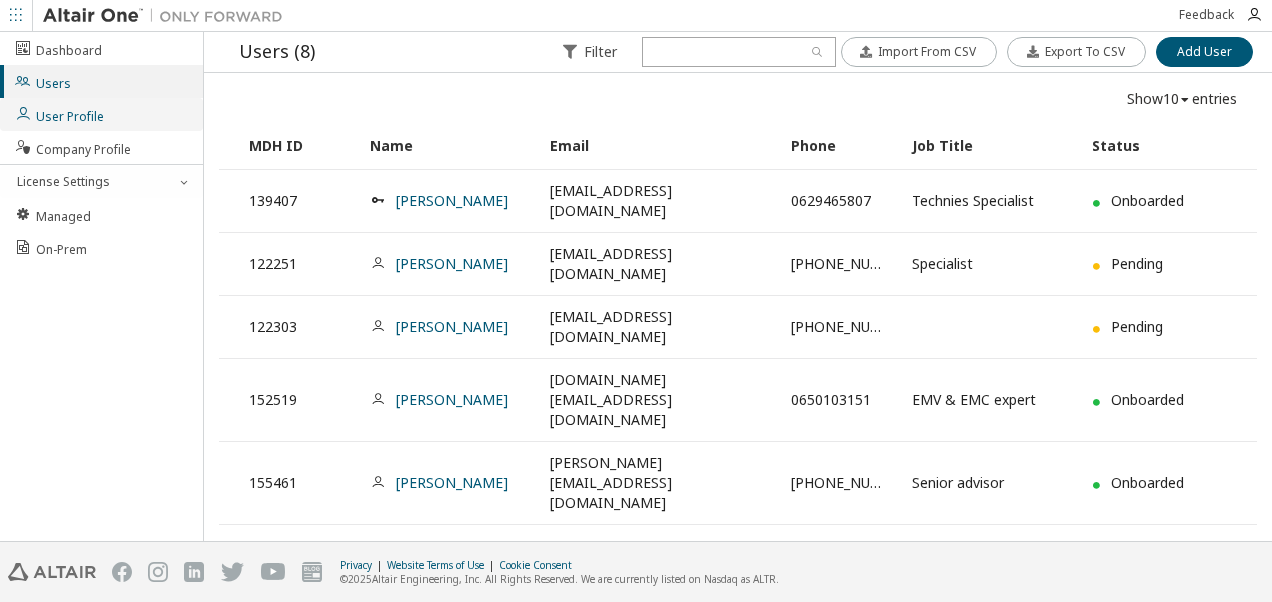 click on "User Profile" at bounding box center [59, 114] 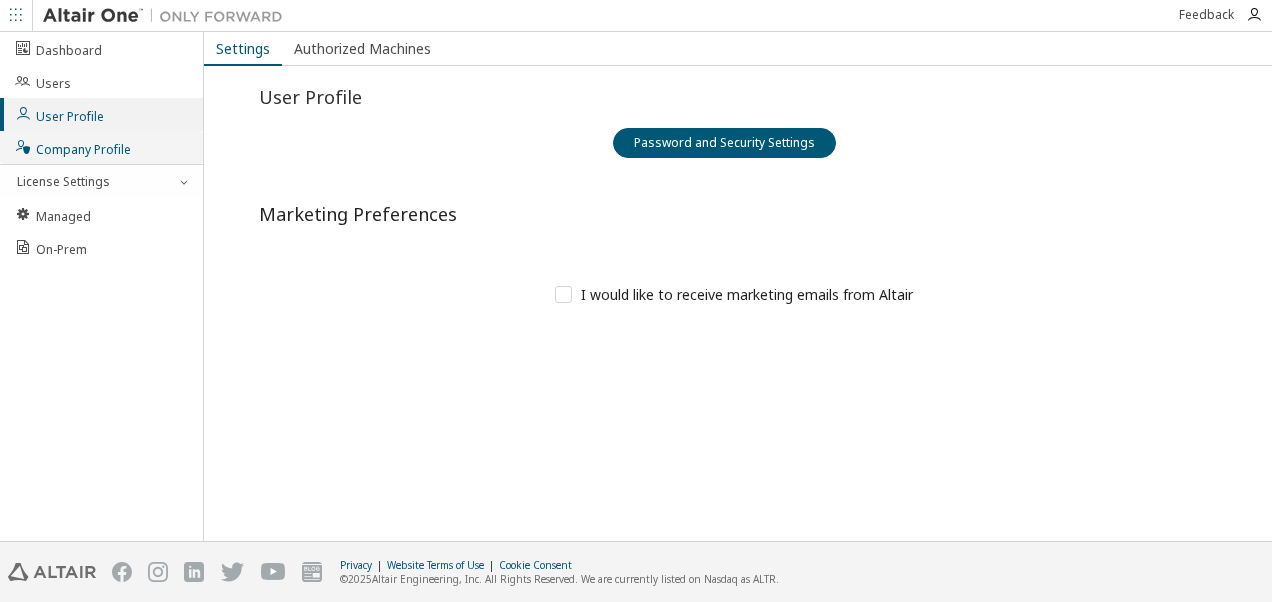 click on "Company Profile" at bounding box center (72, 147) 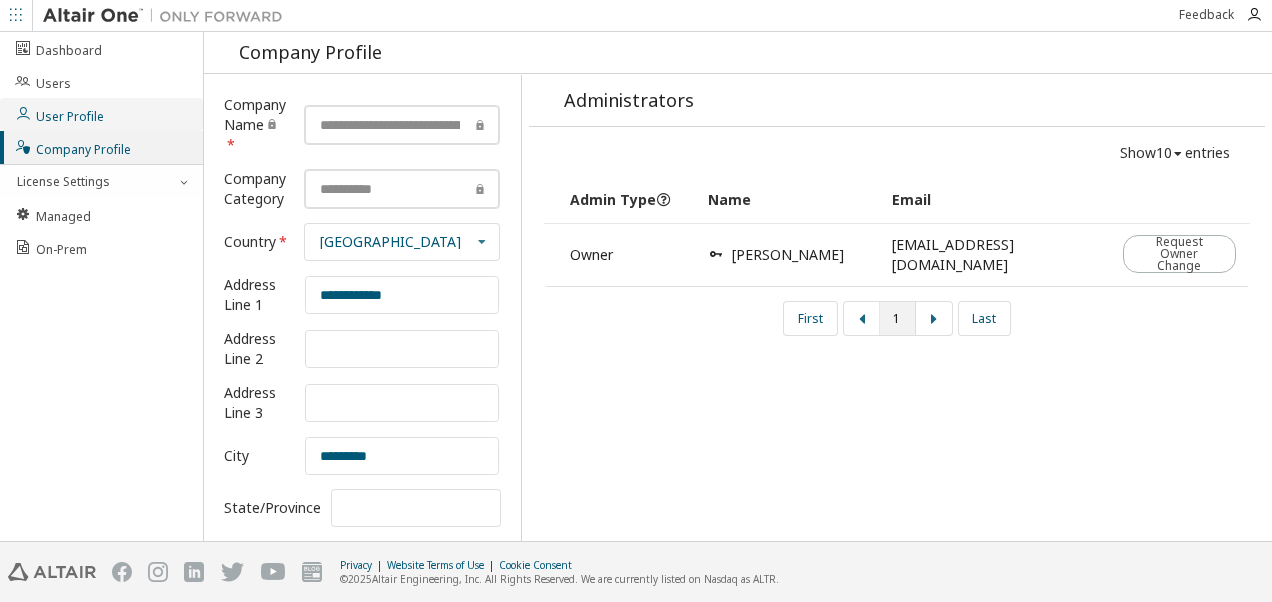 click on "User Profile" at bounding box center (59, 114) 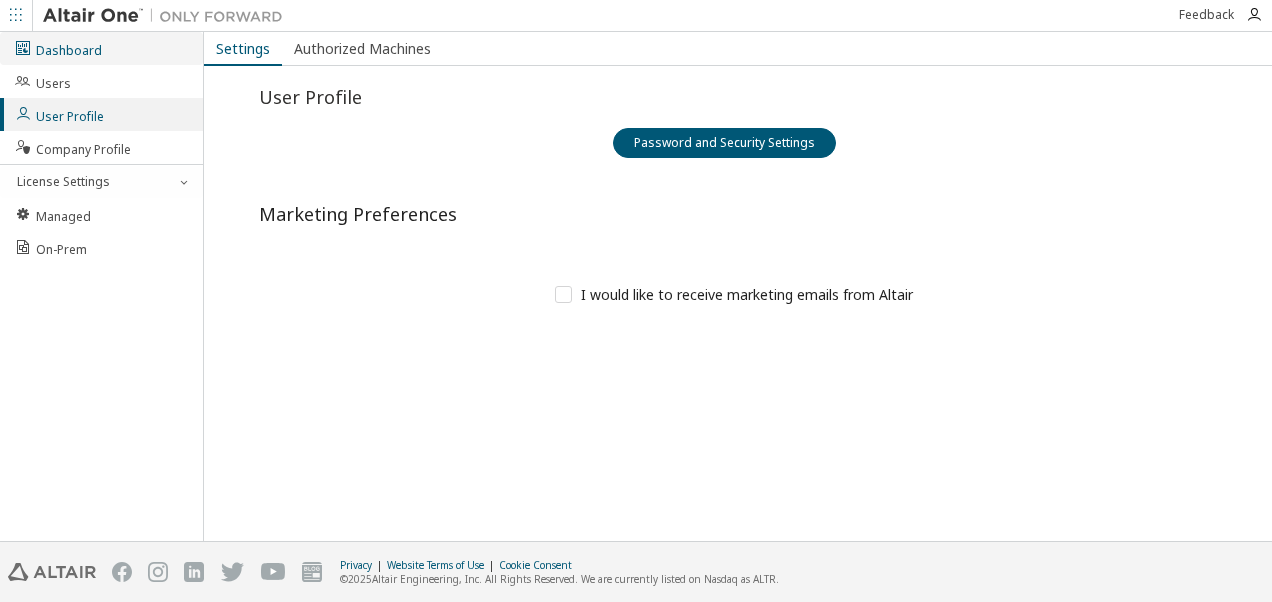 click on "Dashboard" at bounding box center [101, 48] 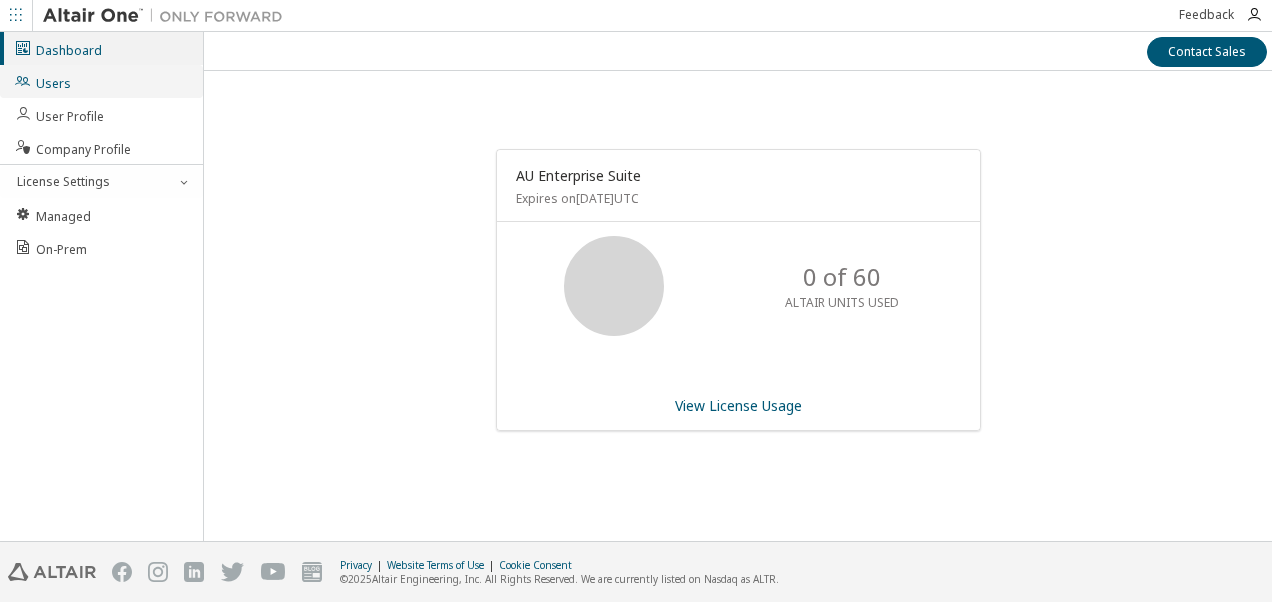 click on "Users" at bounding box center (101, 81) 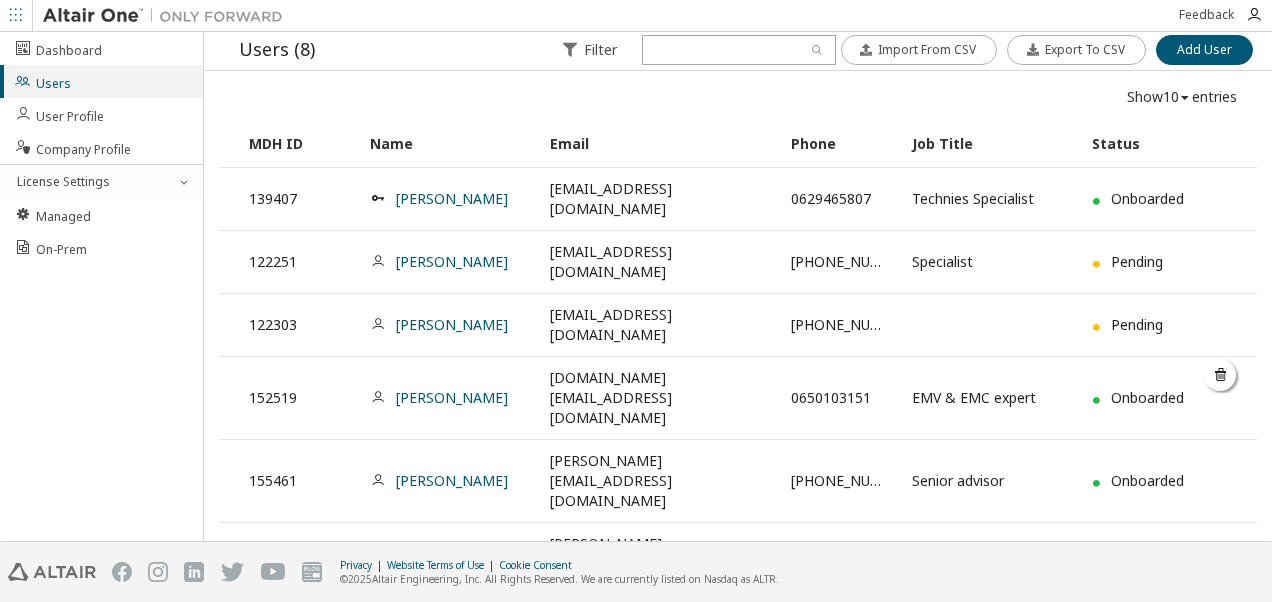 scroll, scrollTop: 0, scrollLeft: 0, axis: both 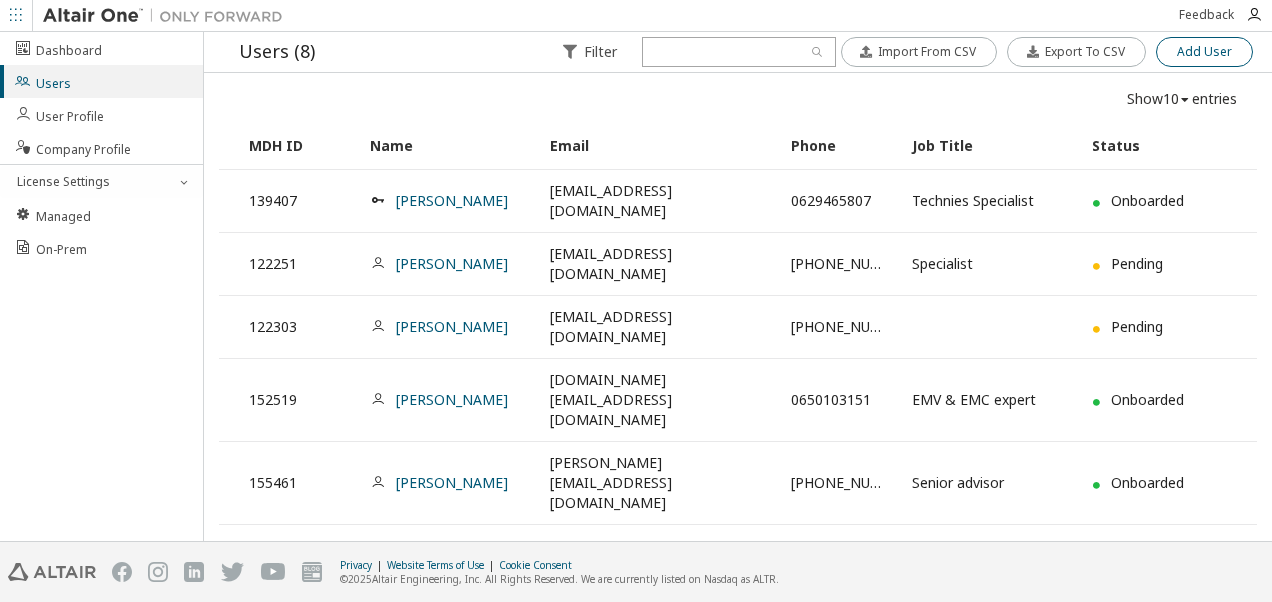 click on "Add User" at bounding box center [1204, 52] 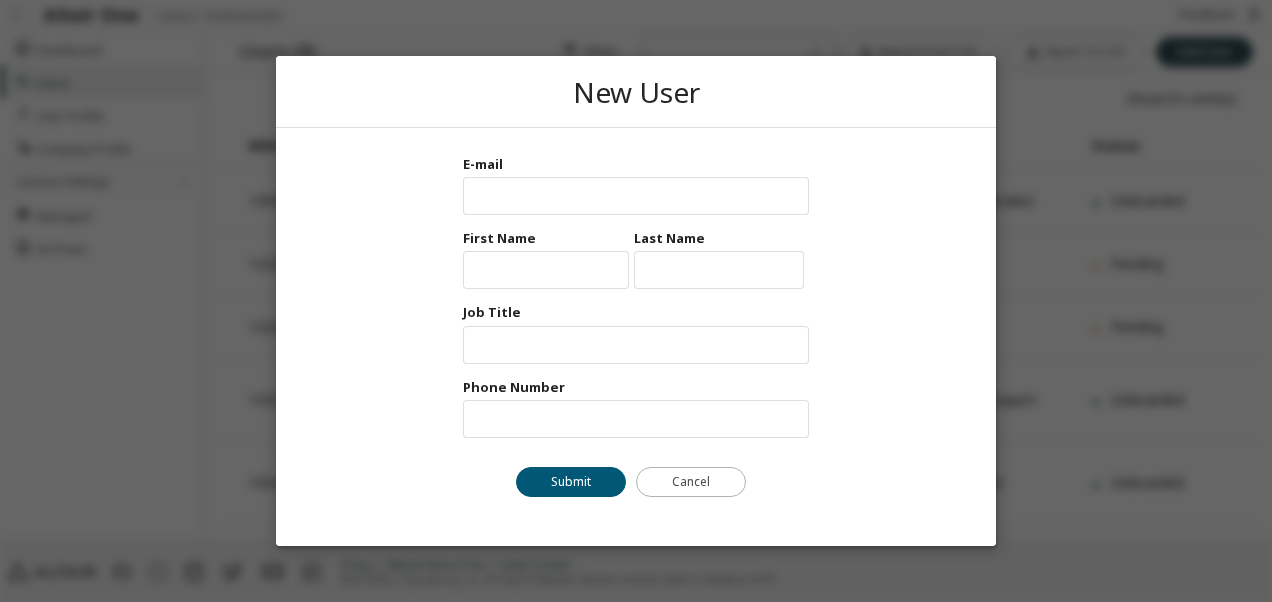click on "New User E-mail Max Units:  First Name Max Units:  Last Name Max Units:  Job Title Max Units:  Phone Number Max Units:  Submit Cancel" at bounding box center [636, 301] 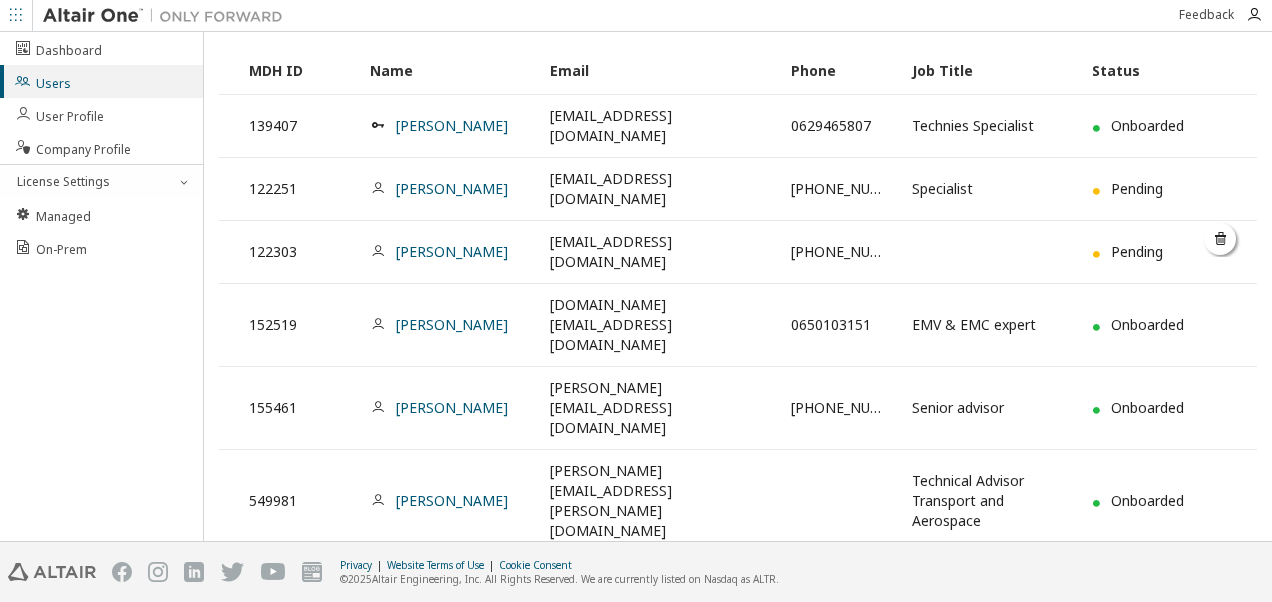 scroll, scrollTop: 133, scrollLeft: 0, axis: vertical 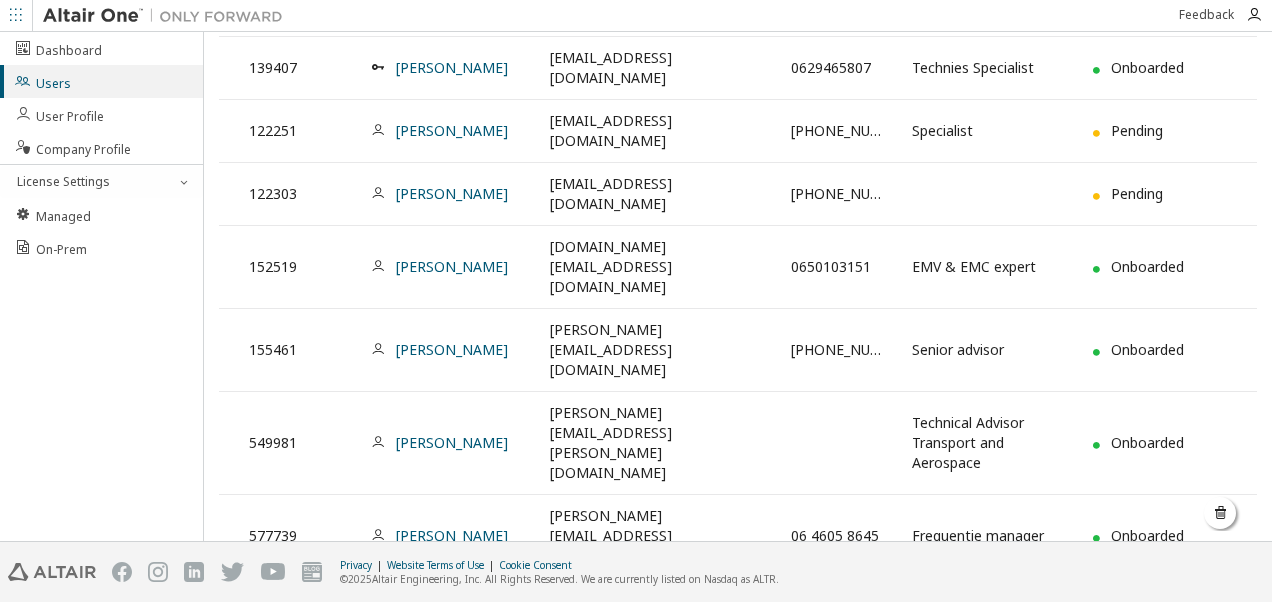 click at bounding box center (378, 535) 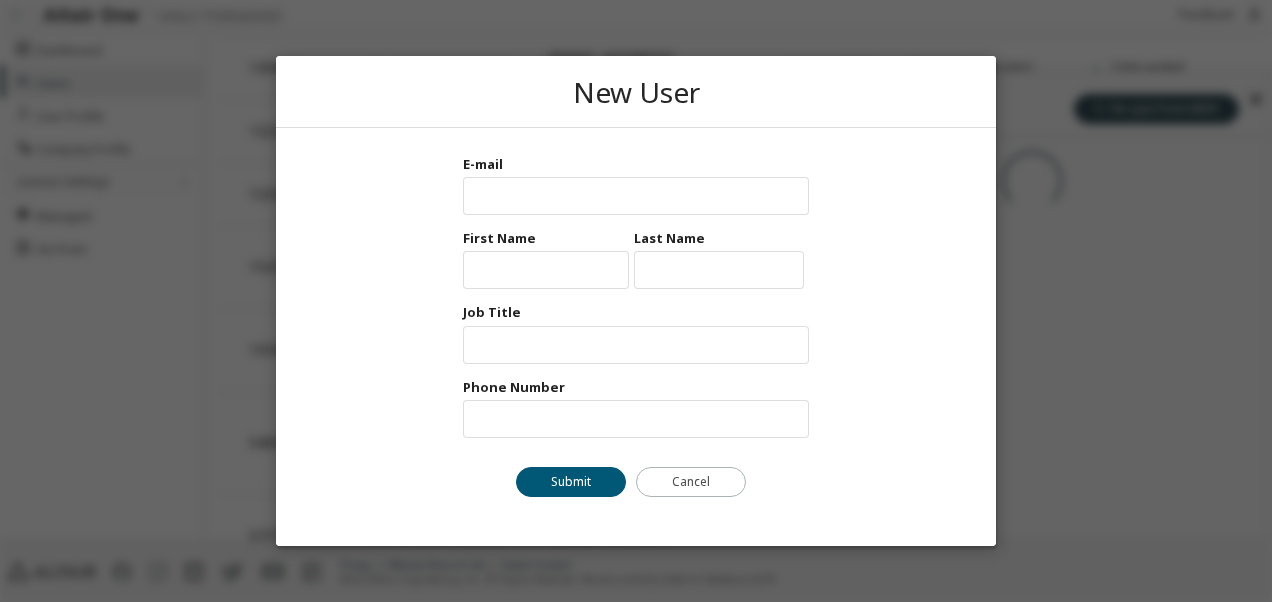 click on "E-mail Max Units:  First Name Max Units:  Last Name Max Units:  Job Title Max Units:  Phone Number Max Units:  Submit Cancel" at bounding box center (636, 337) 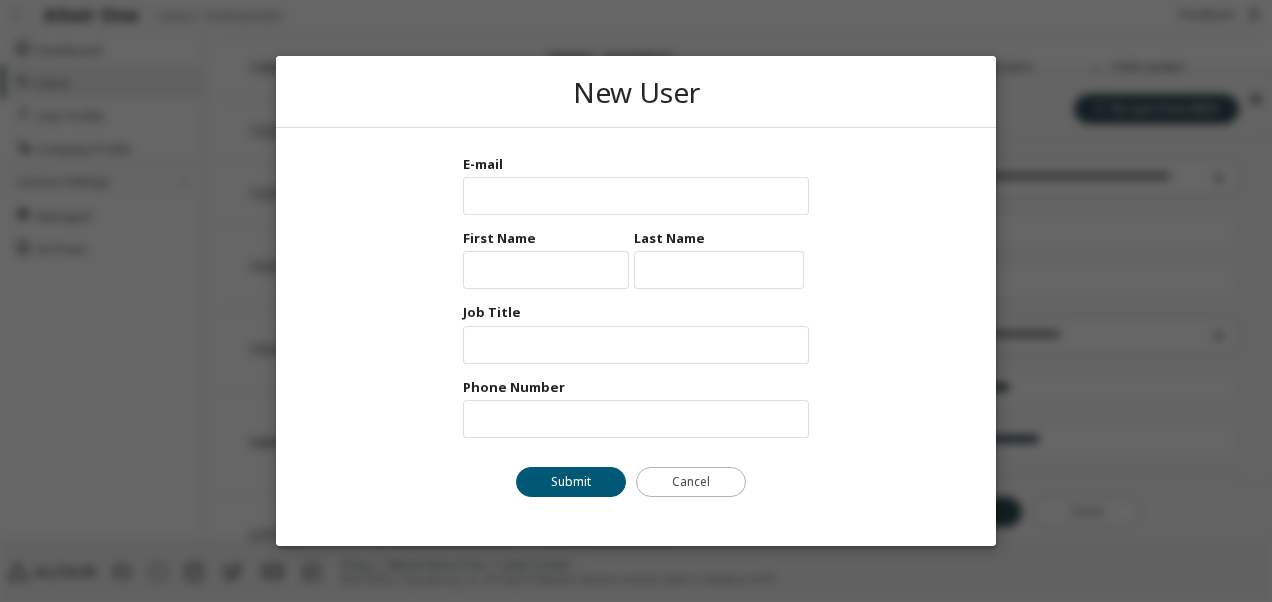 click on "E-mail Max Units:  First Name Max Units:  Last Name Max Units:  Job Title Max Units:  Phone Number Max Units:  Submit Cancel" at bounding box center [636, 337] 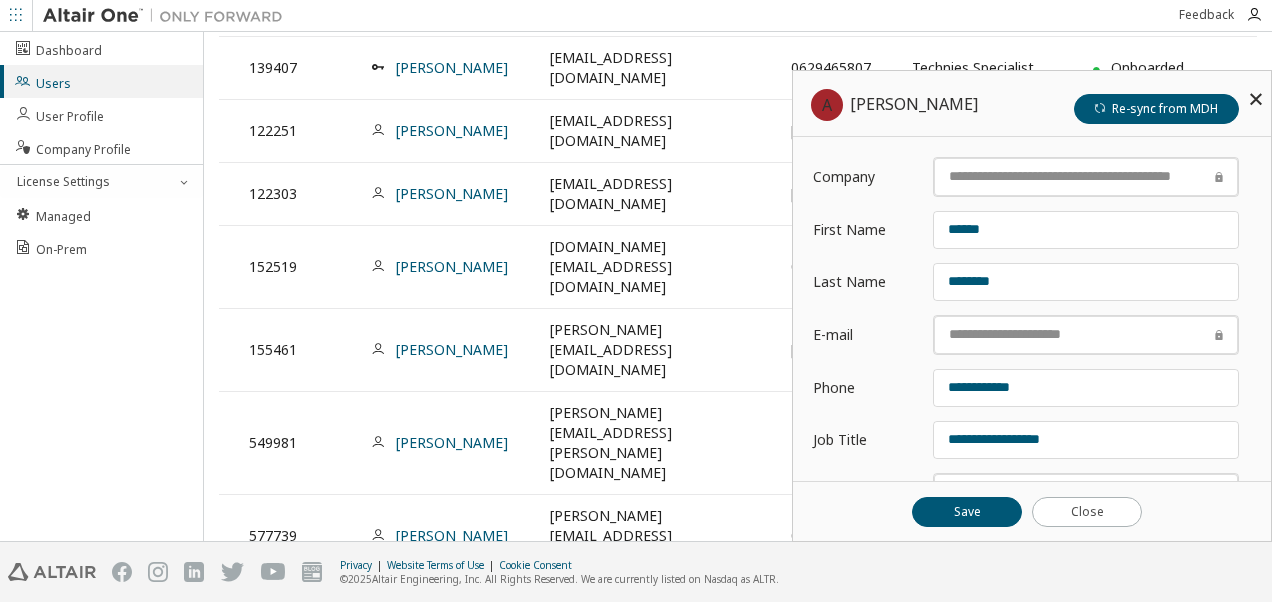 click on "[PERSON_NAME] [PERSON_NAME] [PERSON_NAME]" at bounding box center [449, 618] 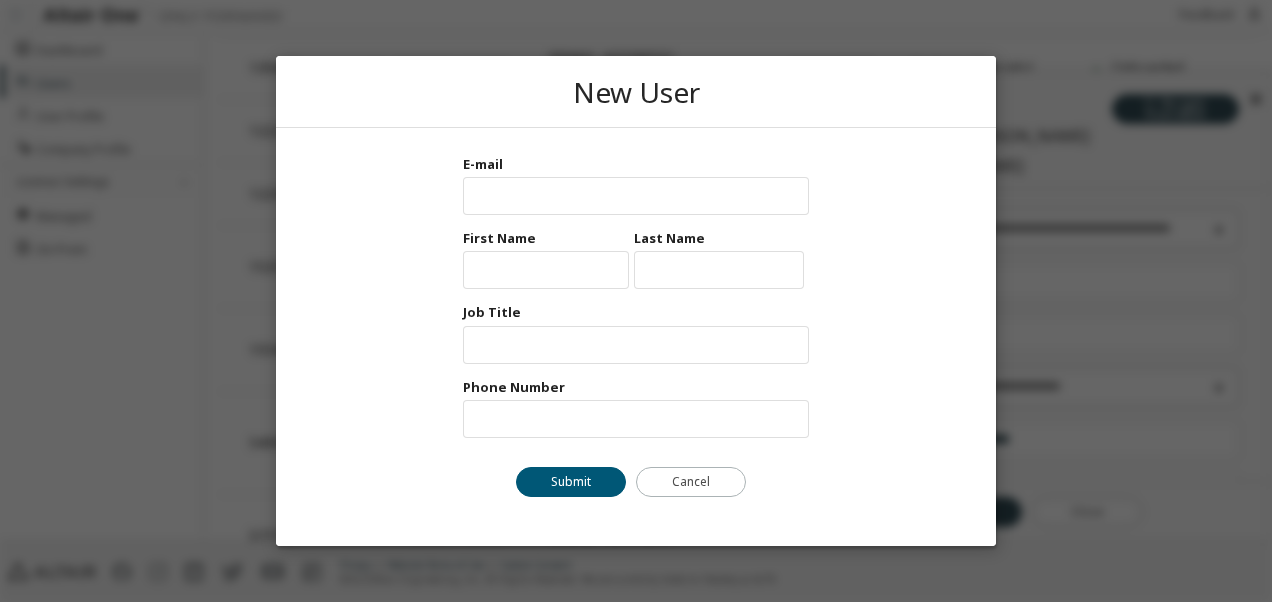 type on "*****" 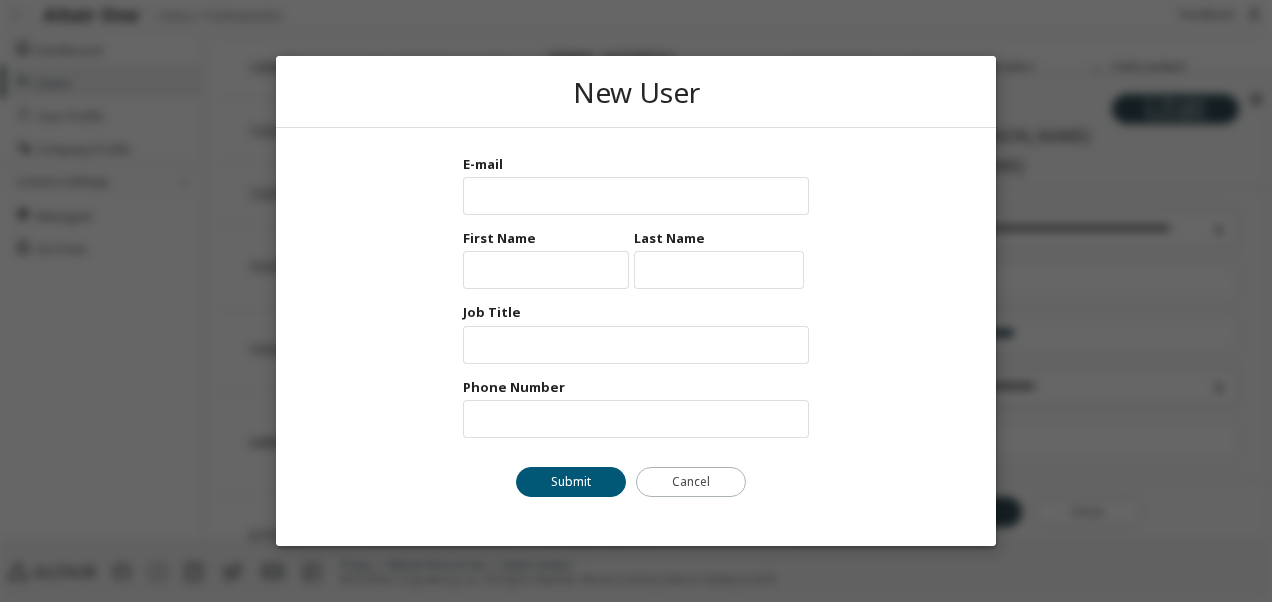 click on "New User E-mail Max Units:  First Name Max Units:  Last Name Max Units:  Job Title Max Units:  Phone Number Max Units:  Submit Cancel" at bounding box center (636, 301) 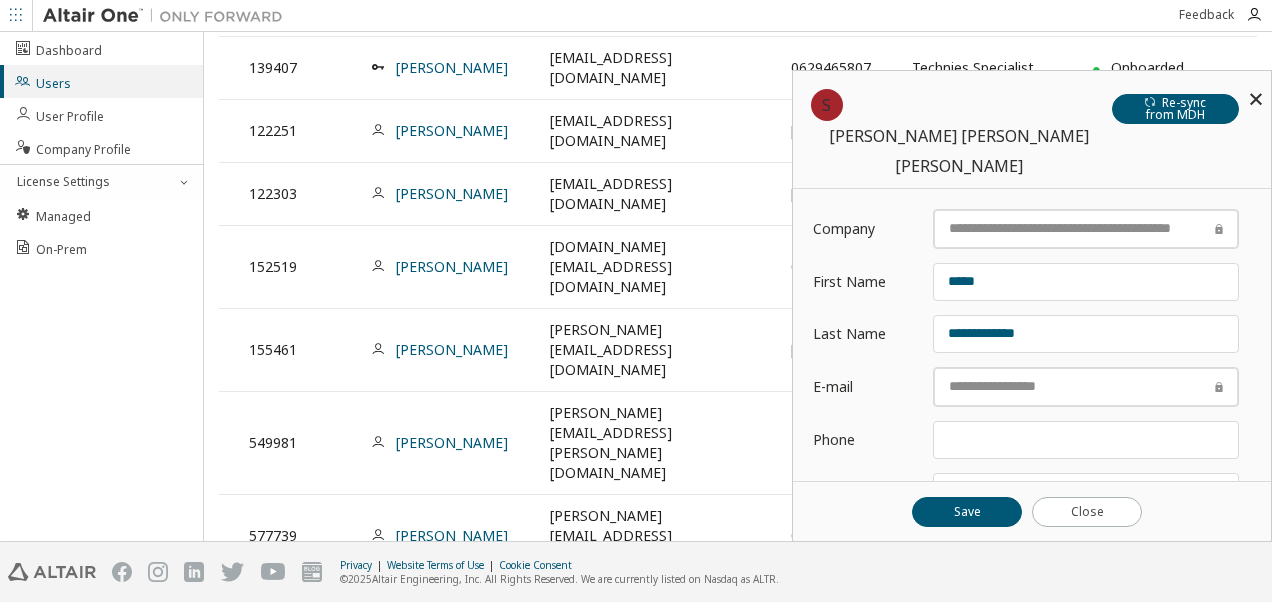 click at bounding box center [1256, 99] 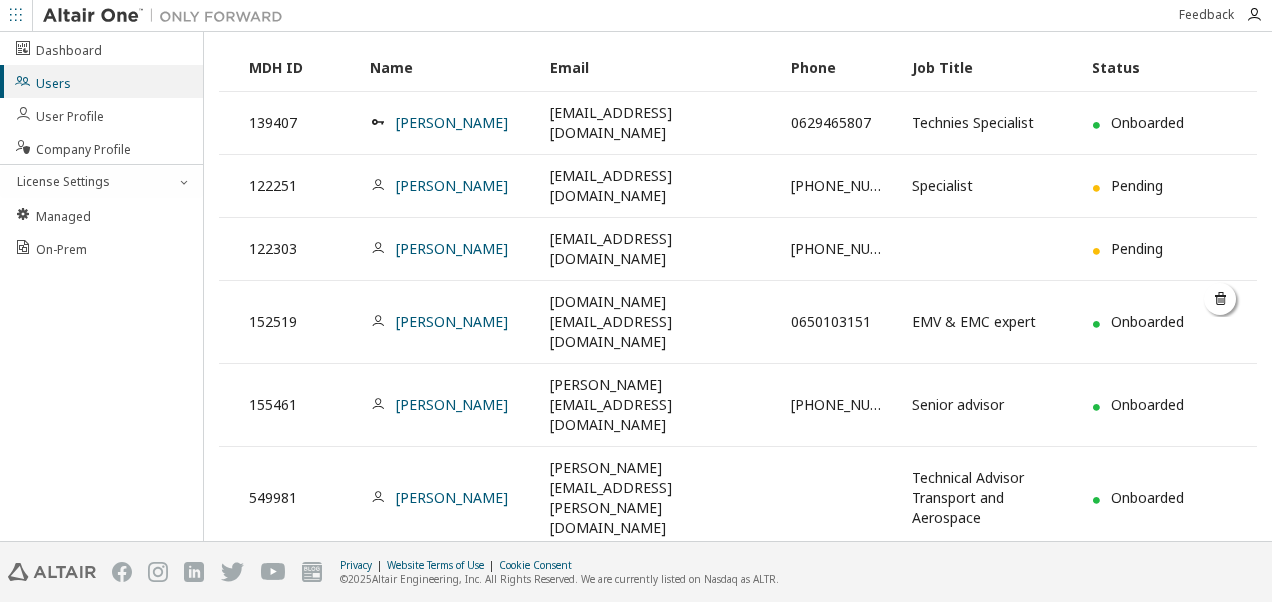scroll, scrollTop: 33, scrollLeft: 0, axis: vertical 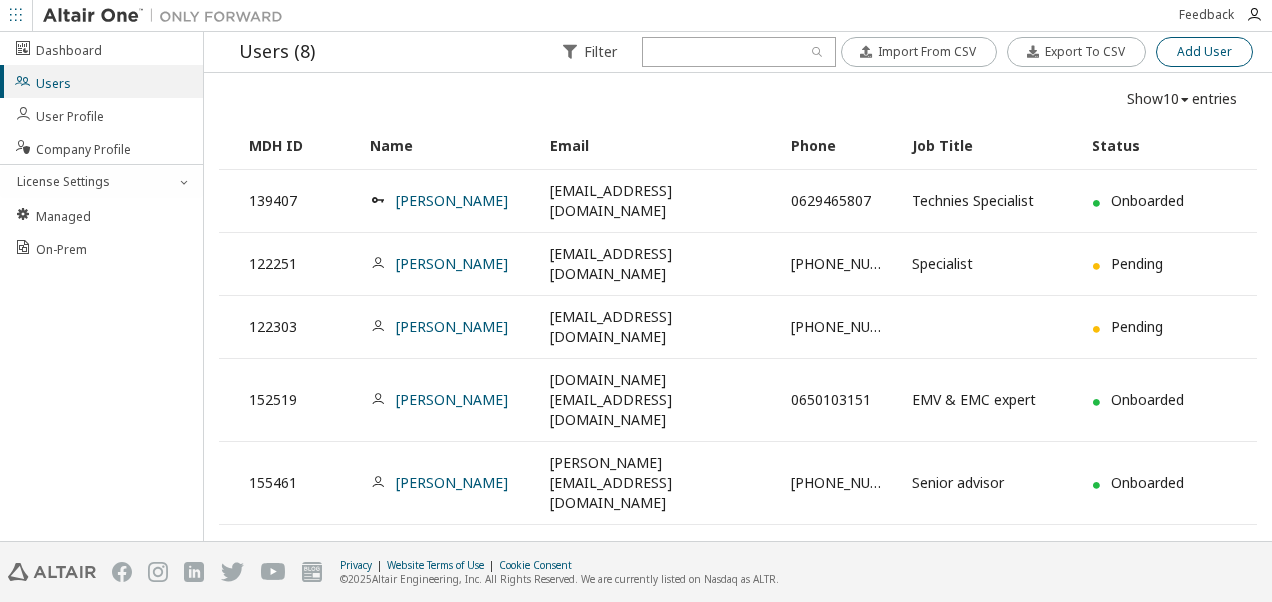 click on "Add User" at bounding box center (1204, 52) 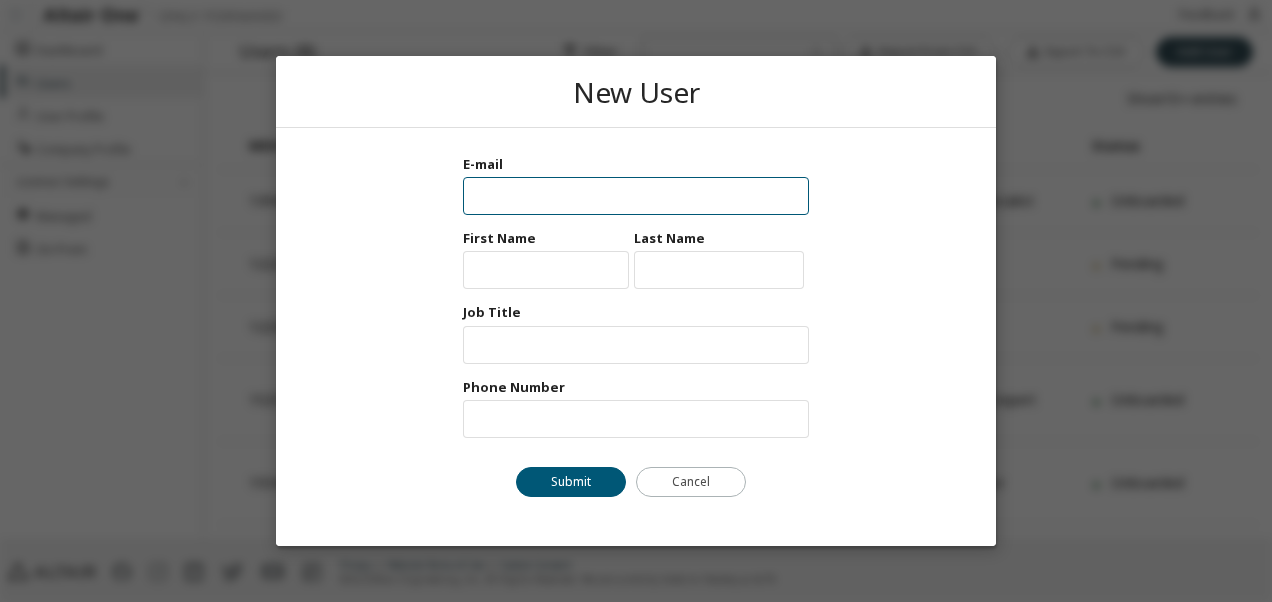 click at bounding box center [636, 196] 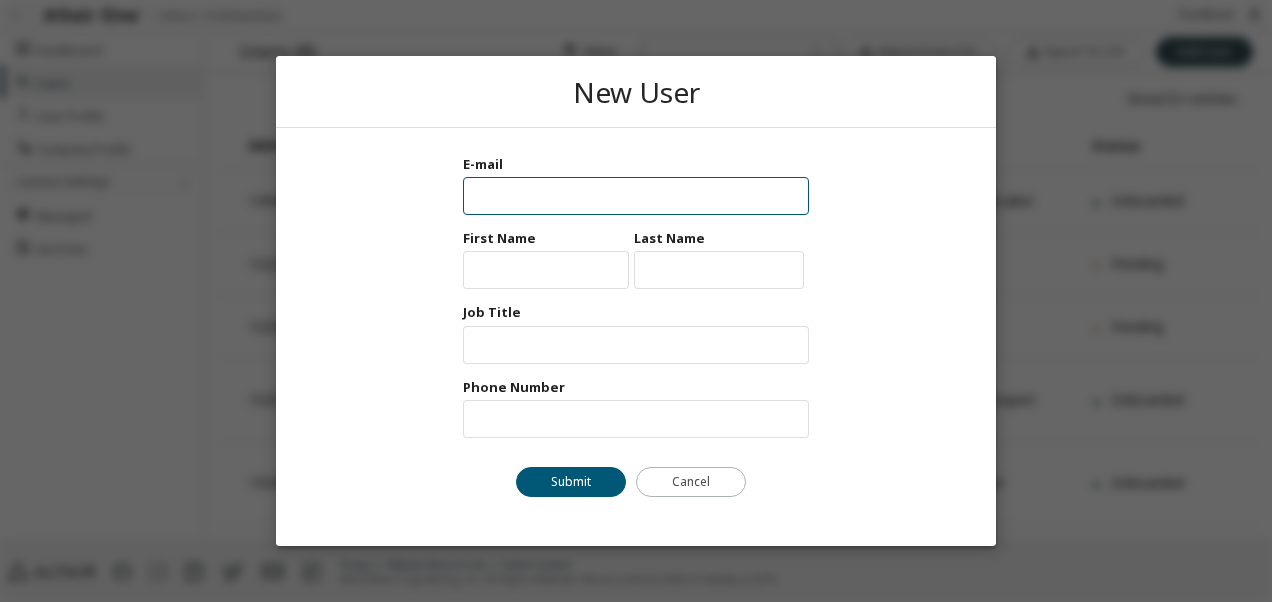 paste on "**********" 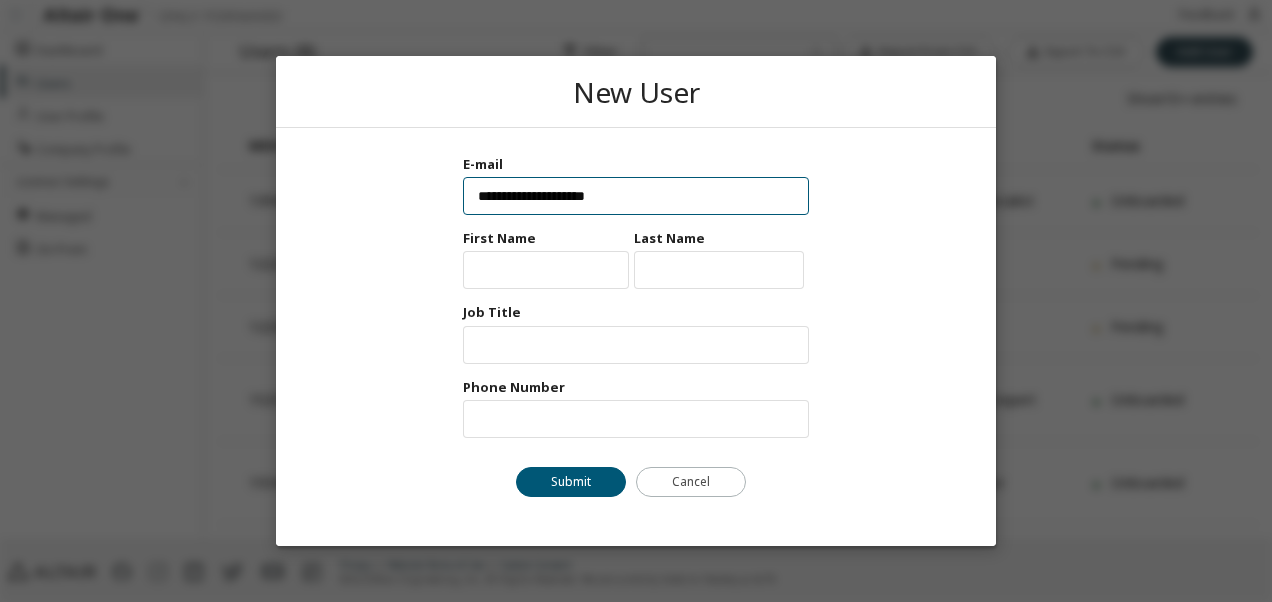 type on "**********" 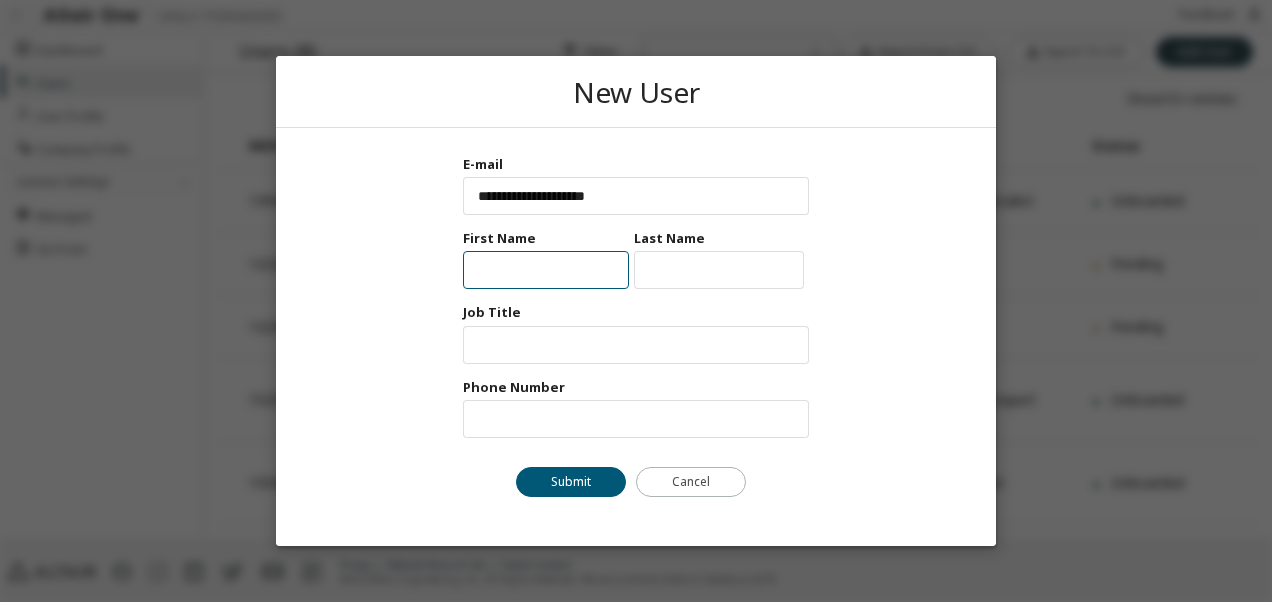 click at bounding box center (546, 271) 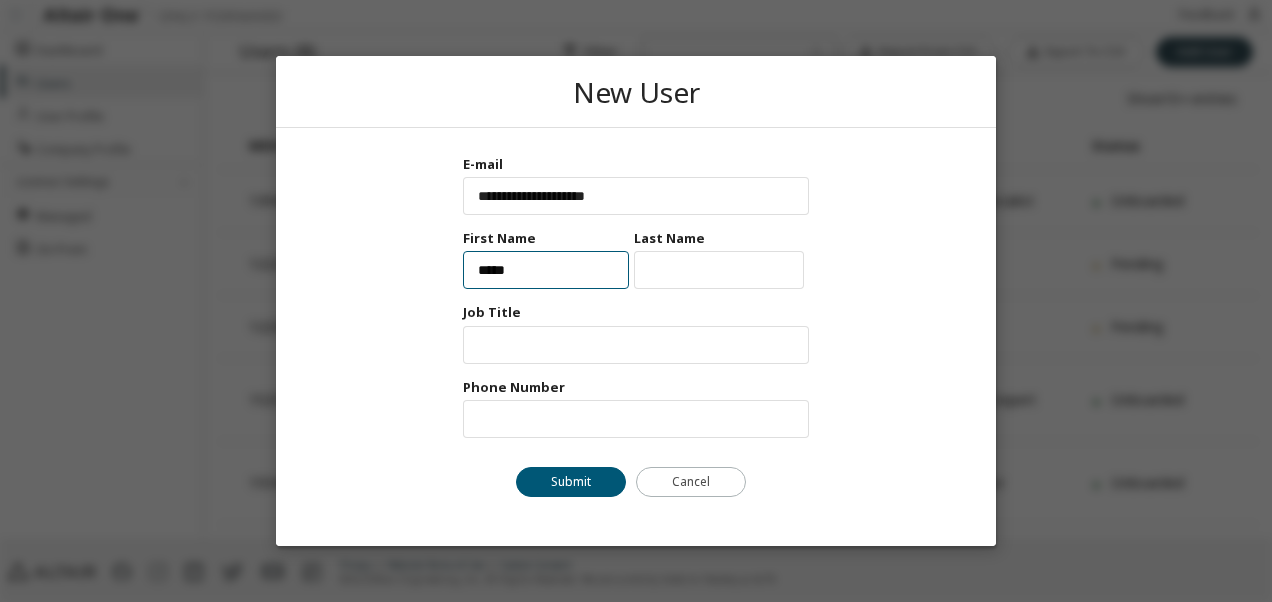 type on "*****" 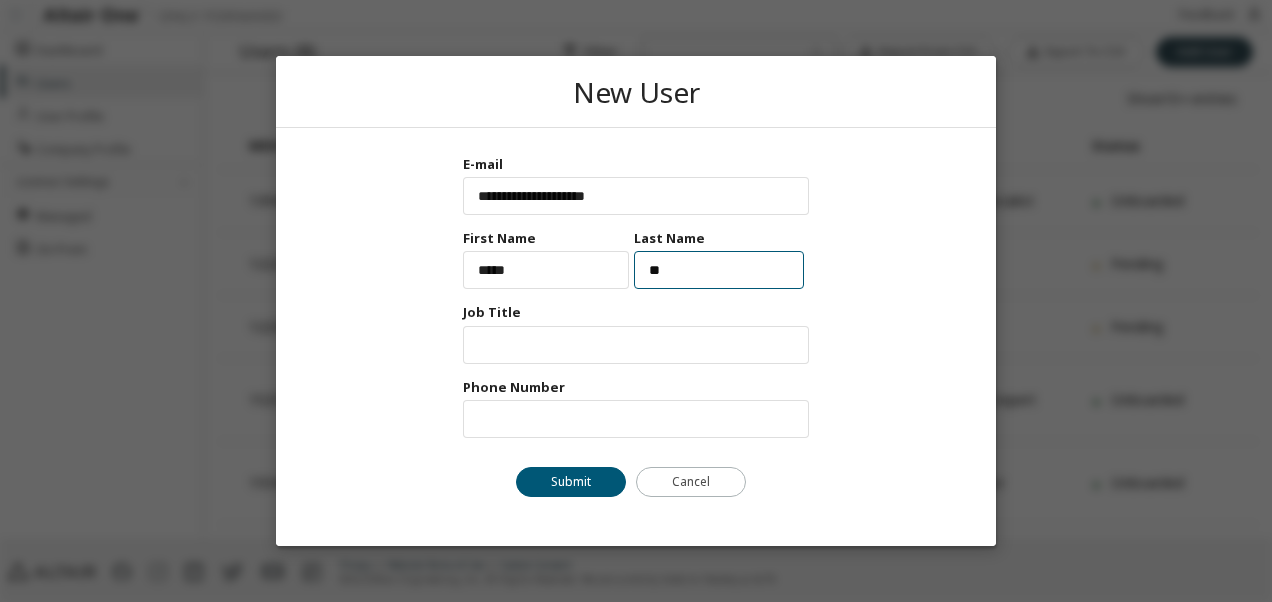 click on "**" at bounding box center (719, 271) 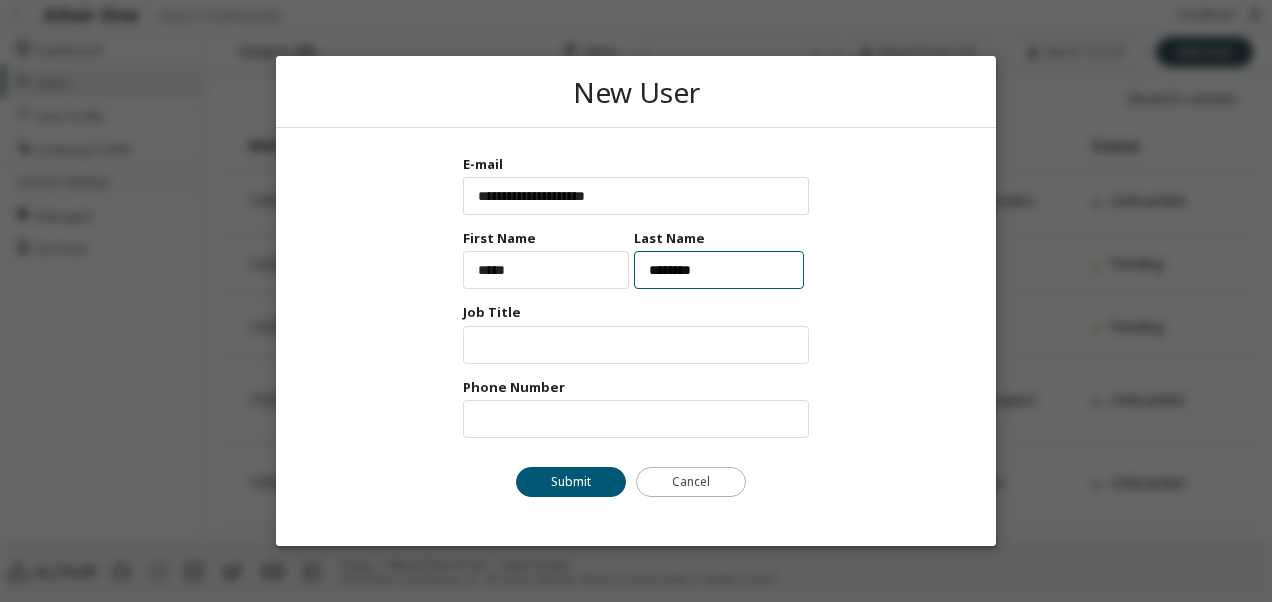 type on "********" 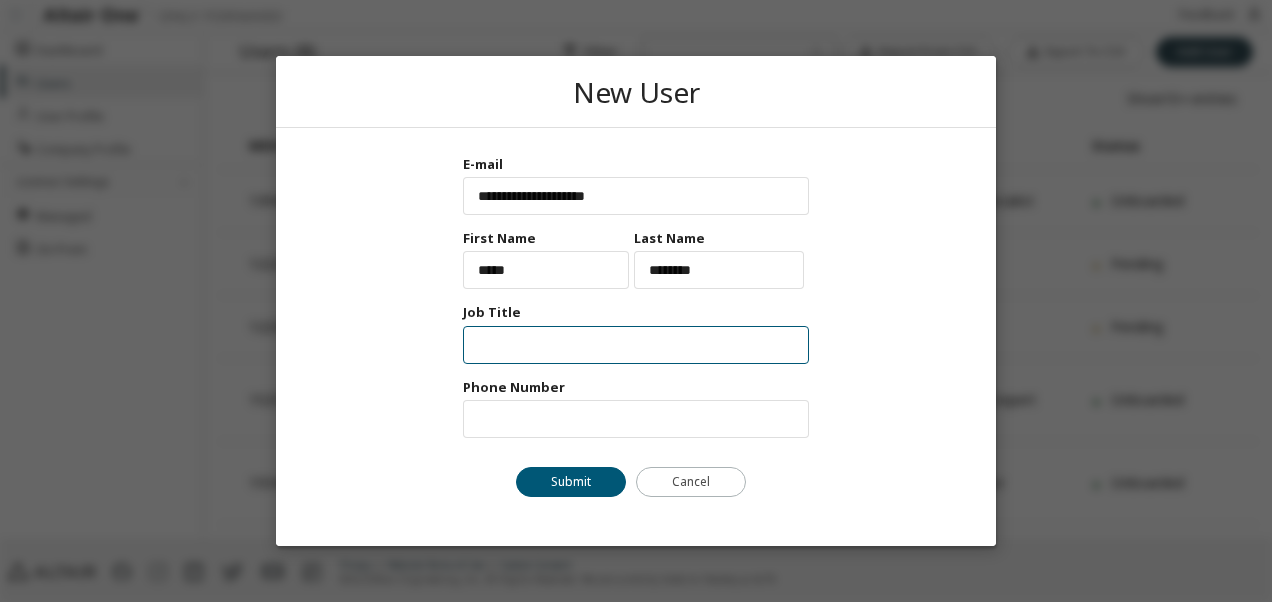 paste on "**********" 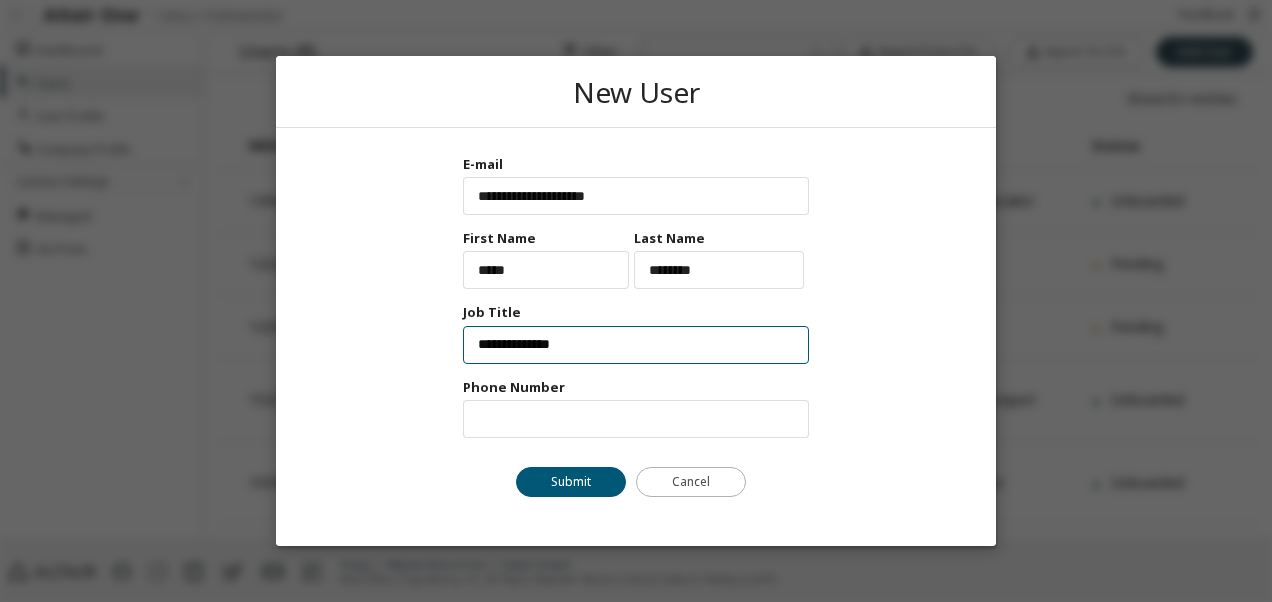 type on "**********" 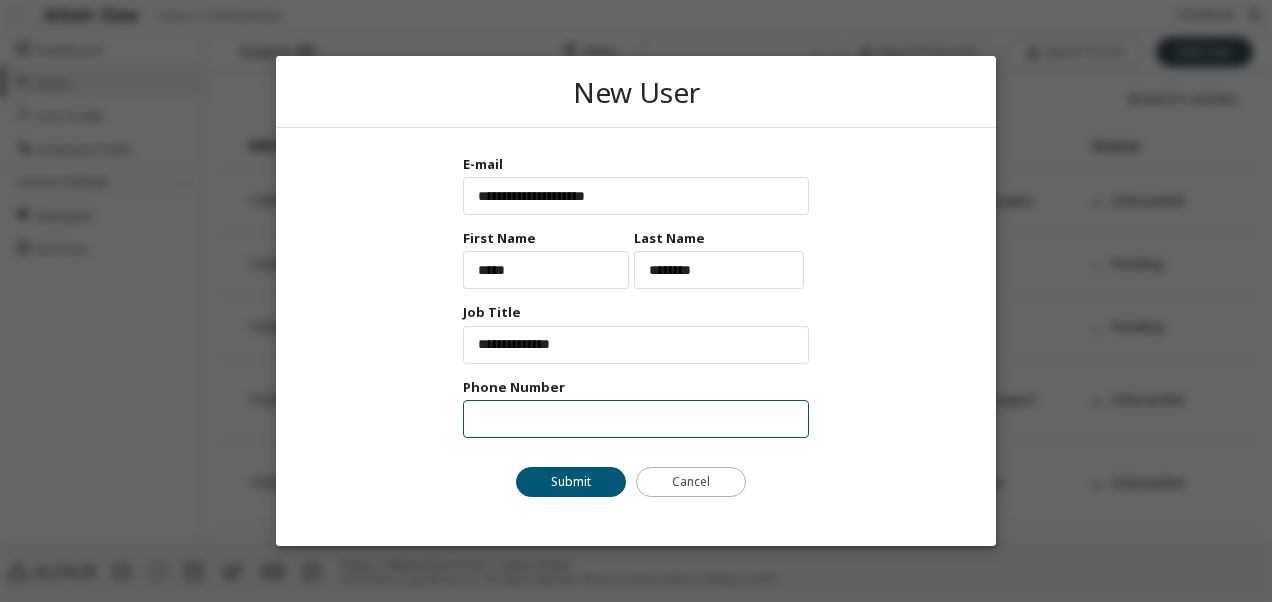 click at bounding box center (636, 419) 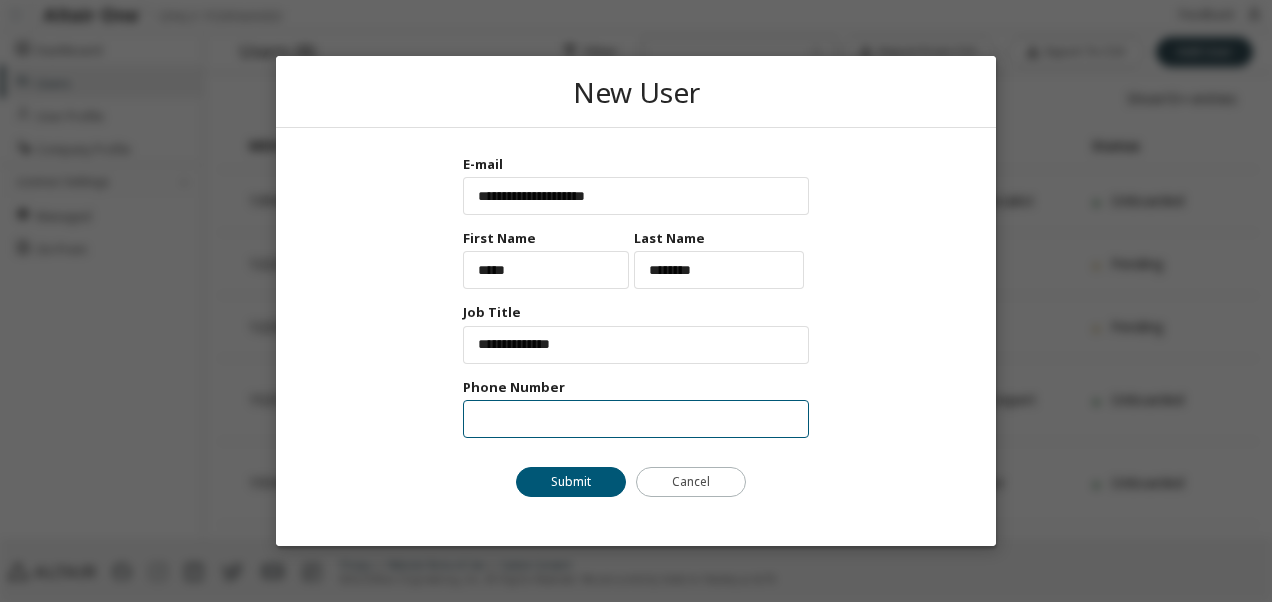 paste on "**********" 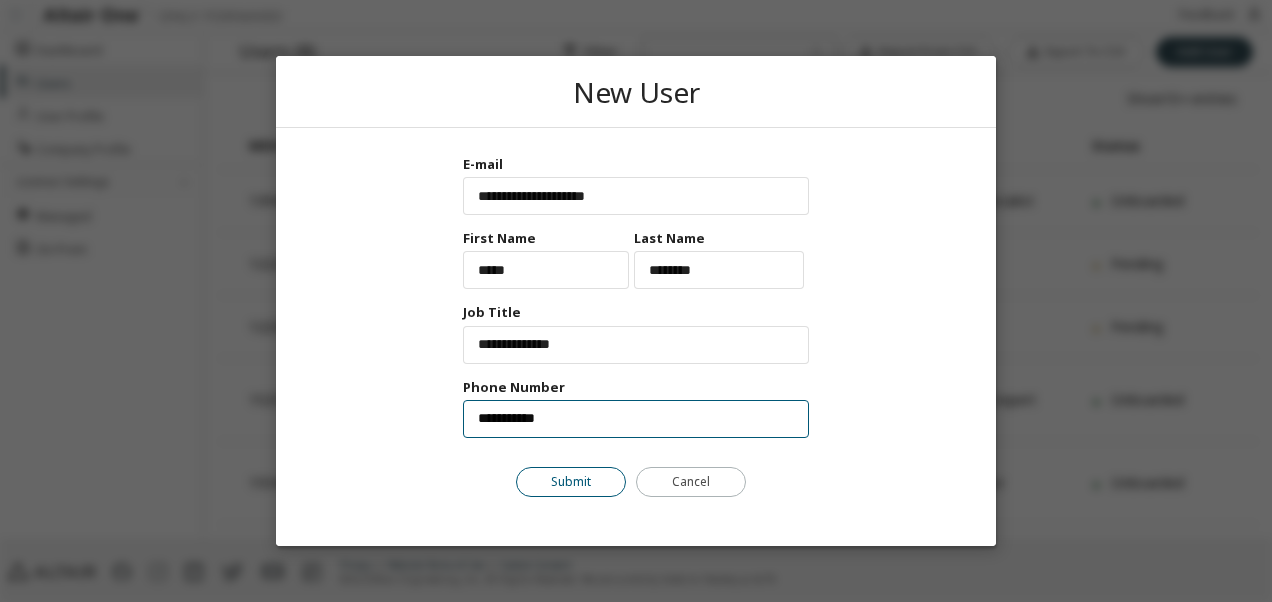 type on "**********" 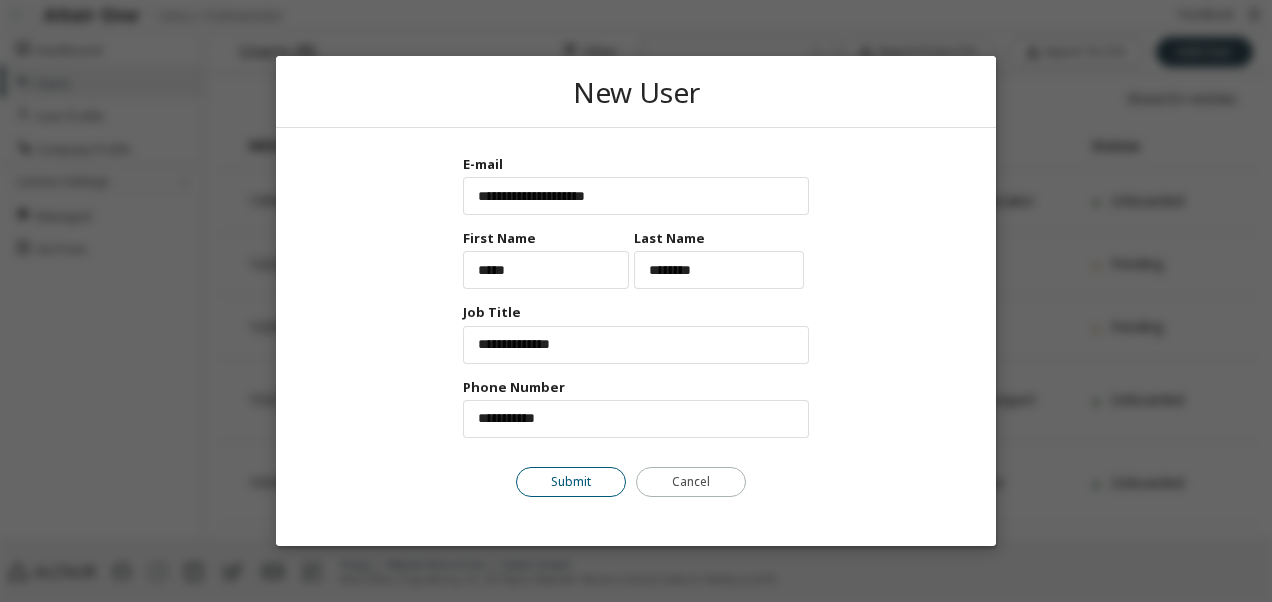 click on "Submit" at bounding box center [571, 482] 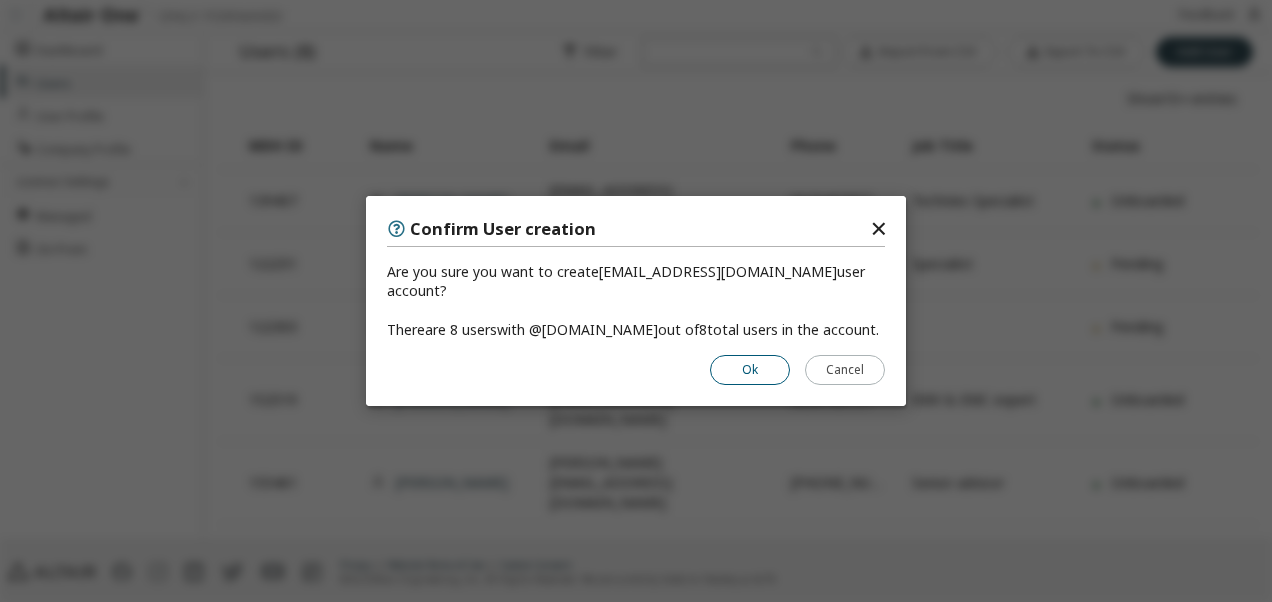 click on "Ok" at bounding box center (750, 370) 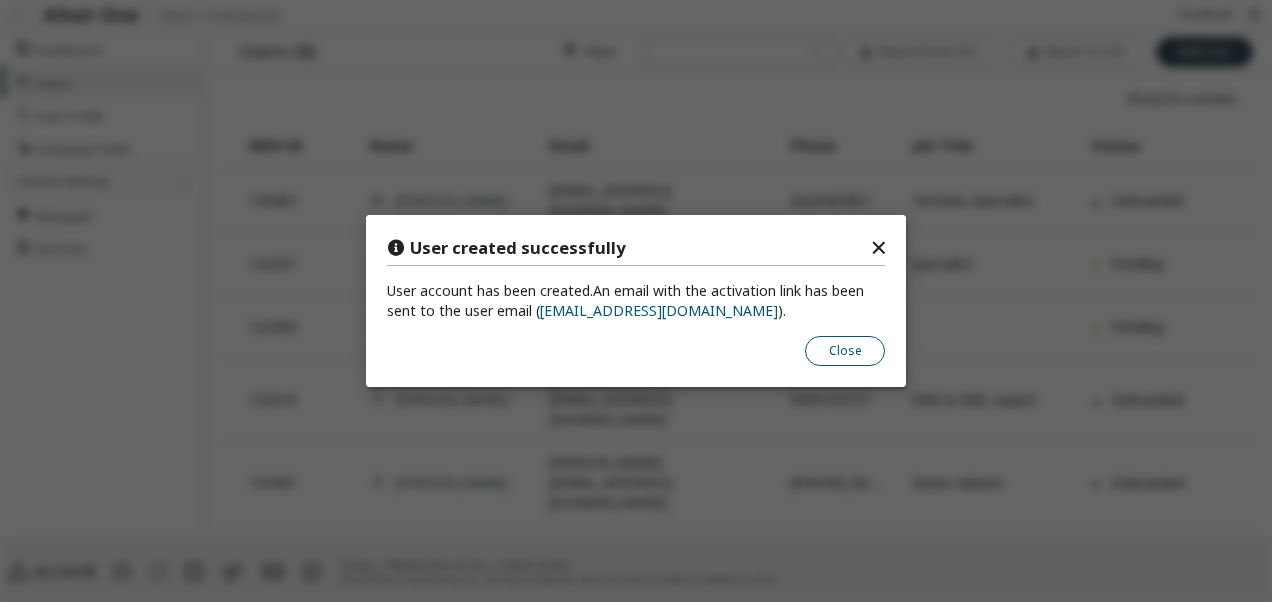 click on "Close" at bounding box center [845, 351] 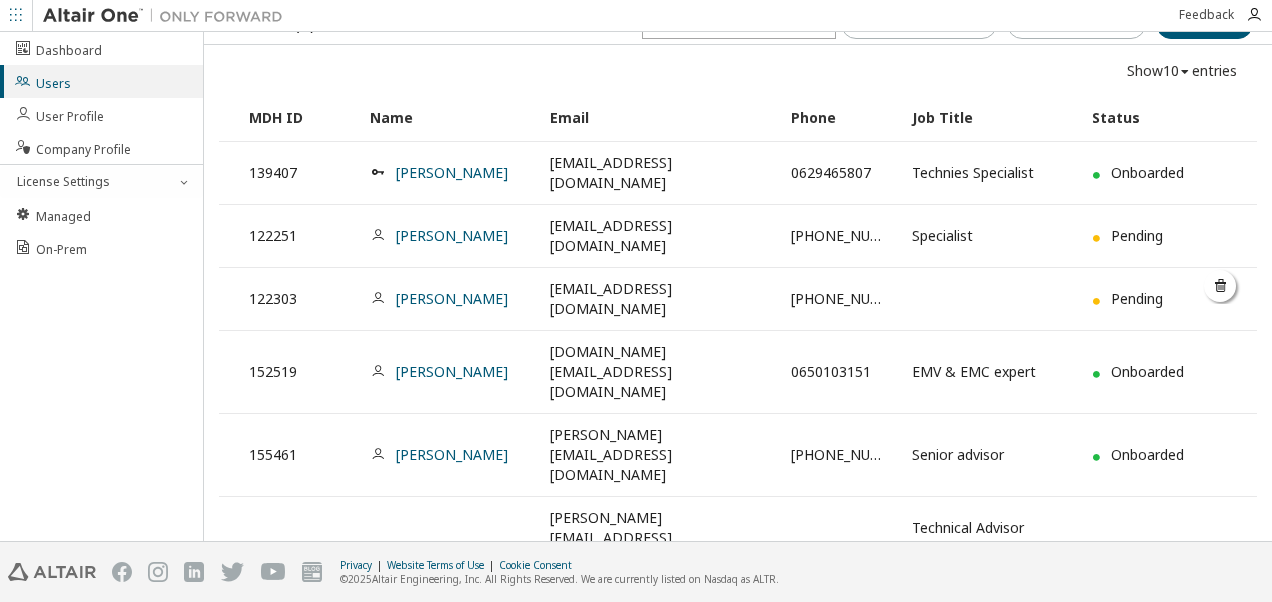 scroll, scrollTop: 100, scrollLeft: 0, axis: vertical 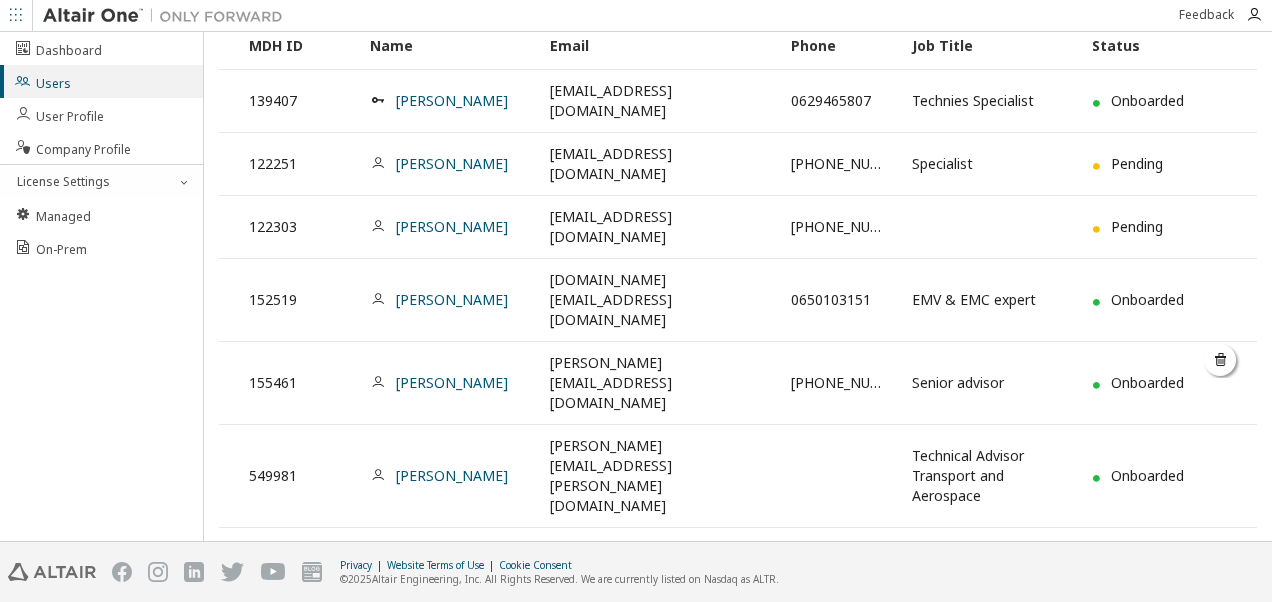 click at bounding box center [1221, 360] 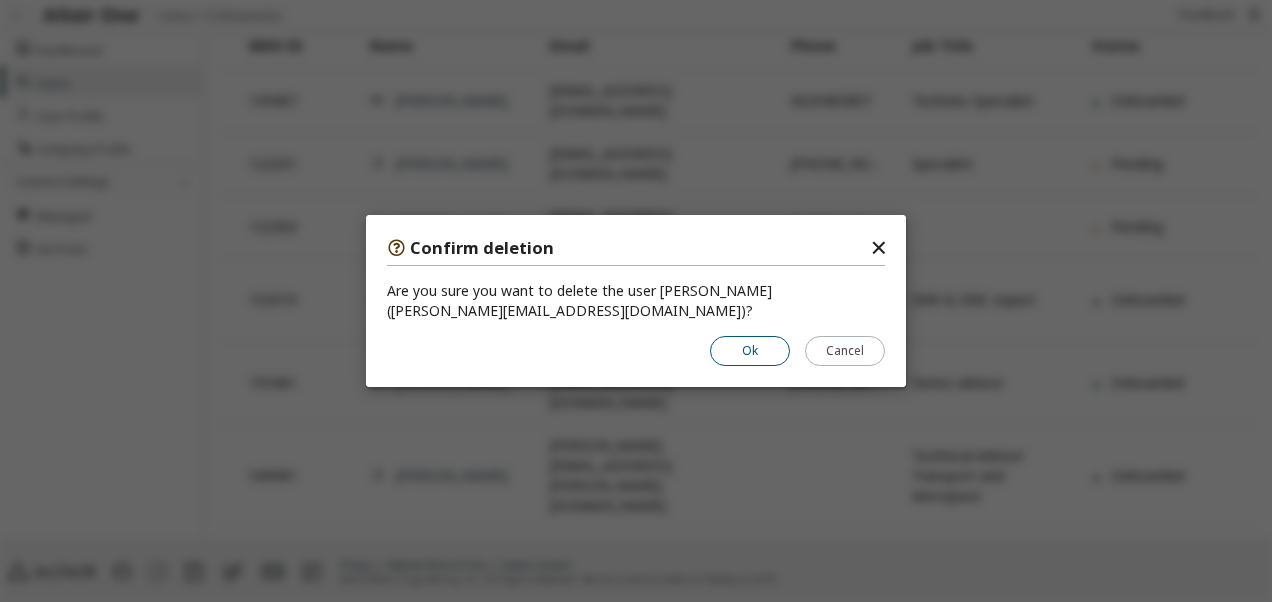 click on "Ok" at bounding box center [750, 351] 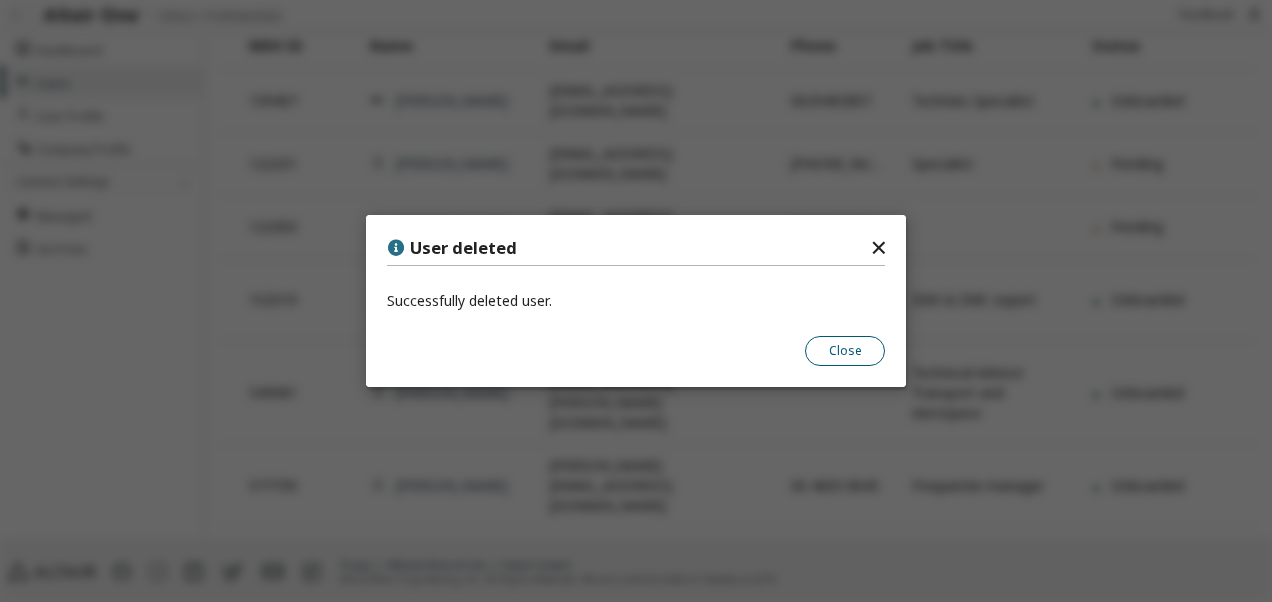 click on "Close" at bounding box center [845, 351] 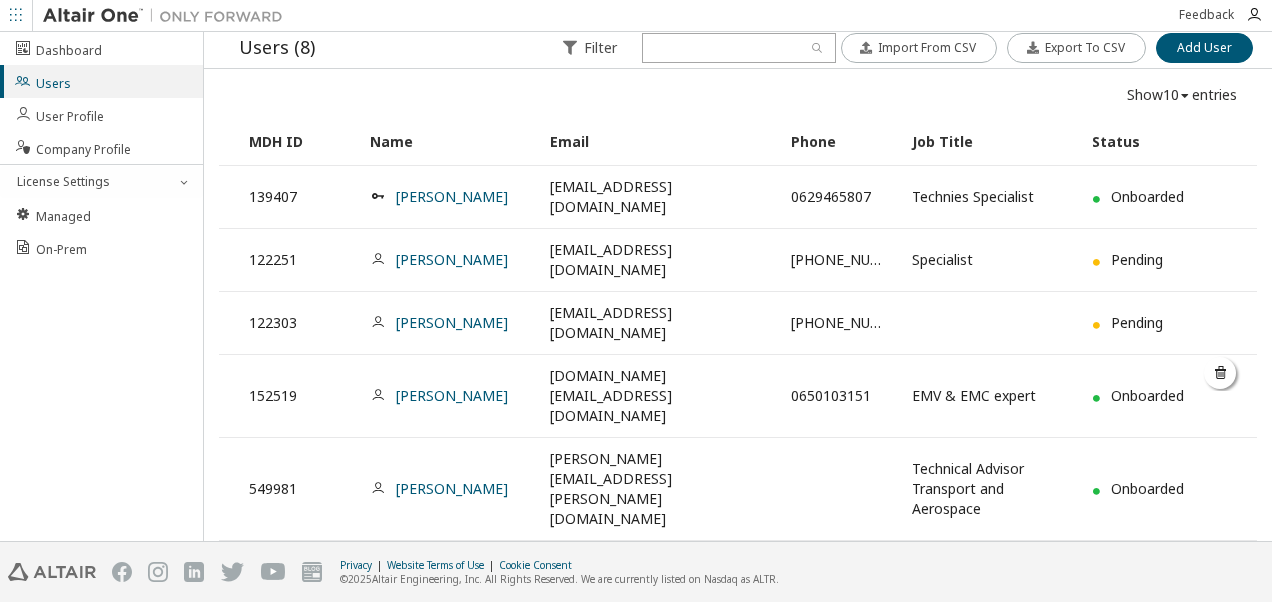 scroll, scrollTop: 0, scrollLeft: 0, axis: both 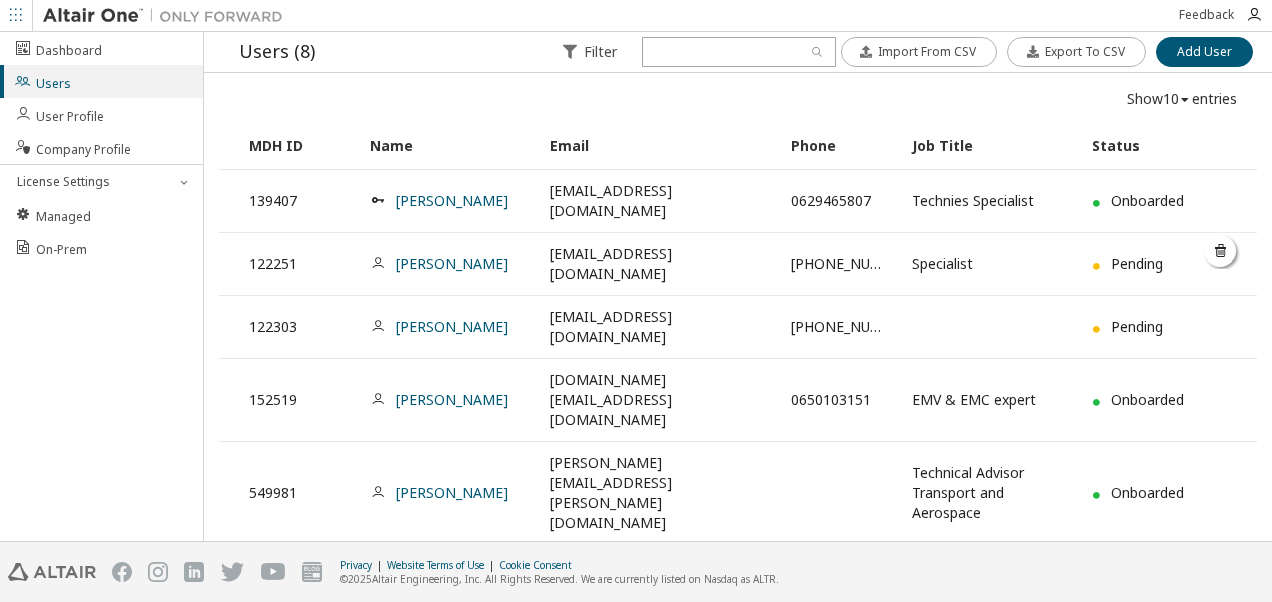 click on "Pending" at bounding box center [1141, 263] 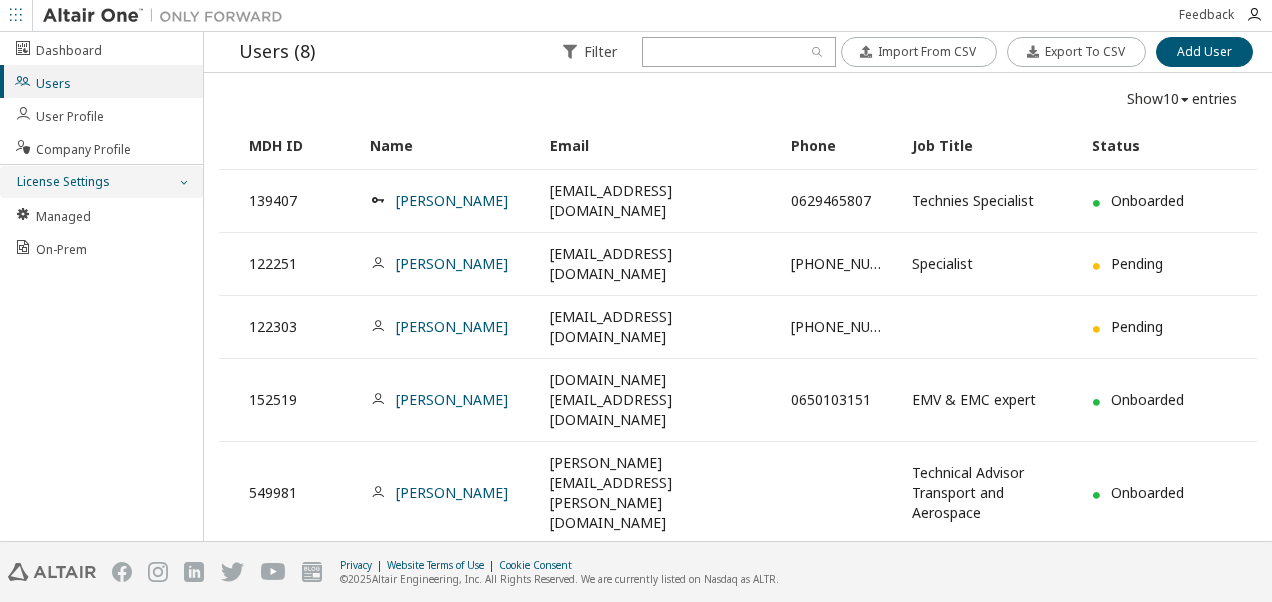 click on "License Settings" at bounding box center (101, 182) 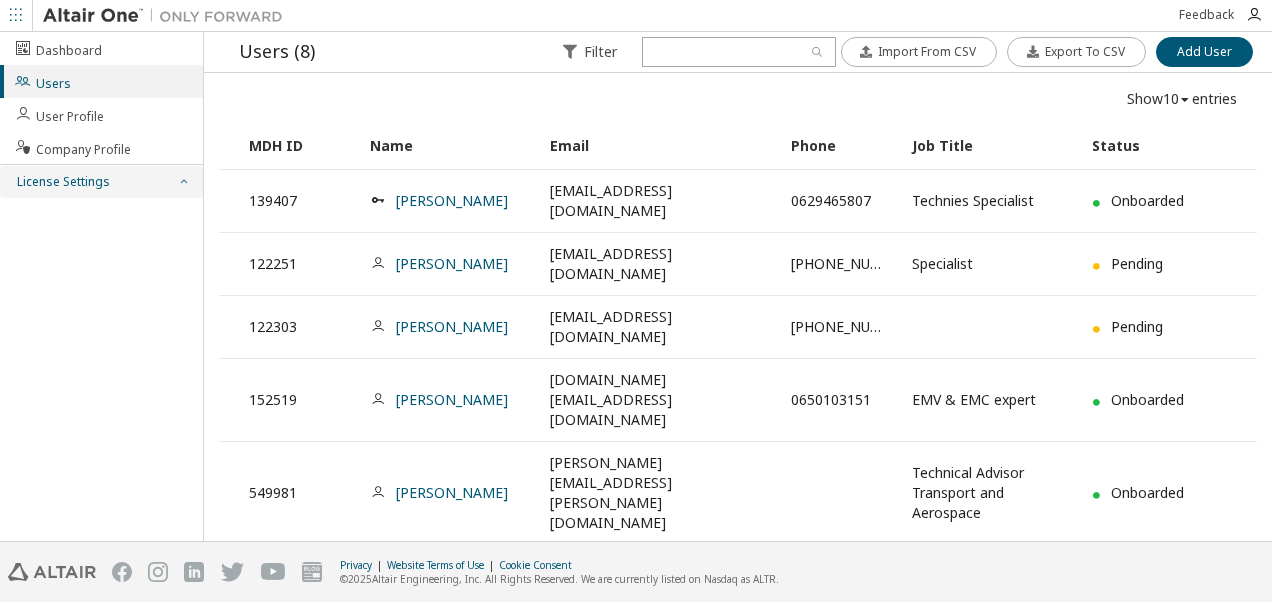 click on "License Settings" at bounding box center (101, 182) 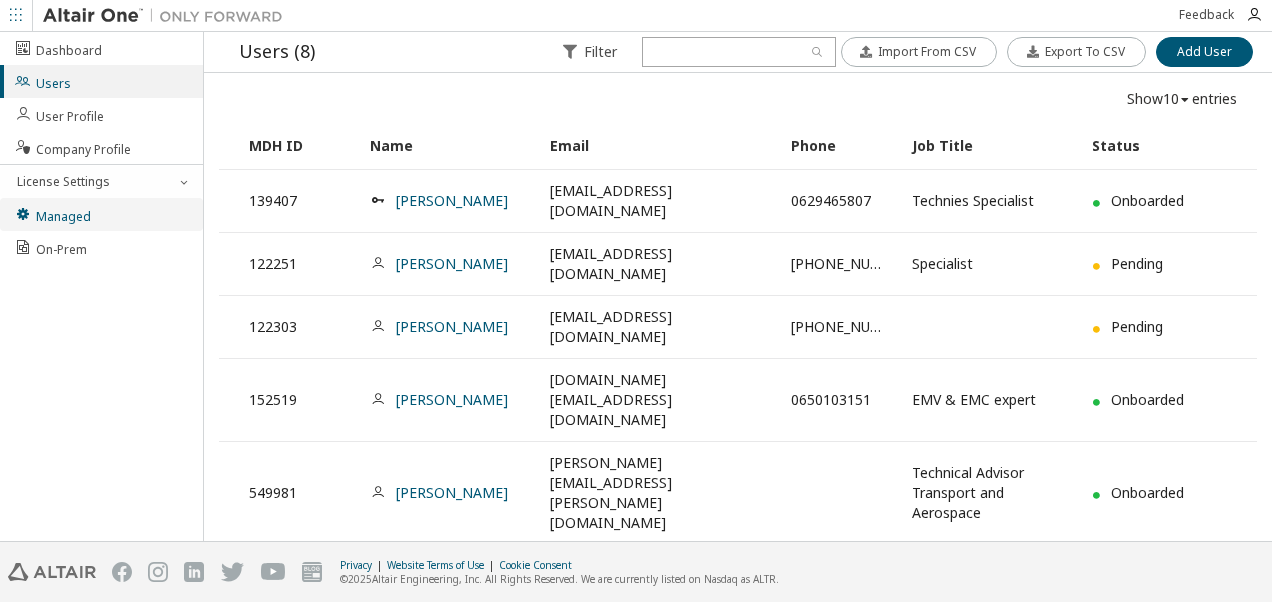 click on "Managed" at bounding box center [101, 214] 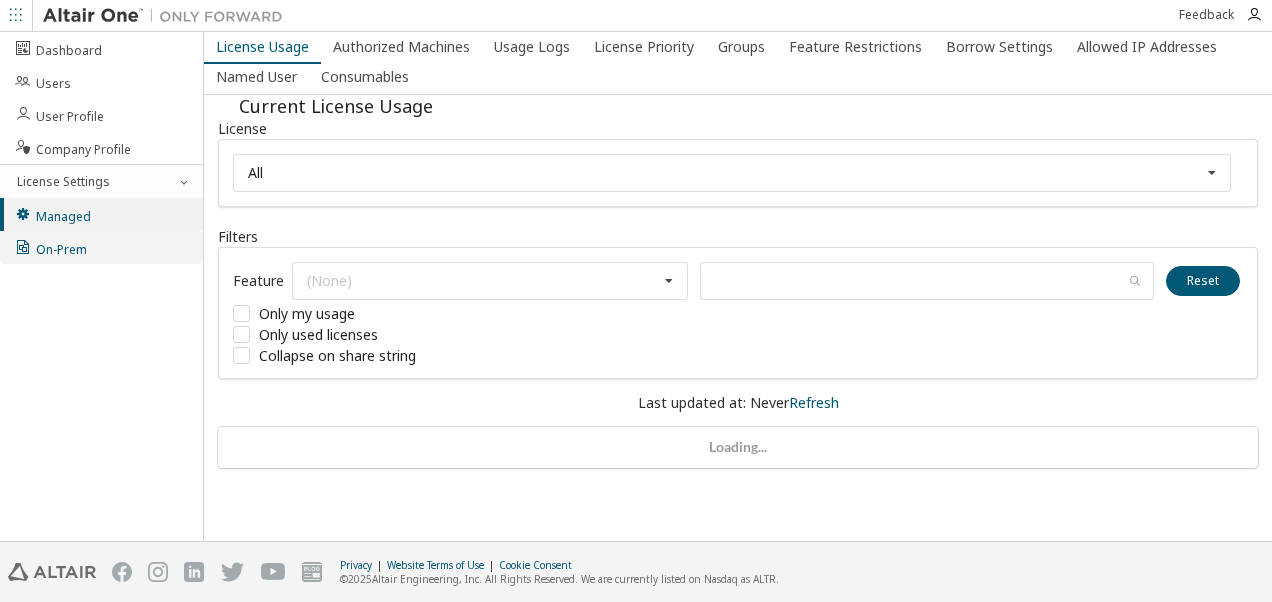 click on "On-Prem" at bounding box center [101, 247] 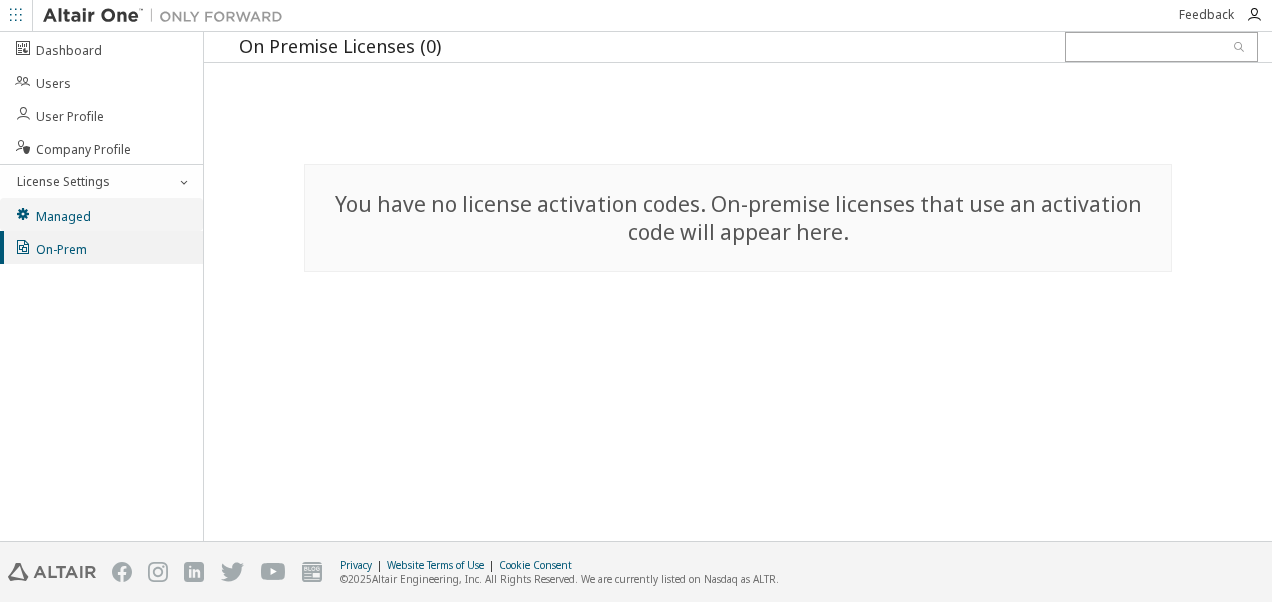 click on "Managed" at bounding box center [101, 214] 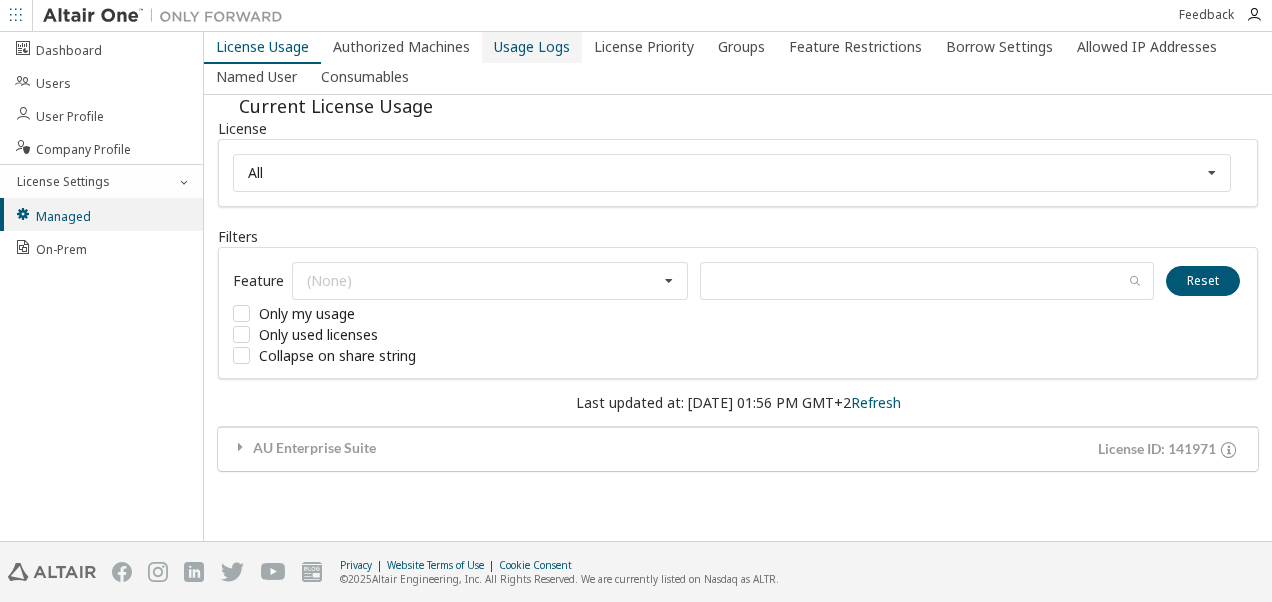 click on "Usage Logs" at bounding box center [532, 47] 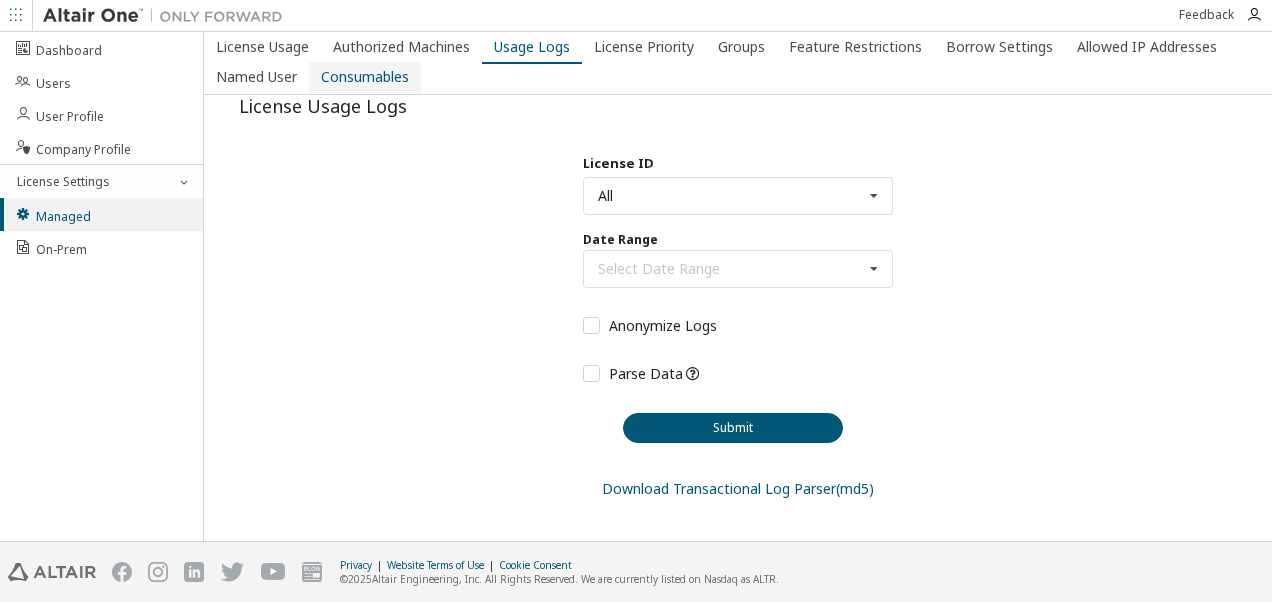 click on "Consumables" at bounding box center (365, 77) 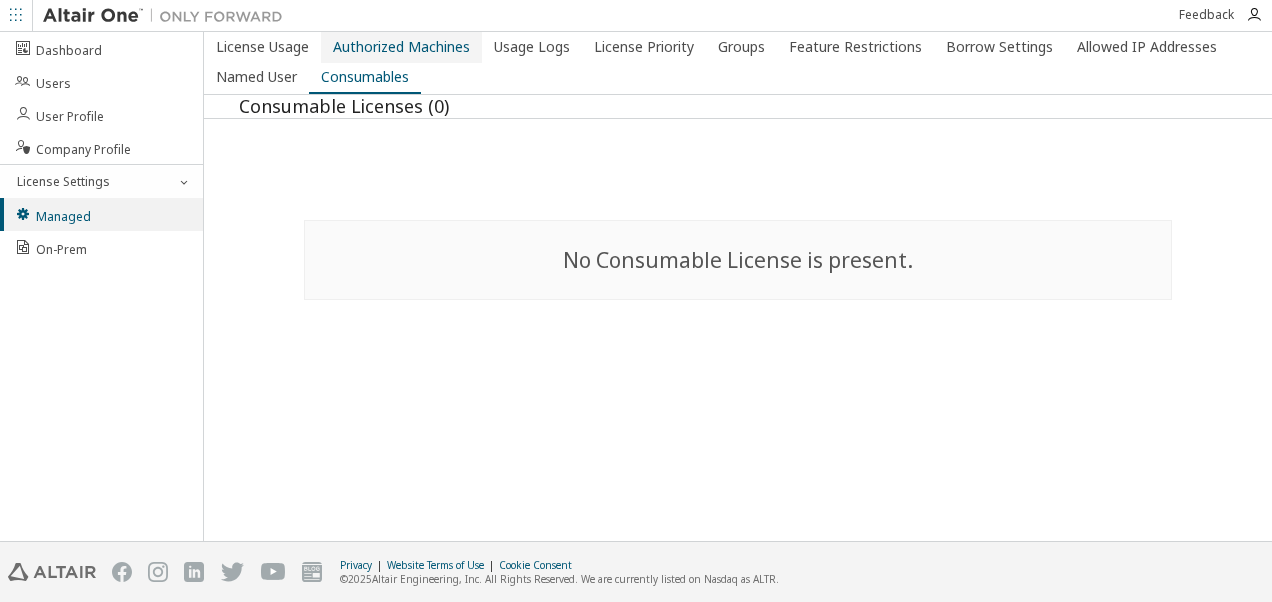 click on "Authorized Machines" at bounding box center [401, 47] 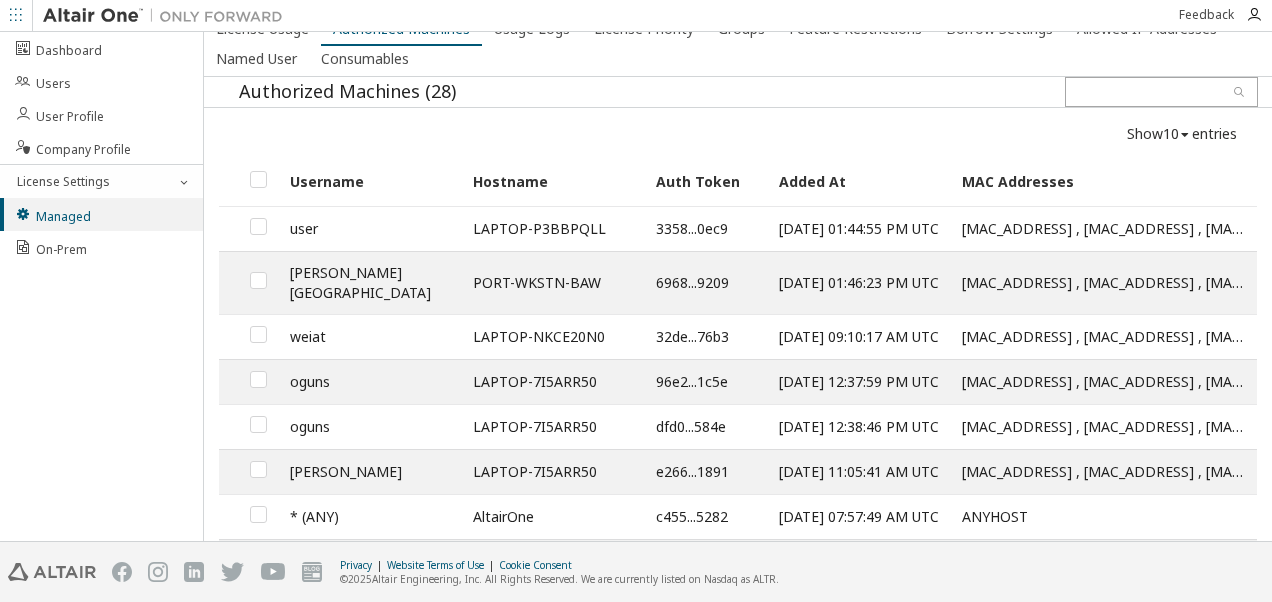 scroll, scrollTop: 0, scrollLeft: 0, axis: both 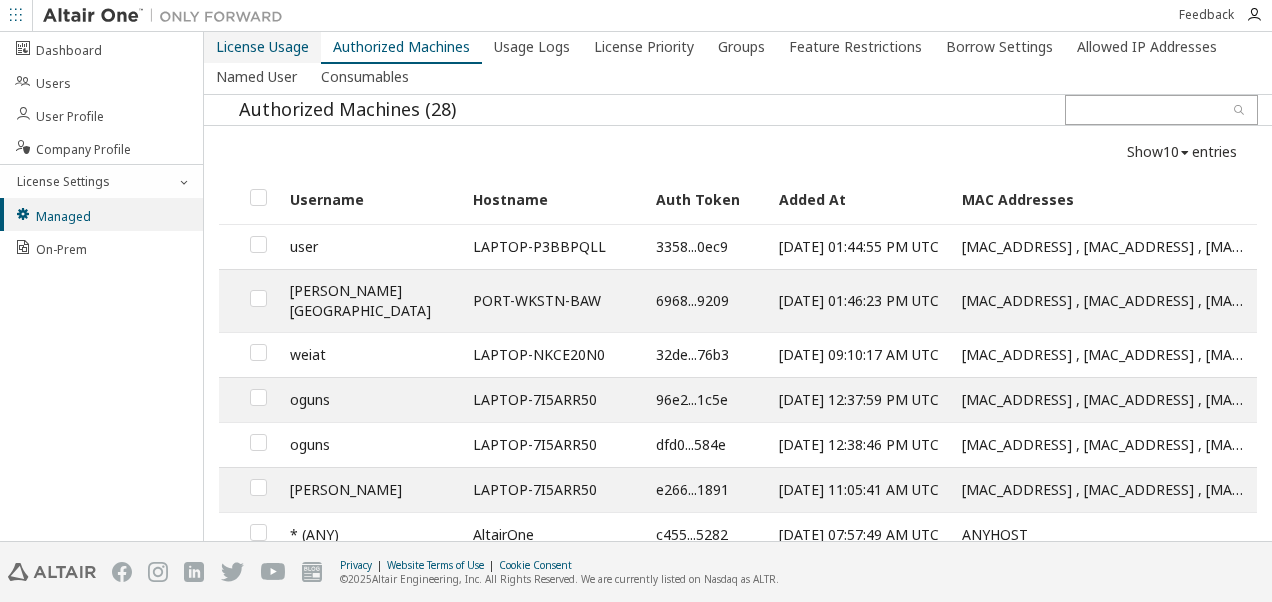 click on "License Usage" at bounding box center [262, 47] 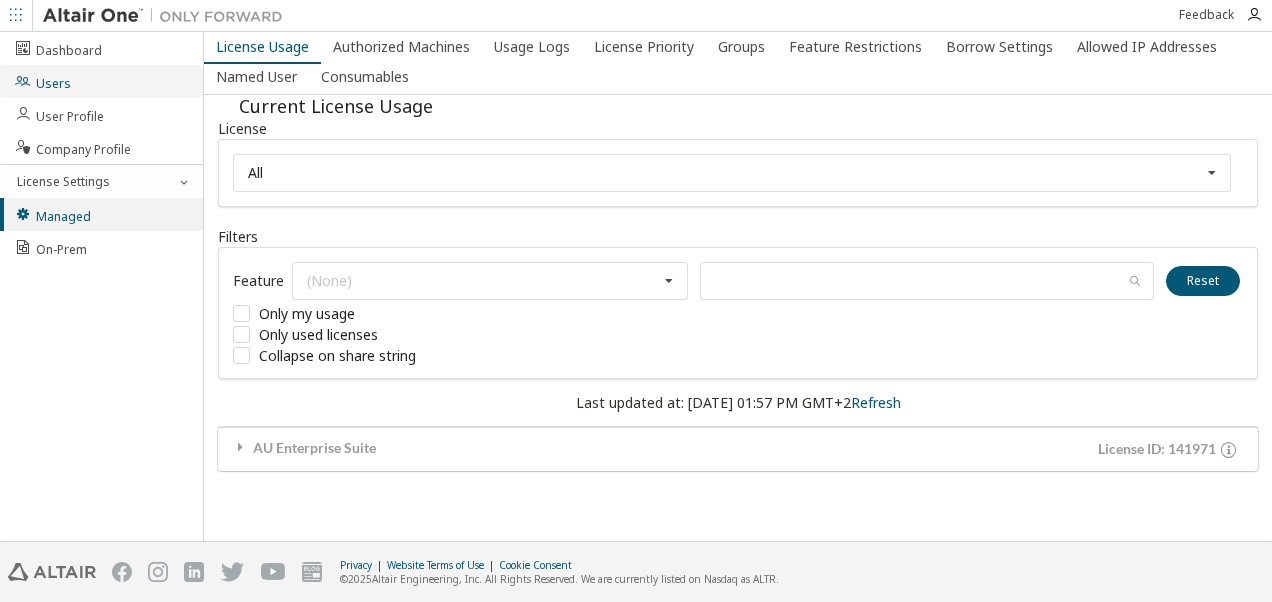 click on "Users" at bounding box center (101, 81) 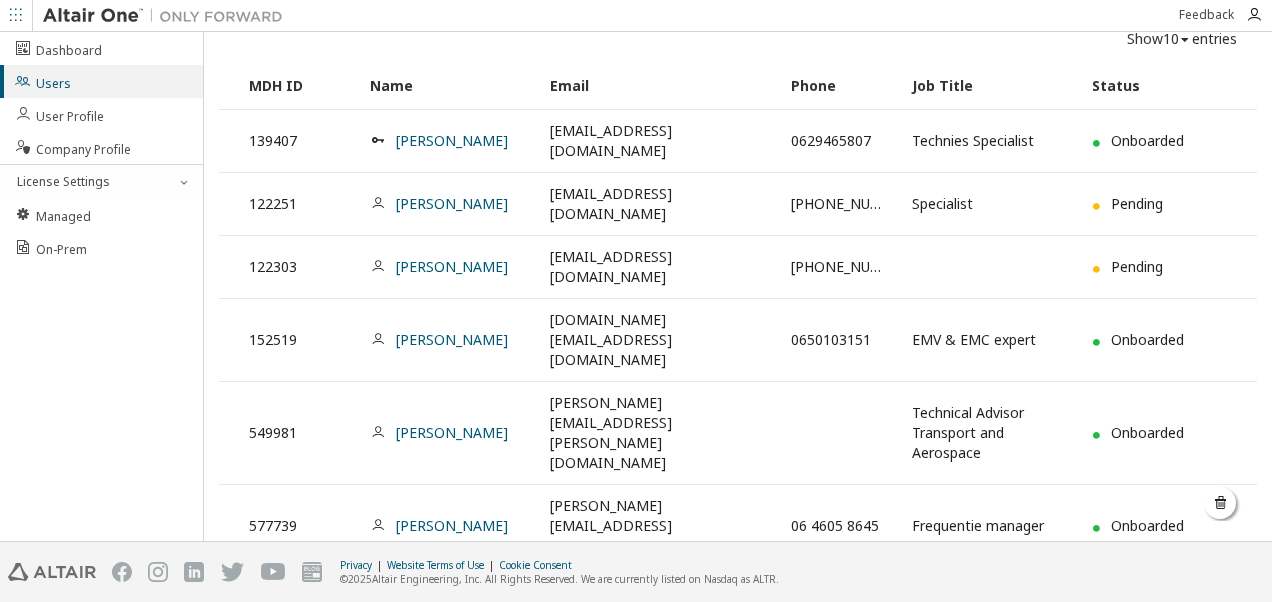 scroll, scrollTop: 113, scrollLeft: 0, axis: vertical 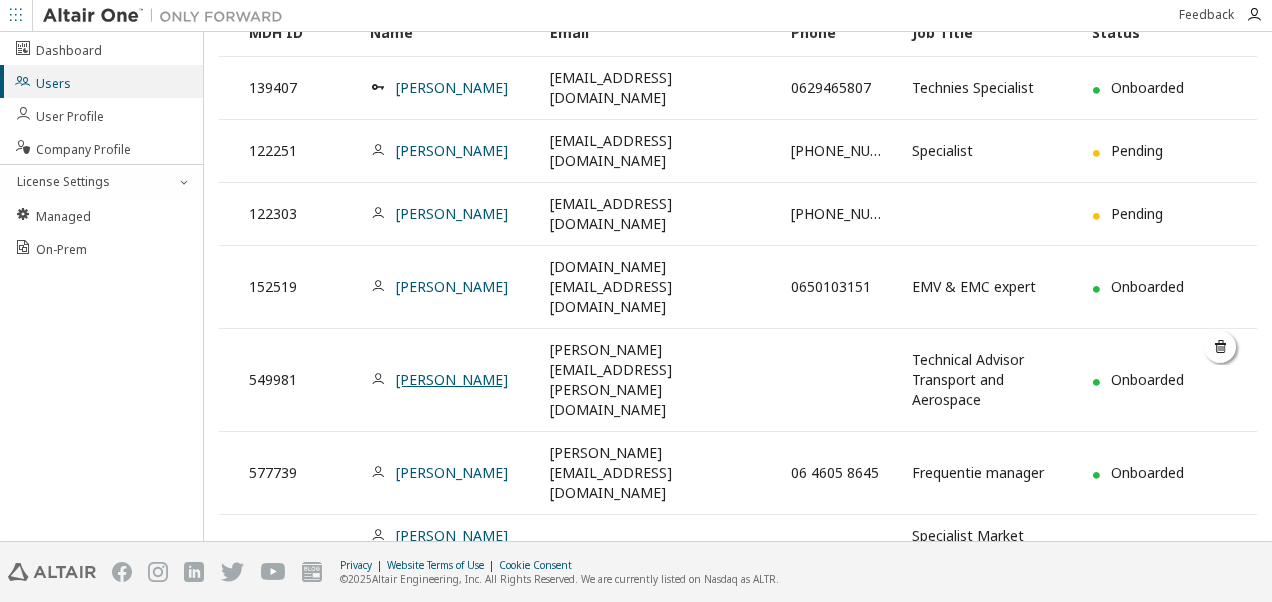 click on "[PERSON_NAME]" at bounding box center (452, 379) 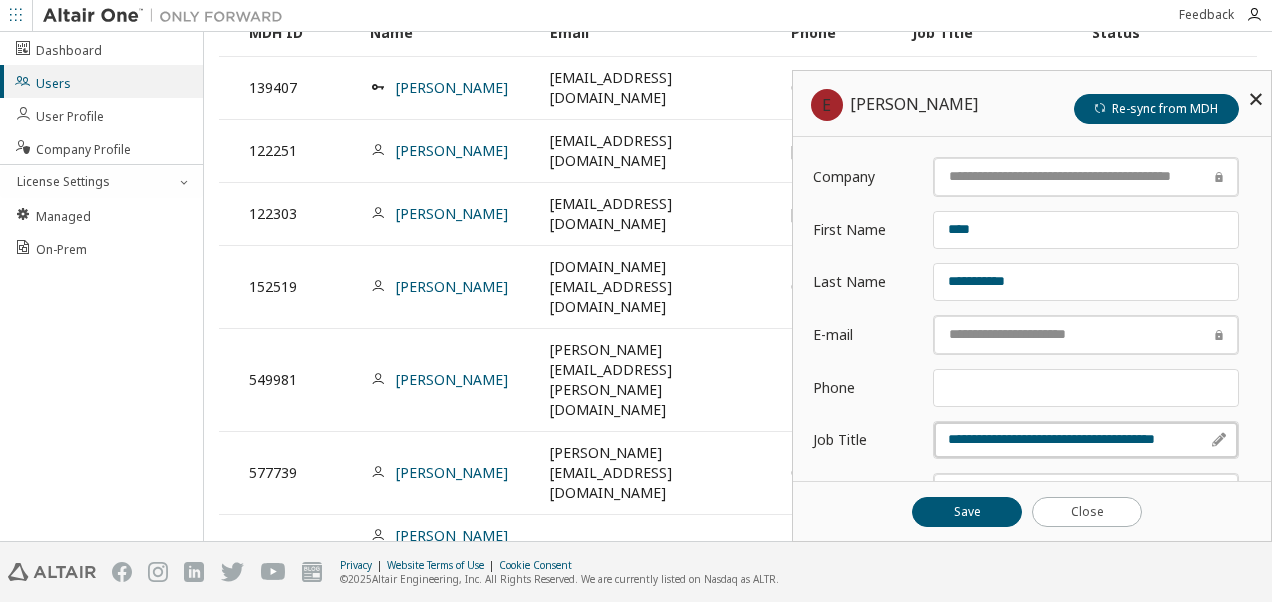 scroll, scrollTop: 168, scrollLeft: 0, axis: vertical 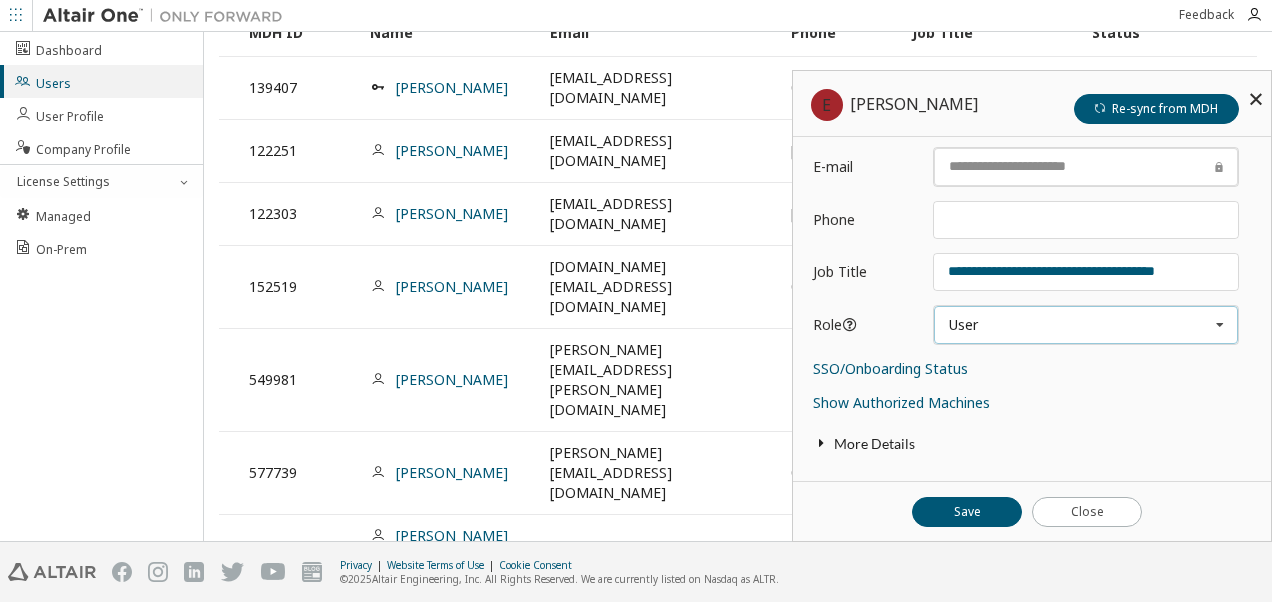 click on "User User Admin Owner" at bounding box center (1086, 325) 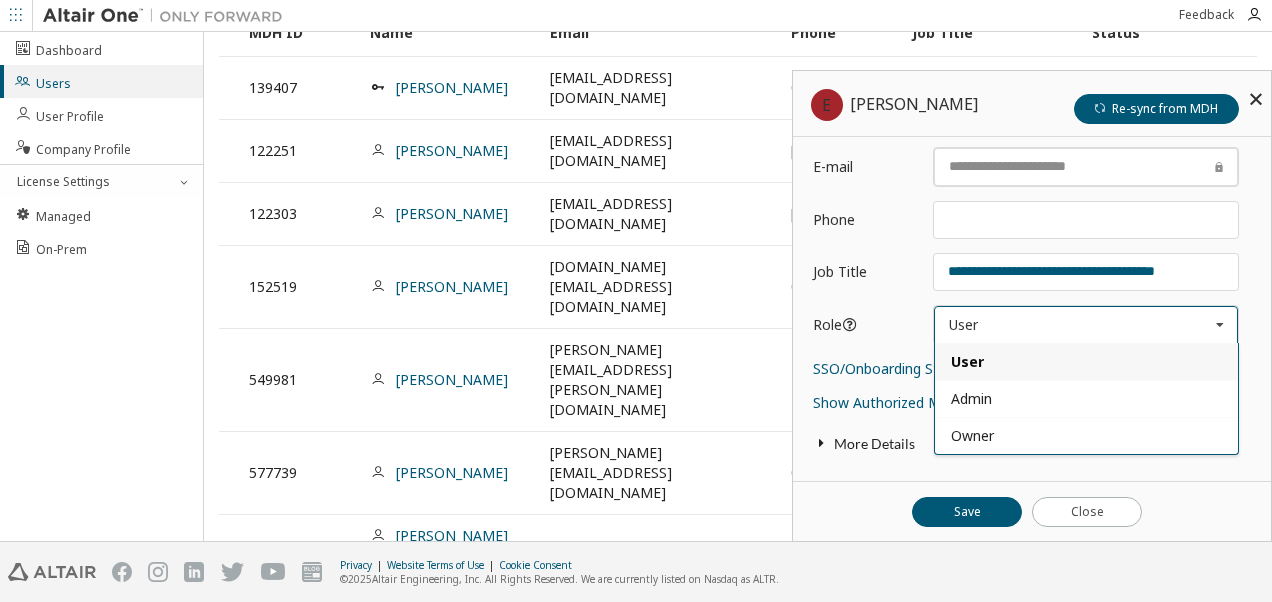 click on "Owner" at bounding box center [1086, 435] 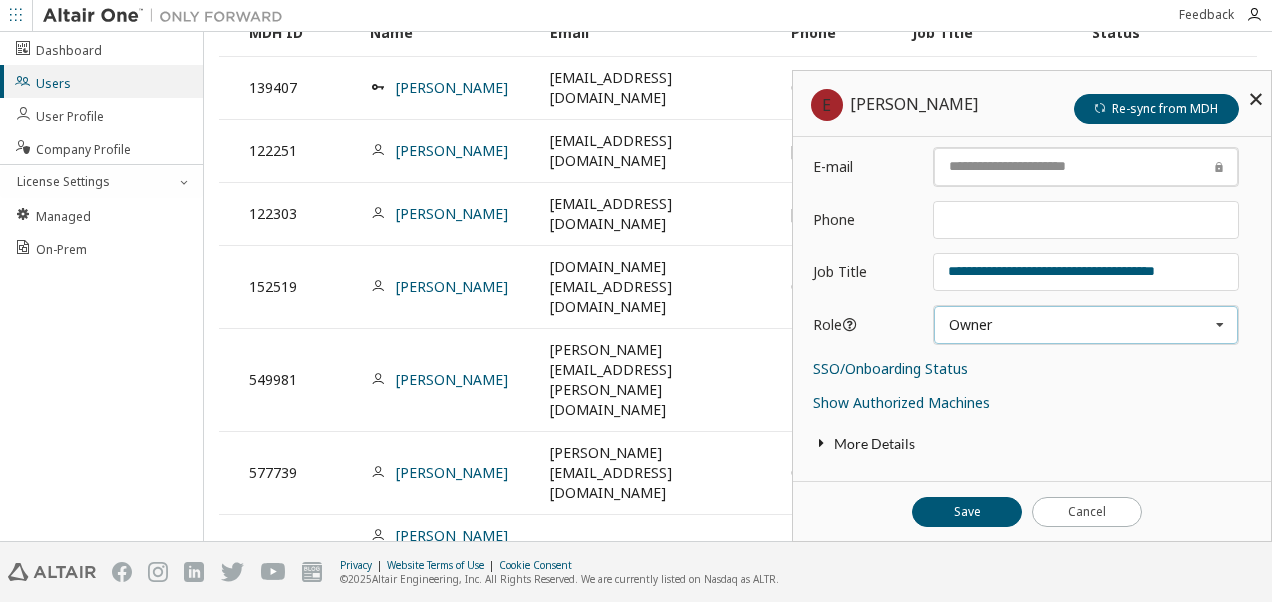 click on "Owner User Admin Owner" at bounding box center (1086, 325) 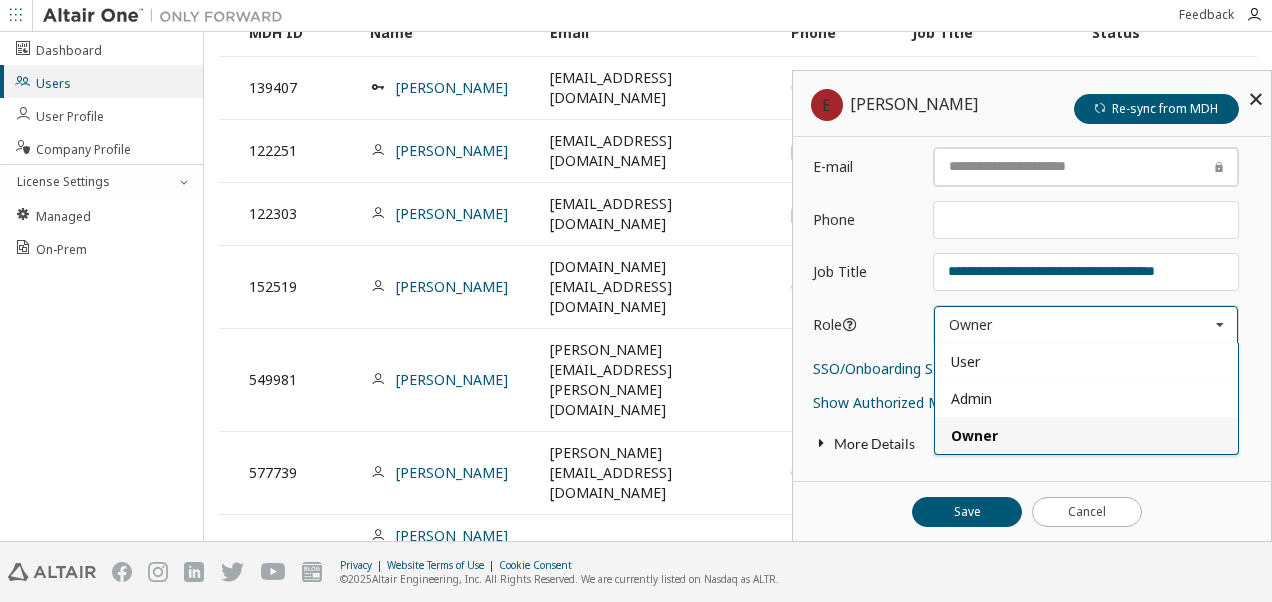 drag, startPoint x: 992, startPoint y: 390, endPoint x: 990, endPoint y: 420, distance: 30.066593 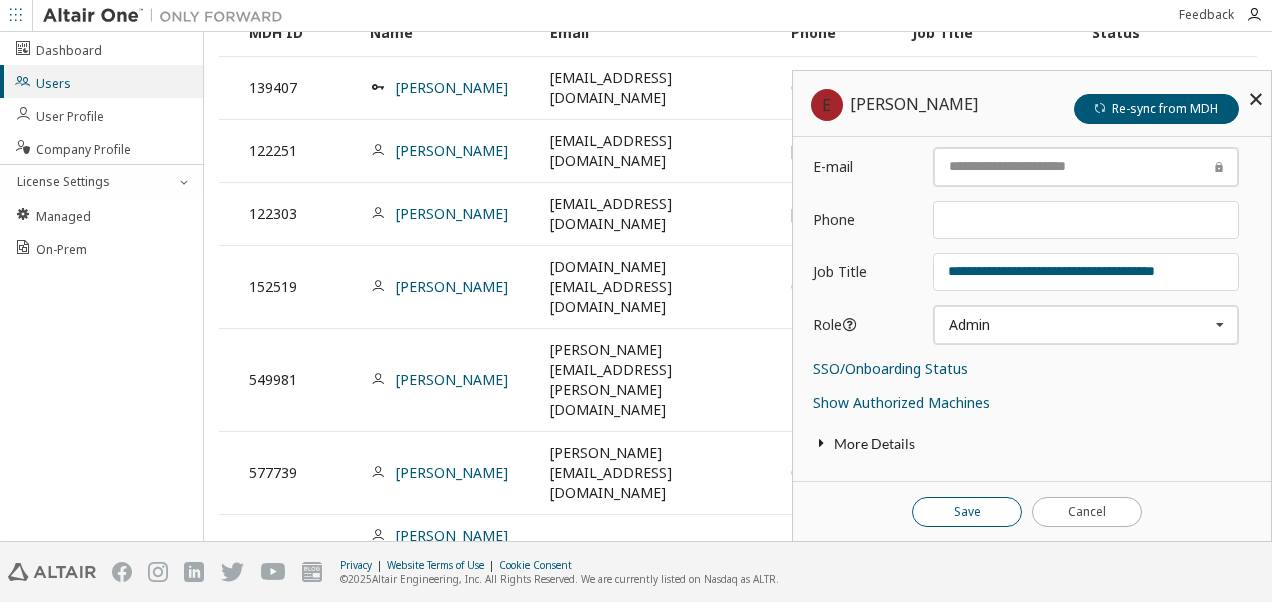 click on "Save" at bounding box center [967, 512] 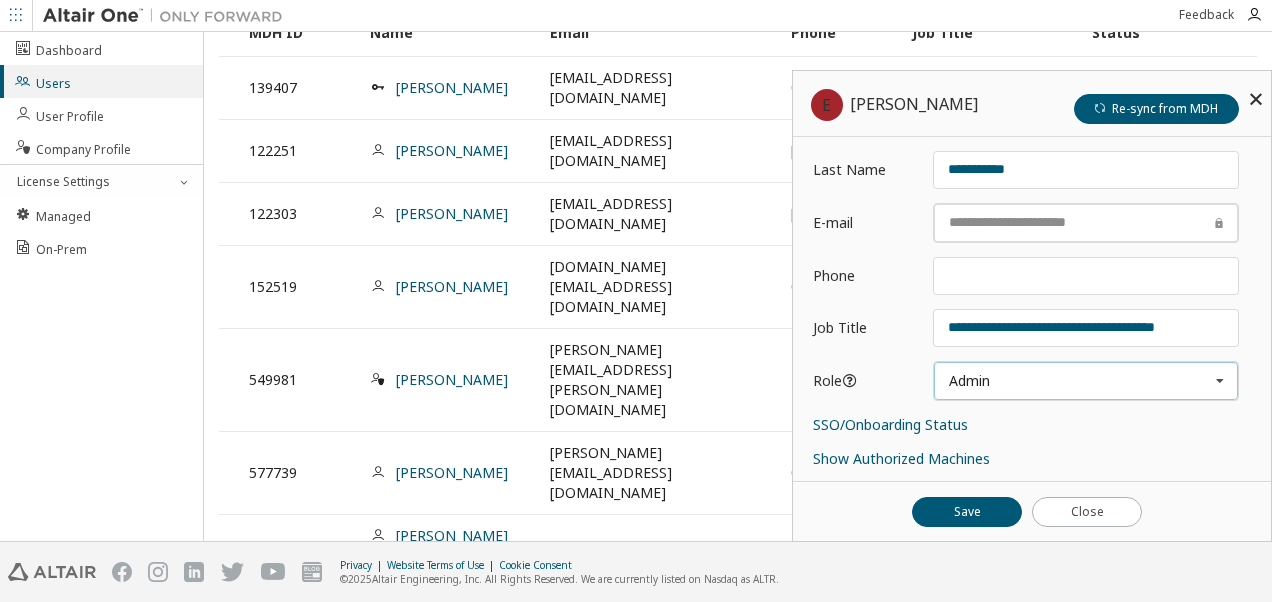 click on "Admin" at bounding box center [969, 381] 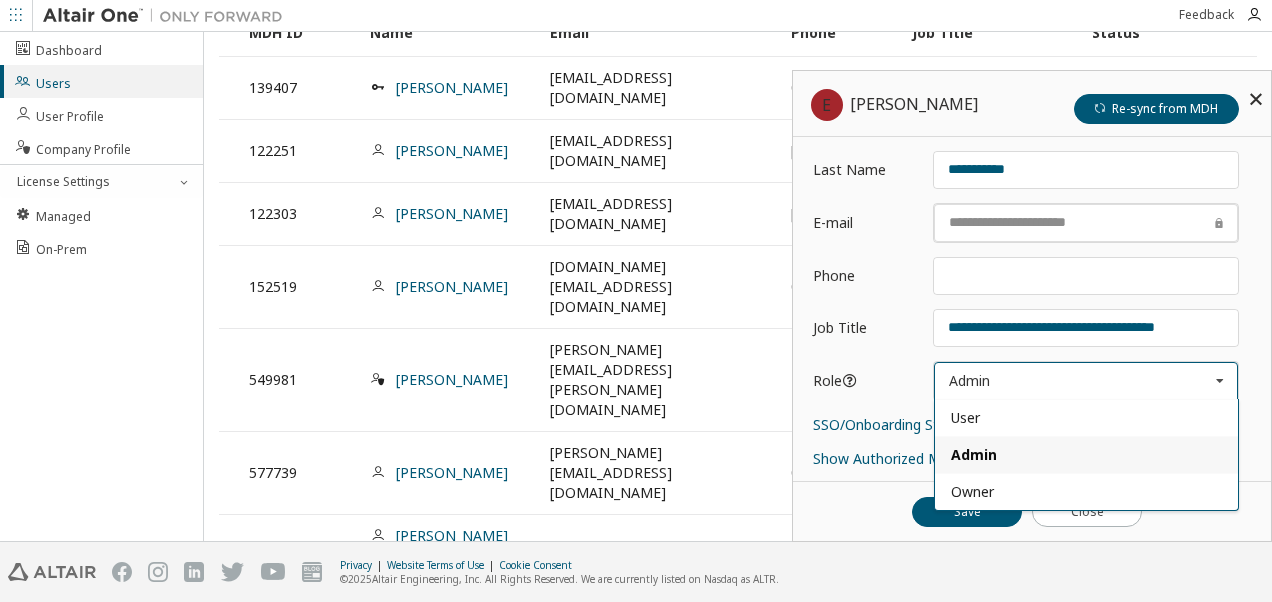 click on "Owner" at bounding box center (1086, 491) 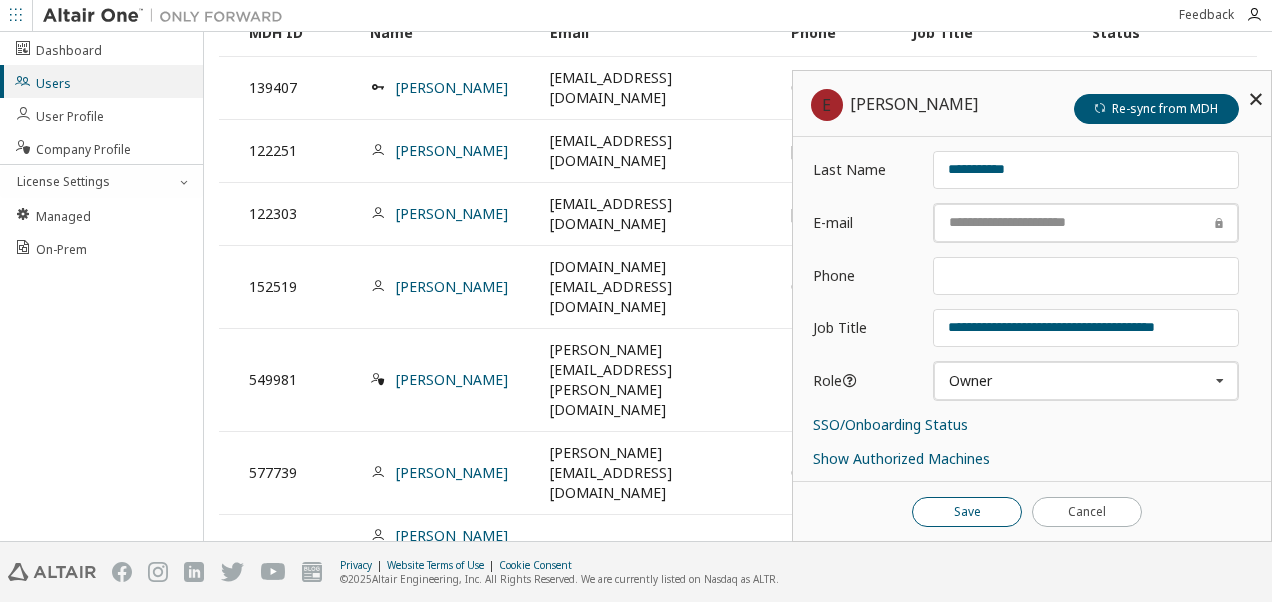 click on "Save" at bounding box center (967, 512) 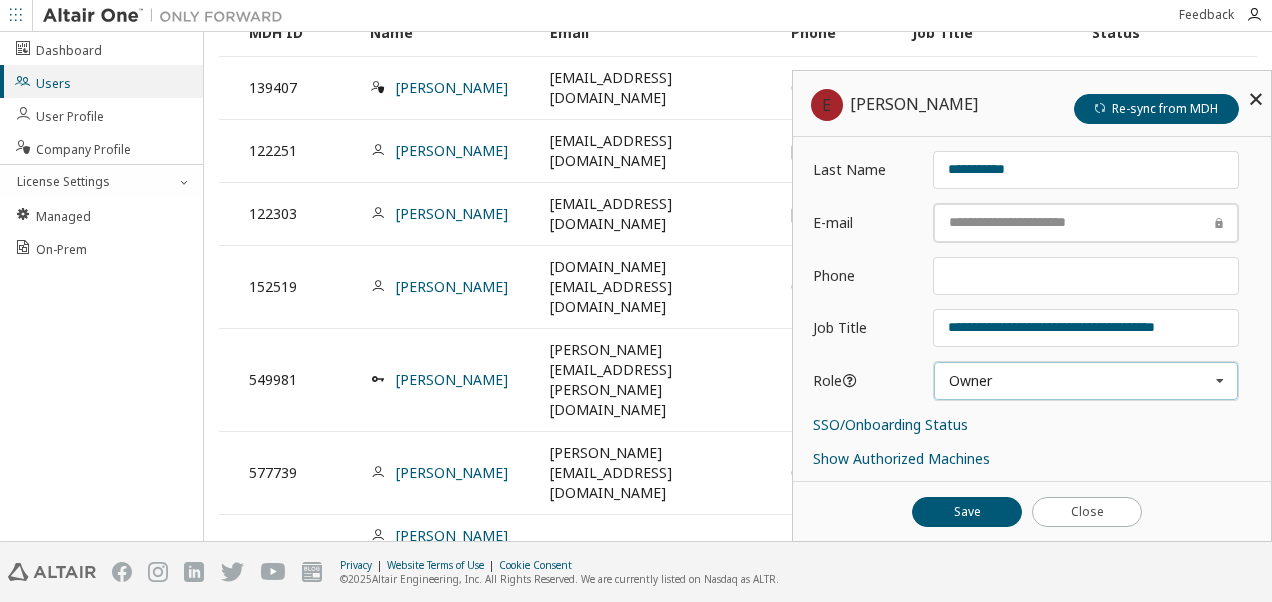 click on "Owner User Admin Owner" at bounding box center (1086, 381) 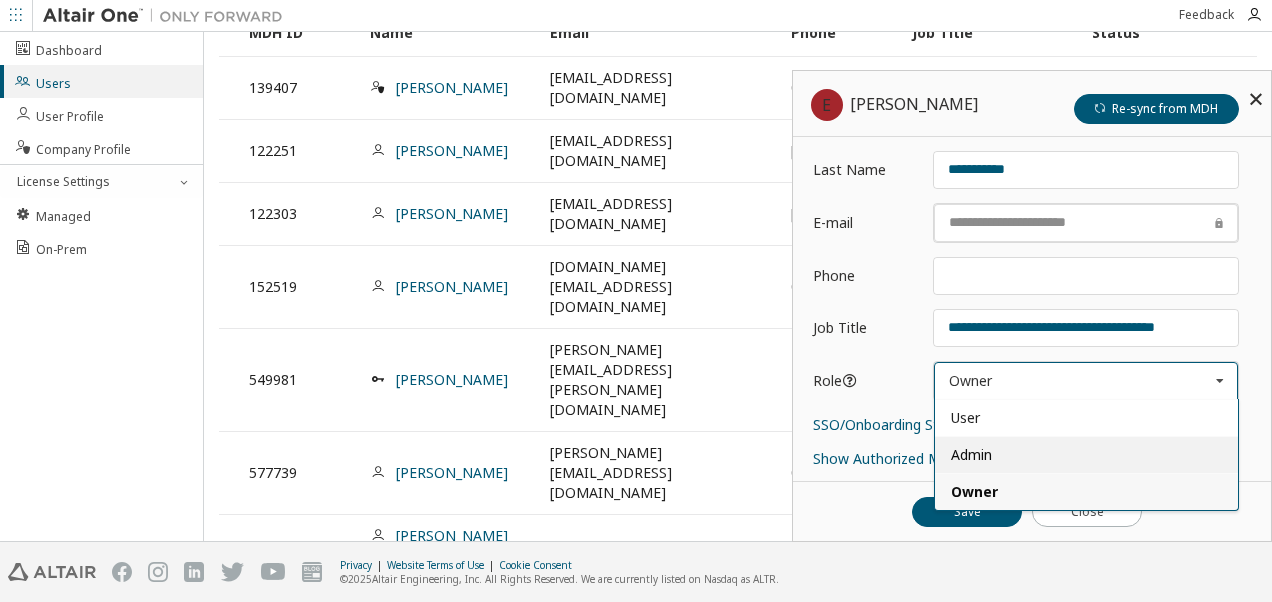click on "Admin" at bounding box center [971, 454] 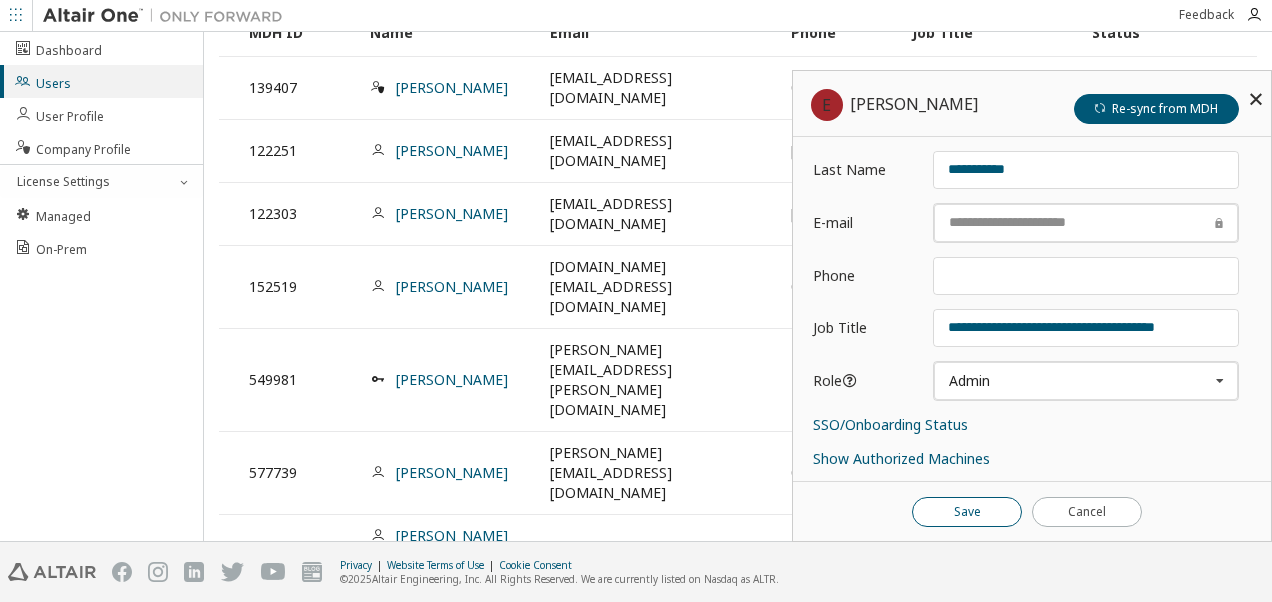 click on "Save" at bounding box center [967, 512] 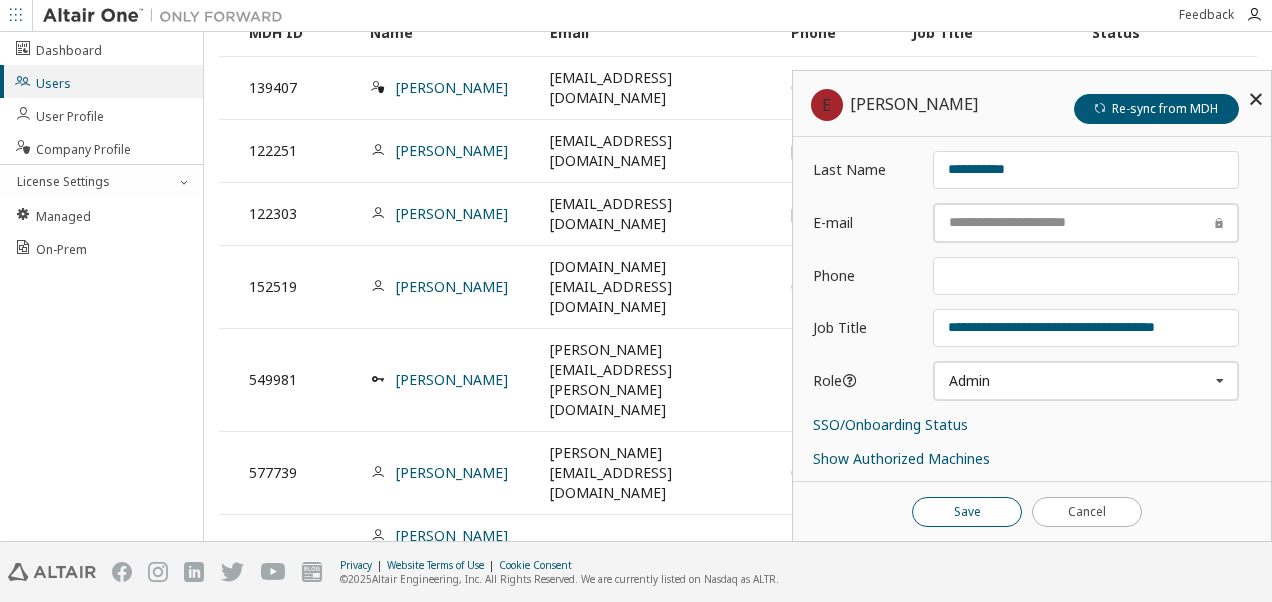 click on "Save" at bounding box center [967, 512] 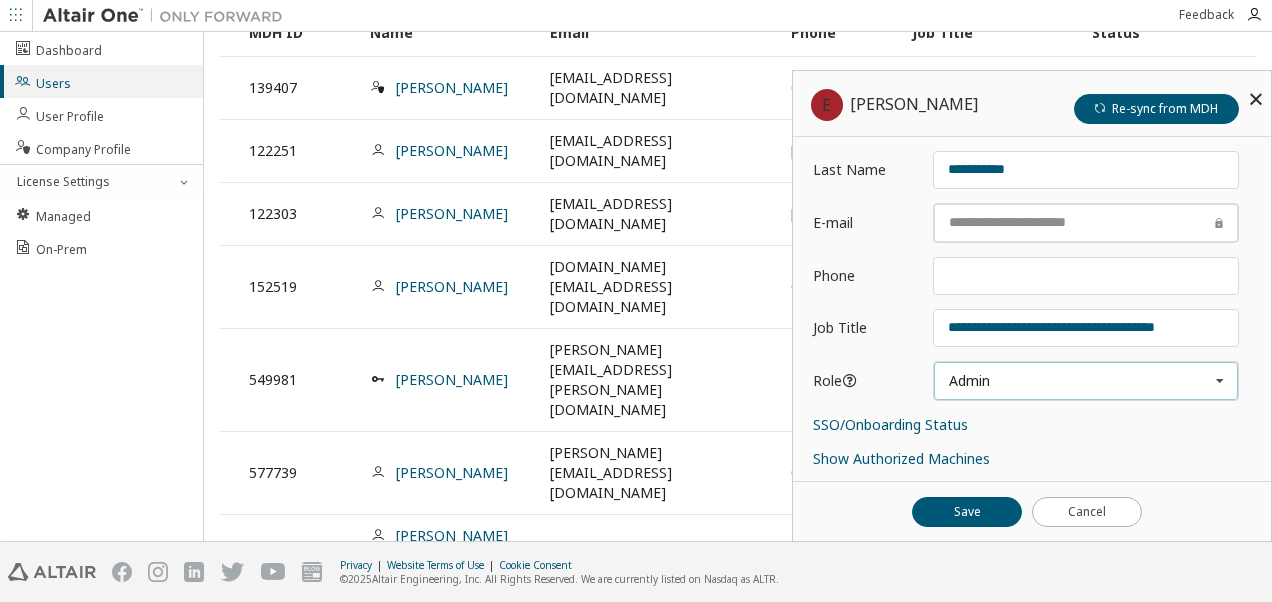 click on "Admin User Admin Owner" at bounding box center (1086, 381) 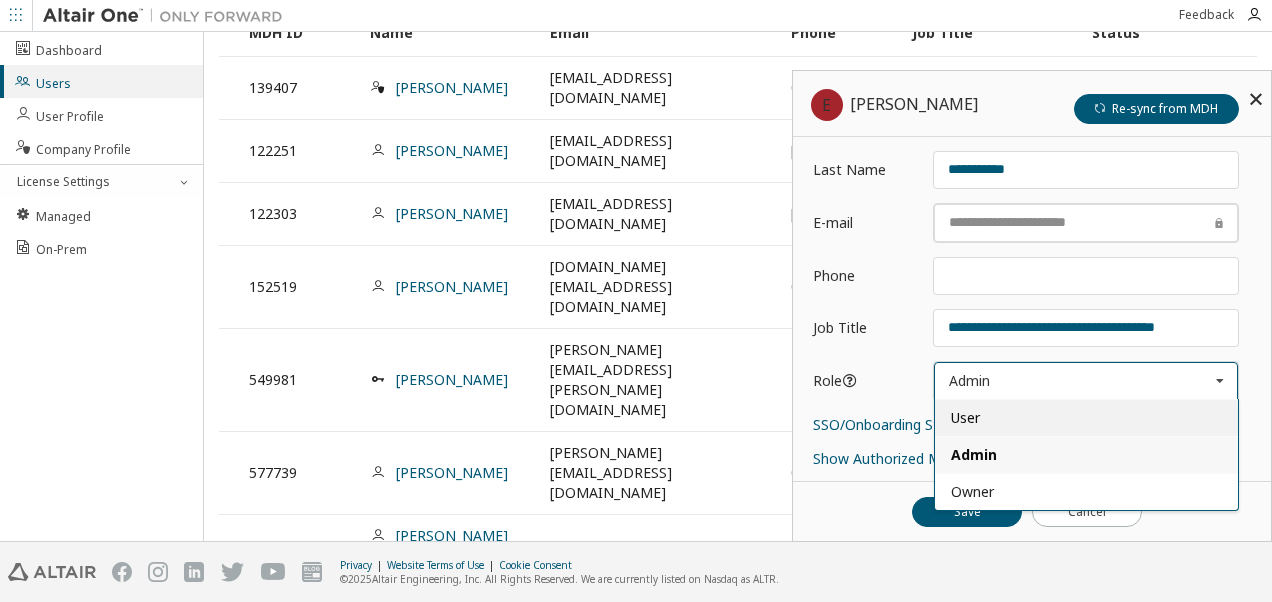 click on "User" at bounding box center [1086, 417] 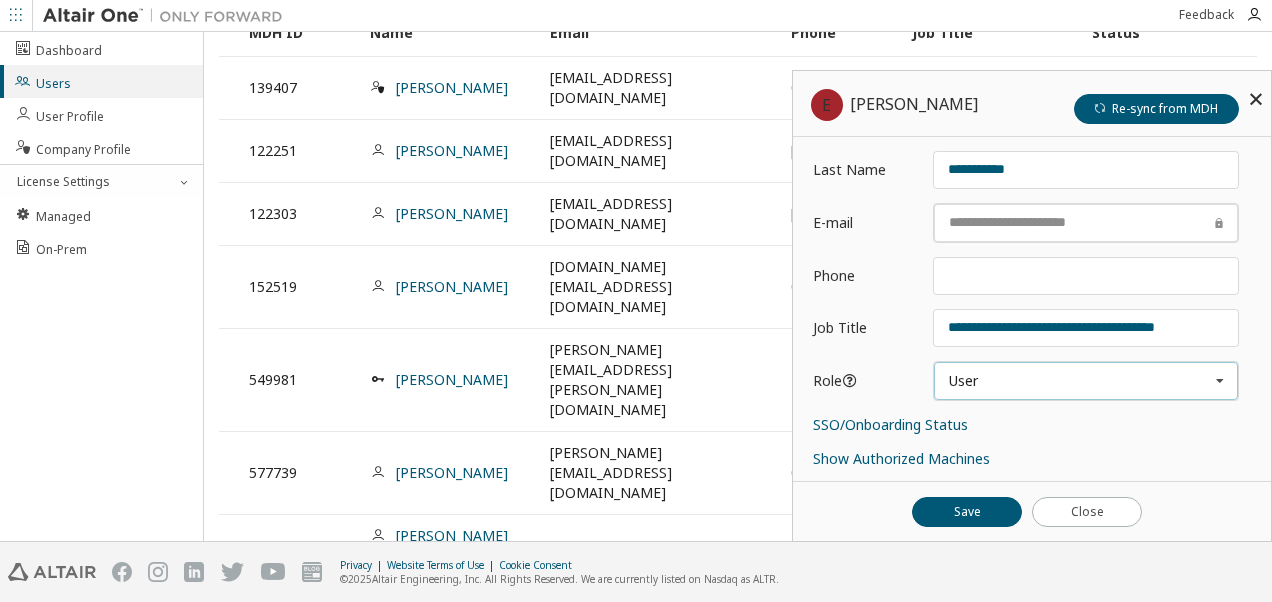 click on "User User Admin Owner" at bounding box center [1086, 381] 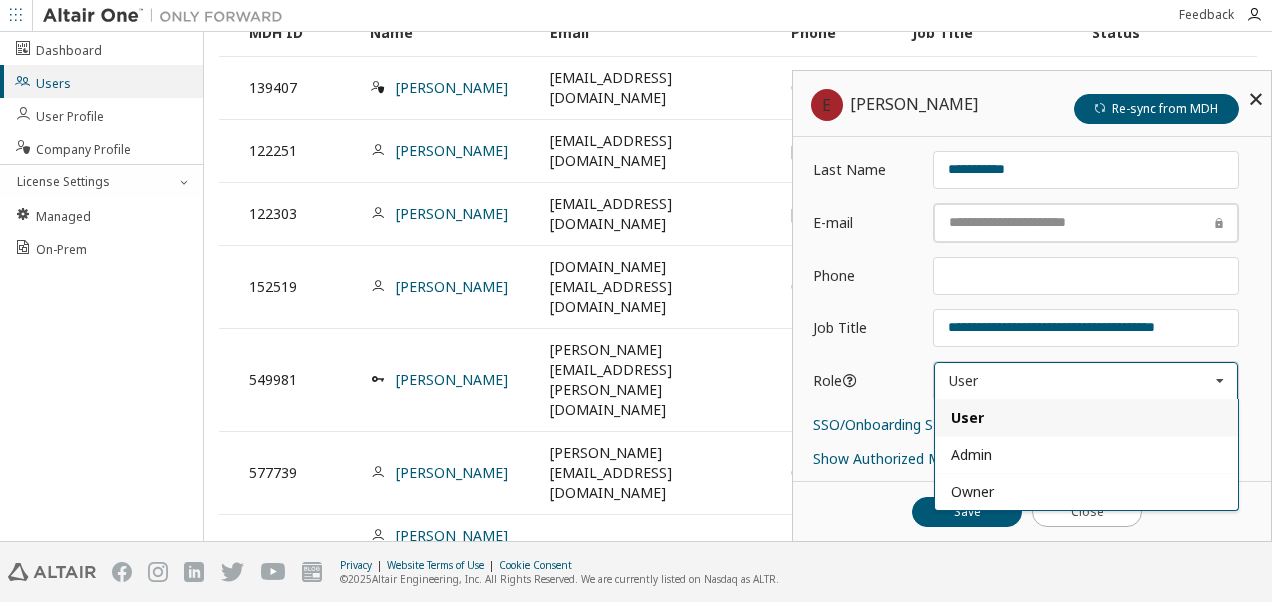 click at bounding box center [1256, 99] 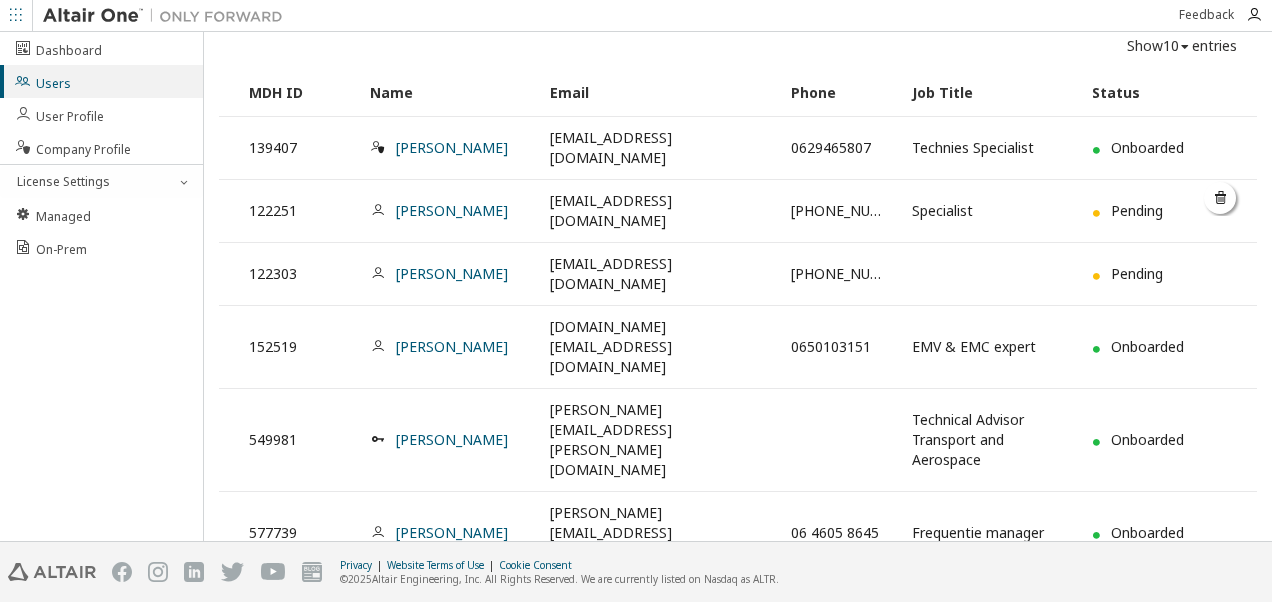scroll, scrollTop: 0, scrollLeft: 0, axis: both 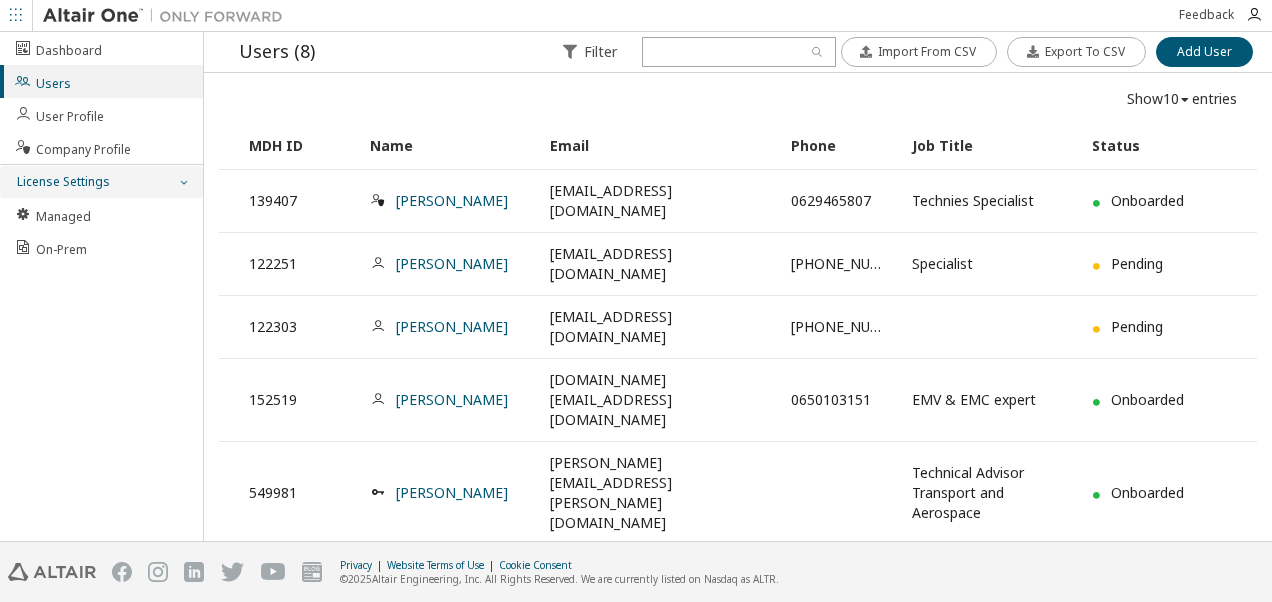 click on "License Settings" at bounding box center [101, 182] 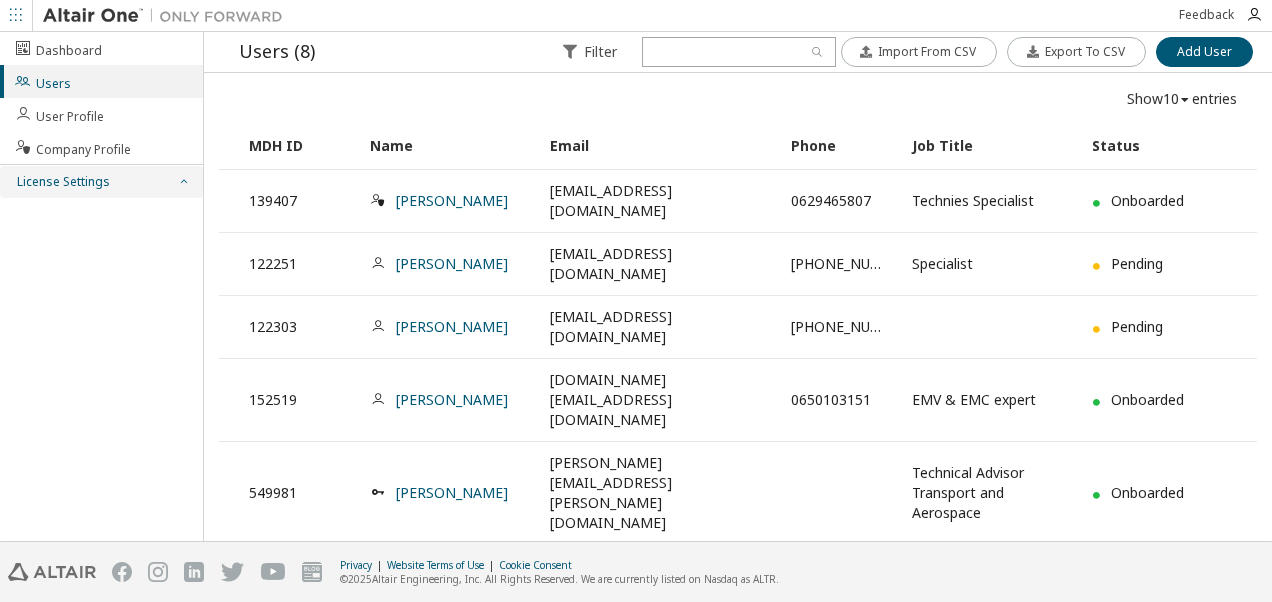 click on "License Settings" at bounding box center (62, 182) 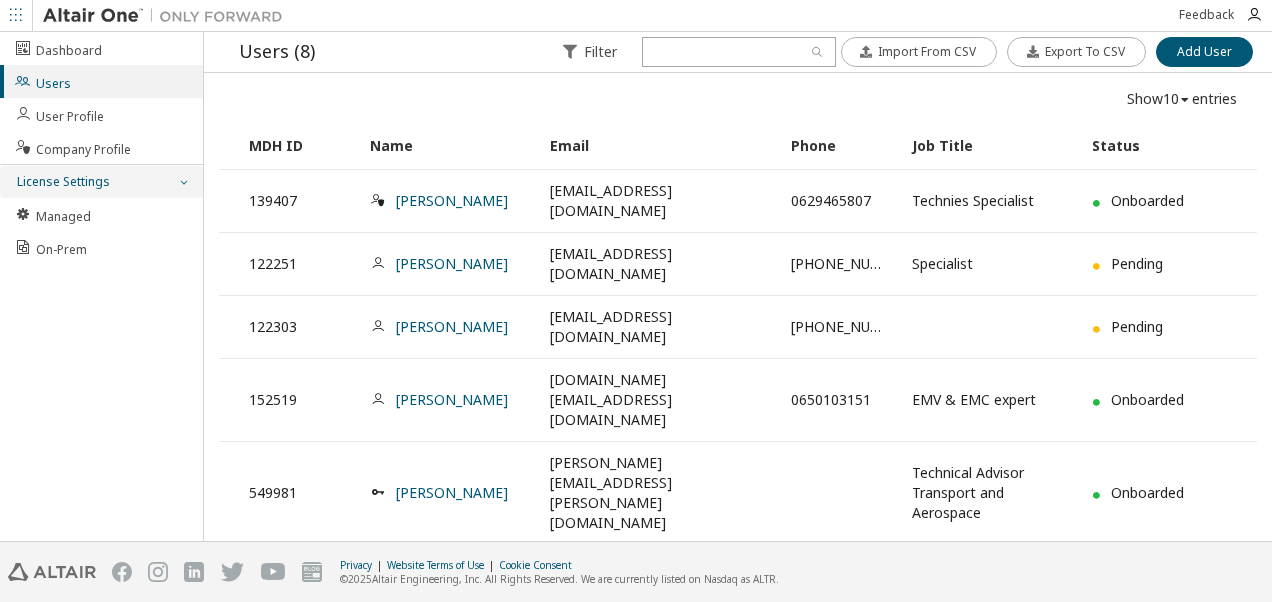 click on "Managed" at bounding box center (101, 214) 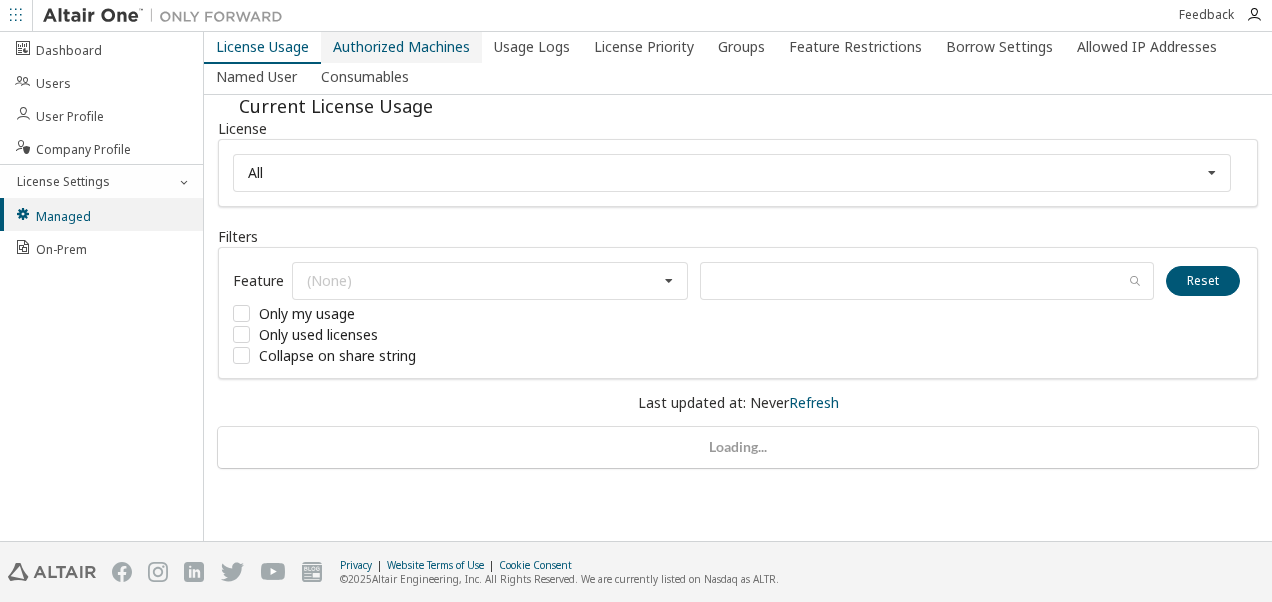 click on "Authorized Machines" at bounding box center (401, 47) 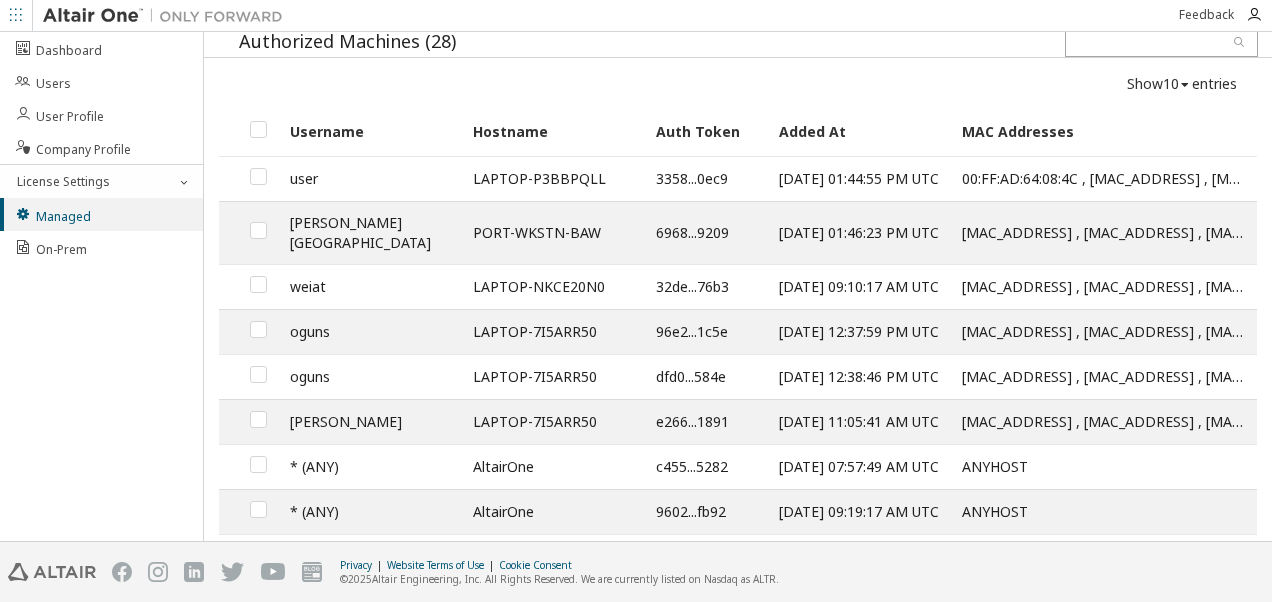 scroll, scrollTop: 0, scrollLeft: 0, axis: both 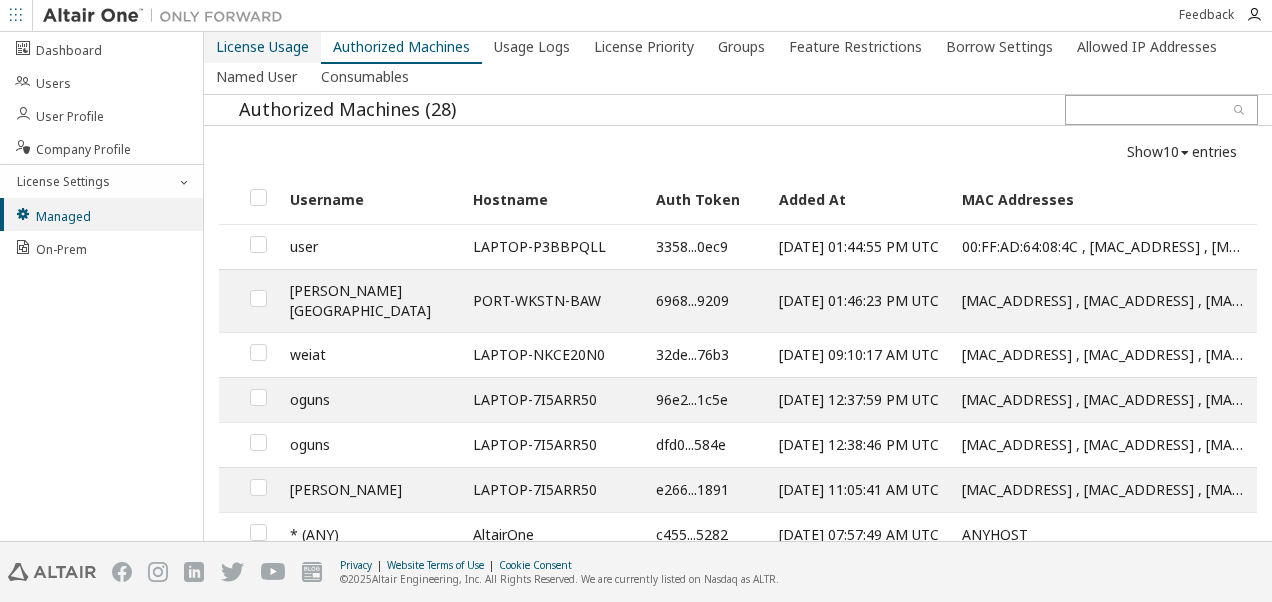 click on "License Usage" at bounding box center (262, 47) 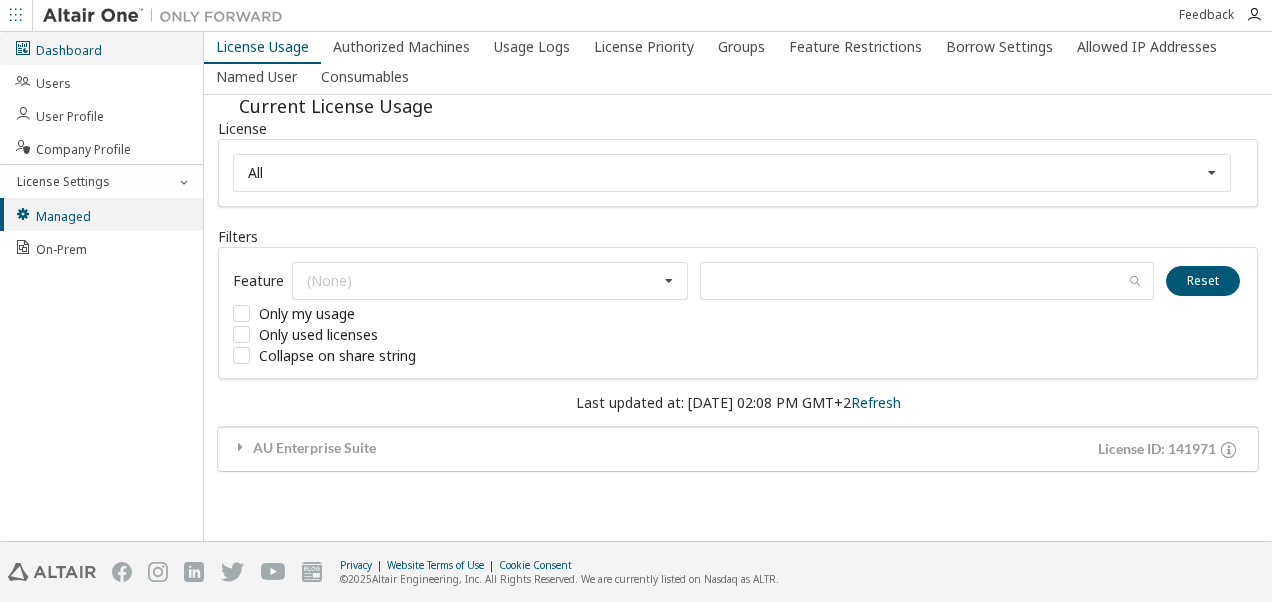 click on "Dashboard" at bounding box center (101, 48) 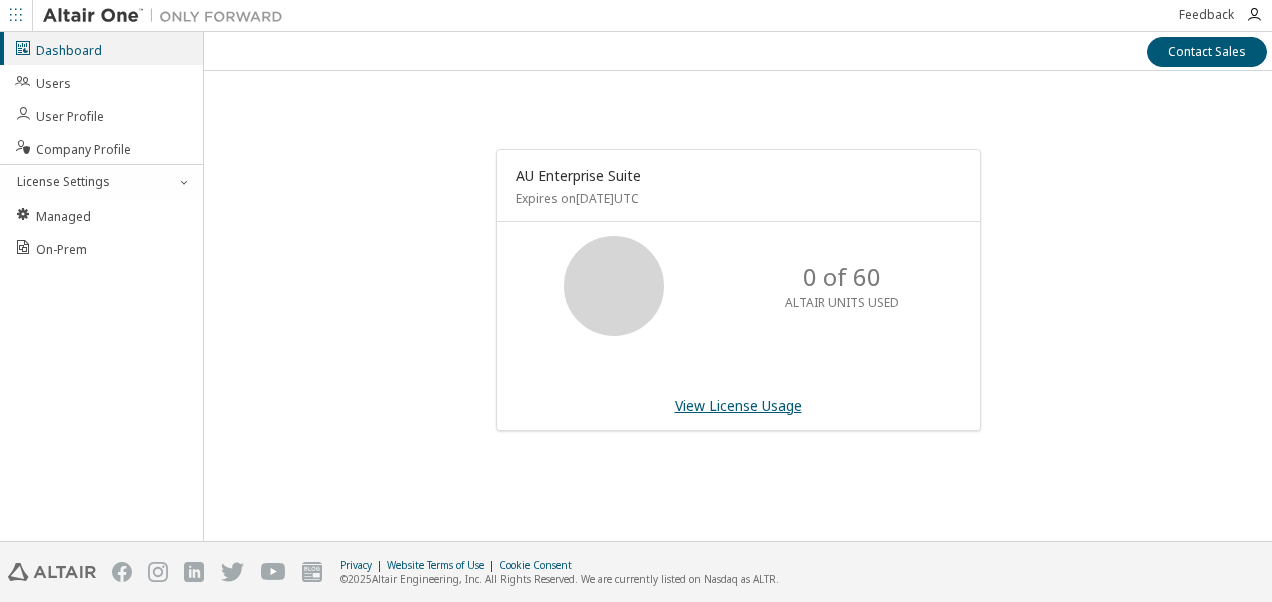 click on "View License Usage" at bounding box center [738, 405] 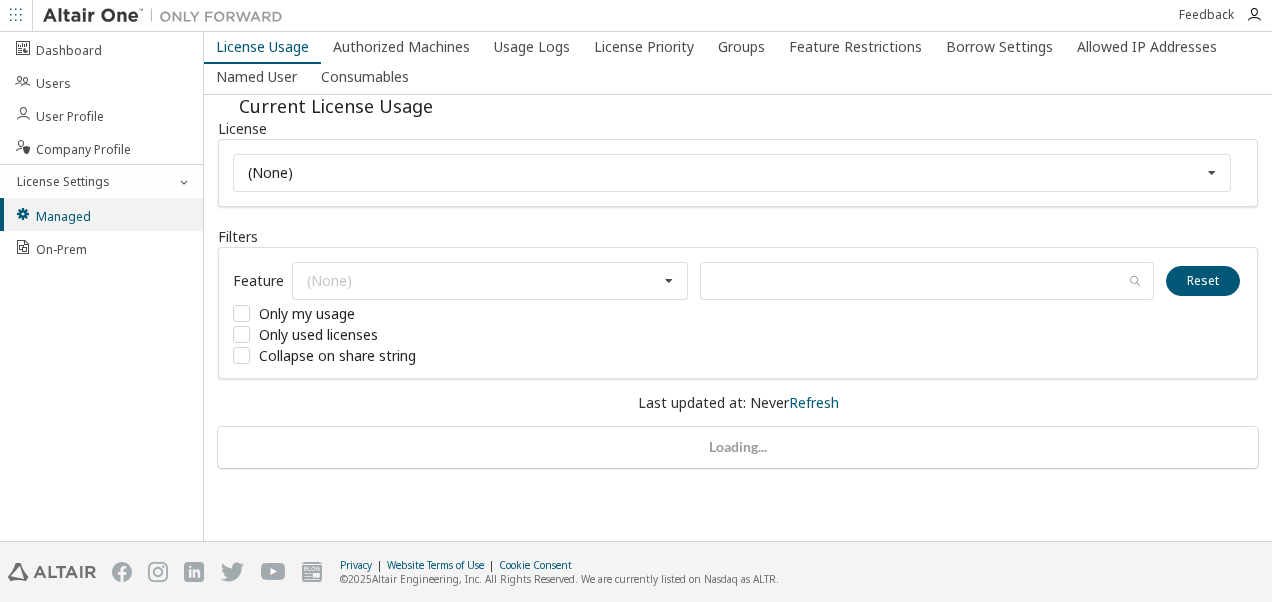 scroll, scrollTop: 0, scrollLeft: 0, axis: both 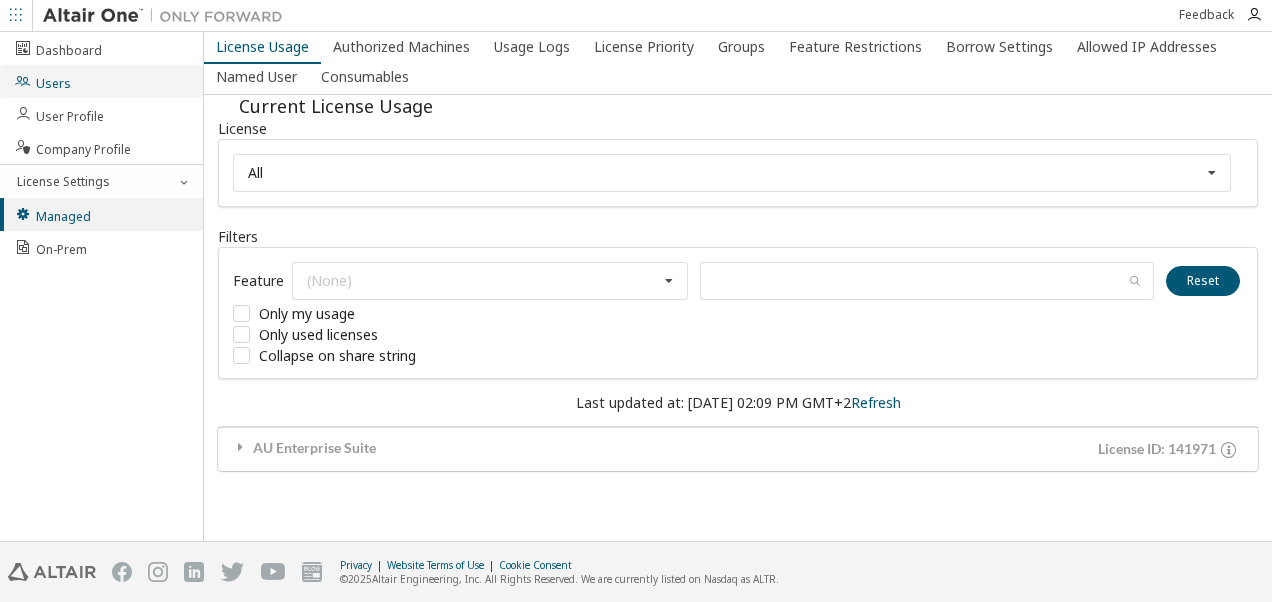 click on "Users" at bounding box center [101, 81] 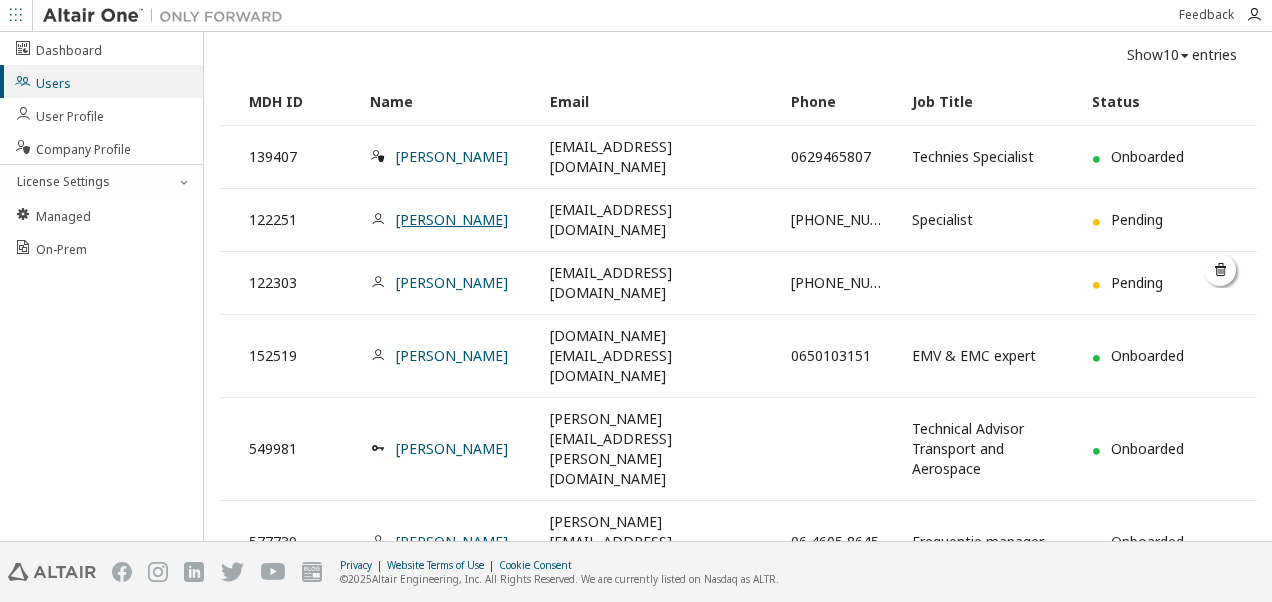 scroll, scrollTop: 13, scrollLeft: 0, axis: vertical 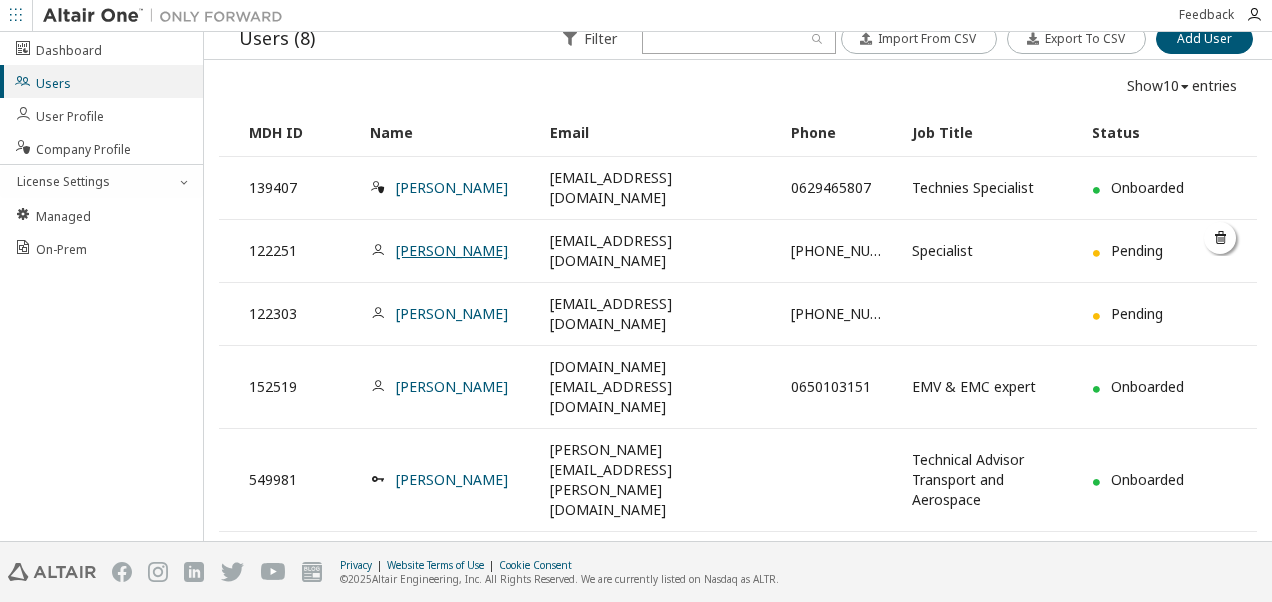 click on "[PERSON_NAME]" at bounding box center [452, 250] 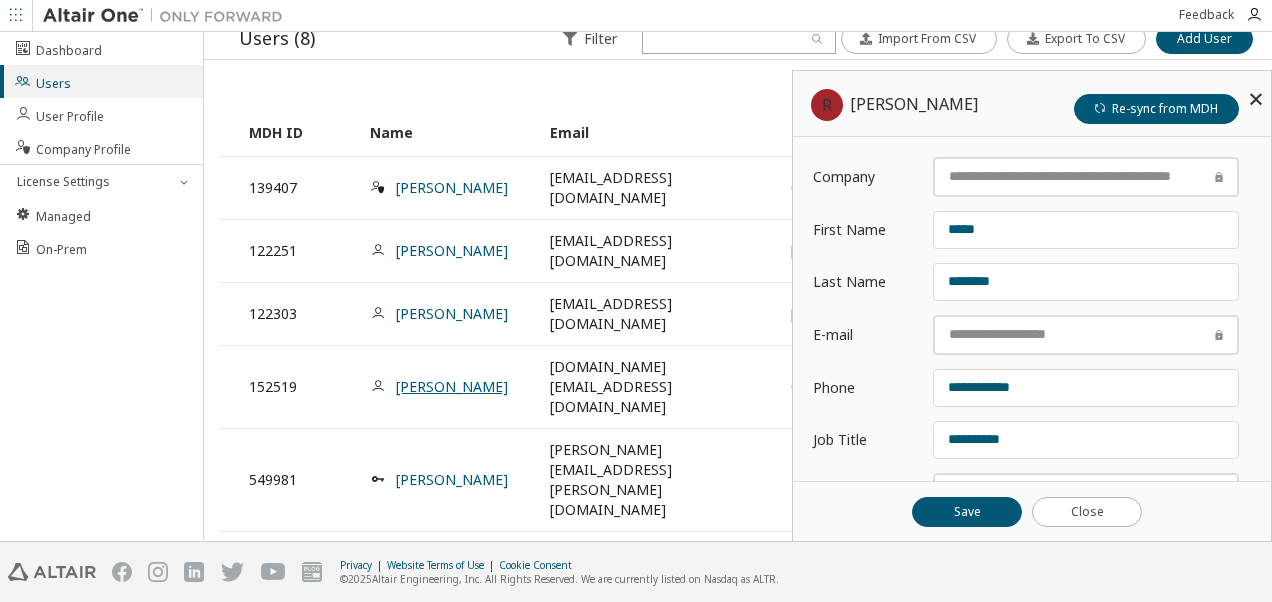 click on "[PERSON_NAME]" at bounding box center (452, 386) 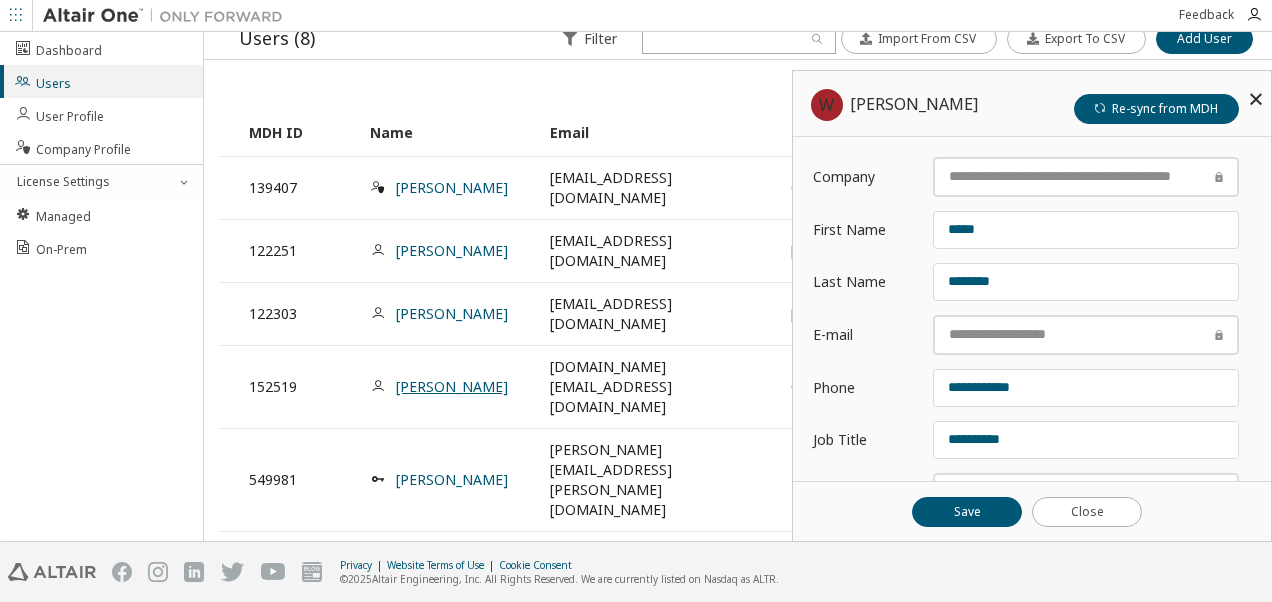 type on "***" 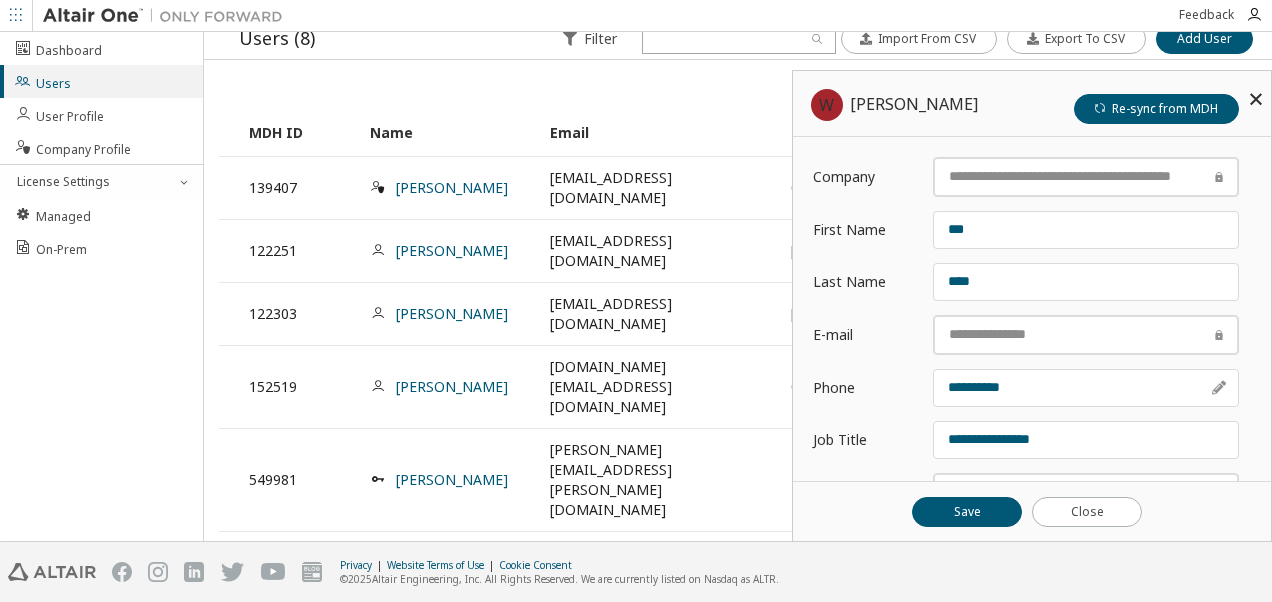scroll, scrollTop: 168, scrollLeft: 0, axis: vertical 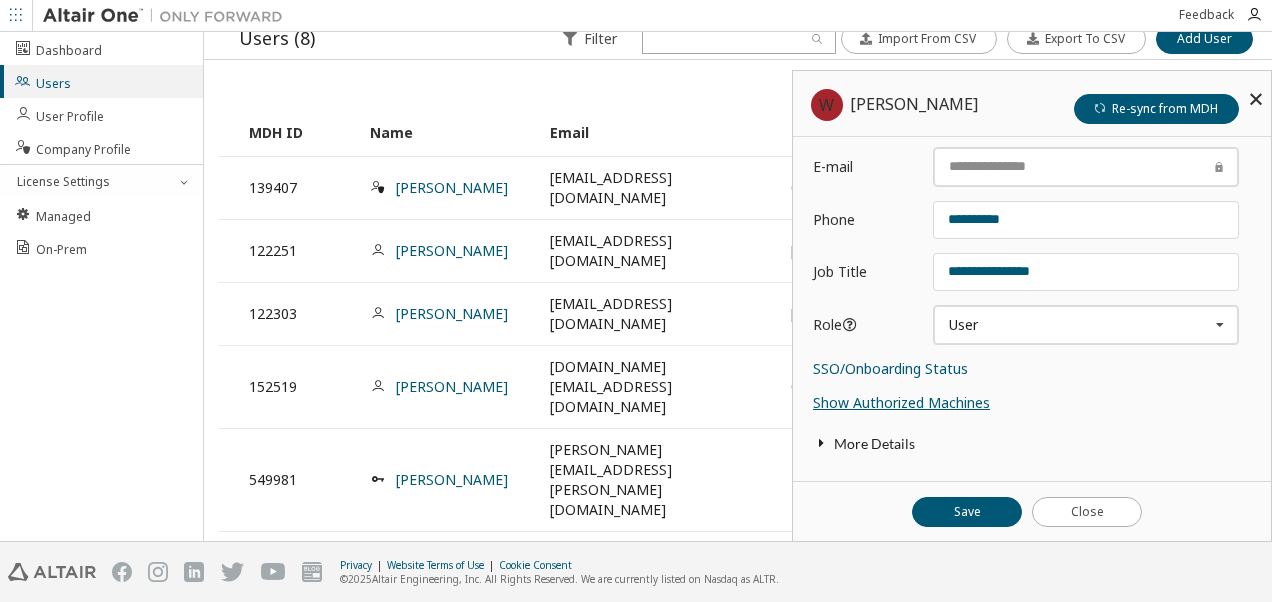 click on "Show Authorized Machines" at bounding box center [901, 402] 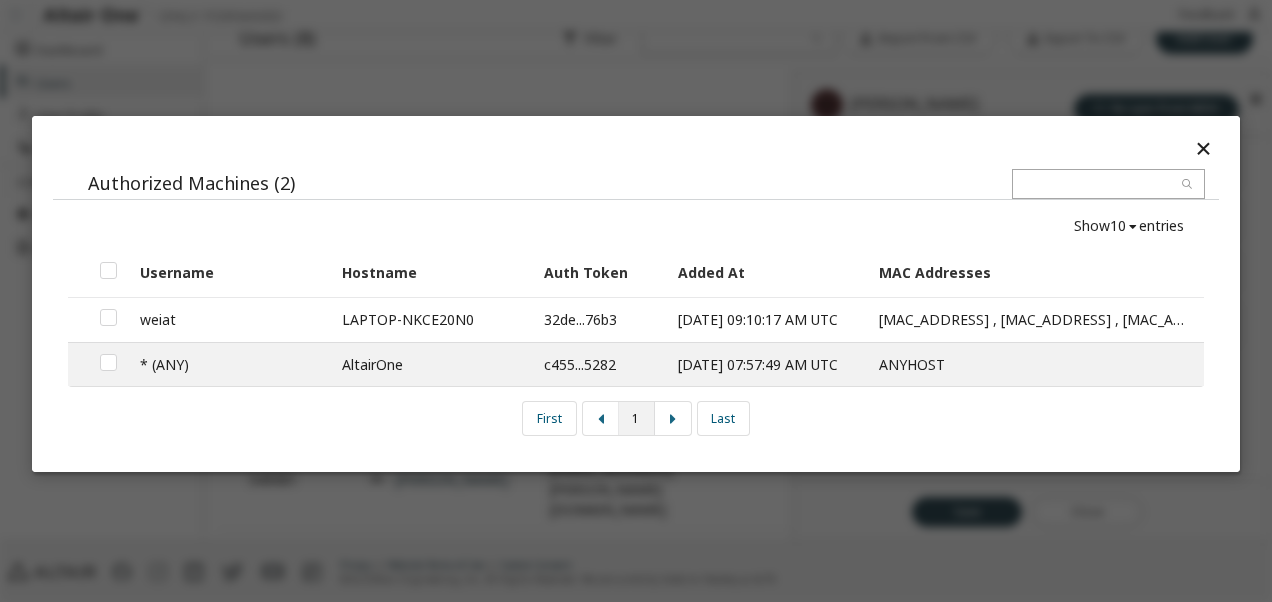 click at bounding box center [636, 153] 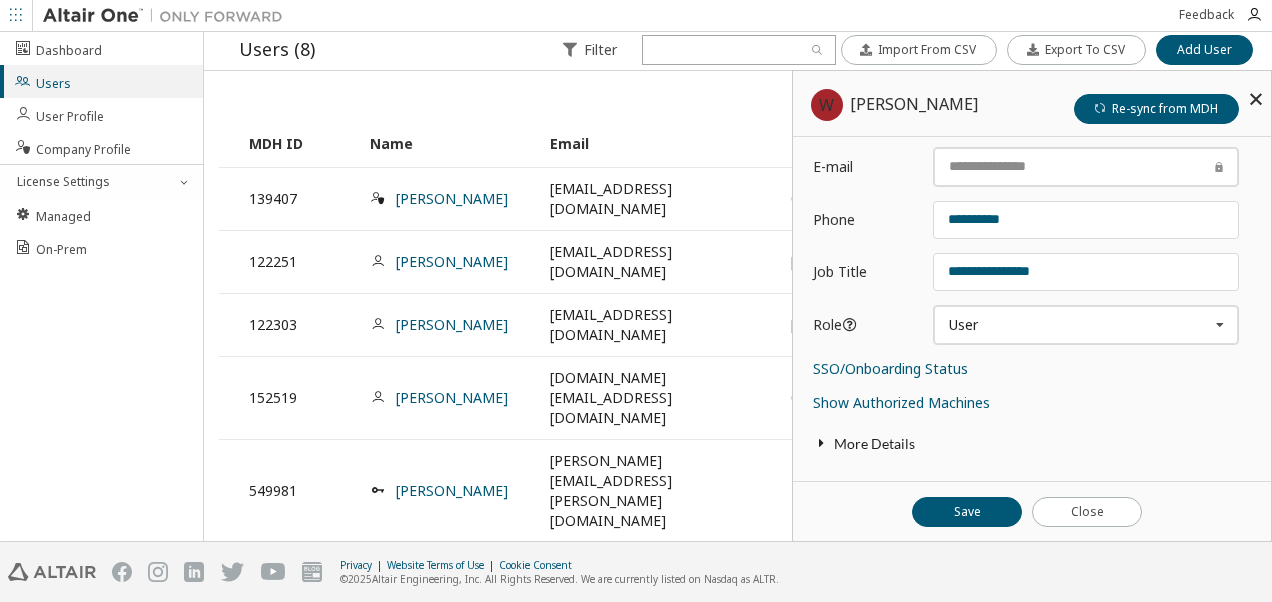 scroll, scrollTop: 0, scrollLeft: 0, axis: both 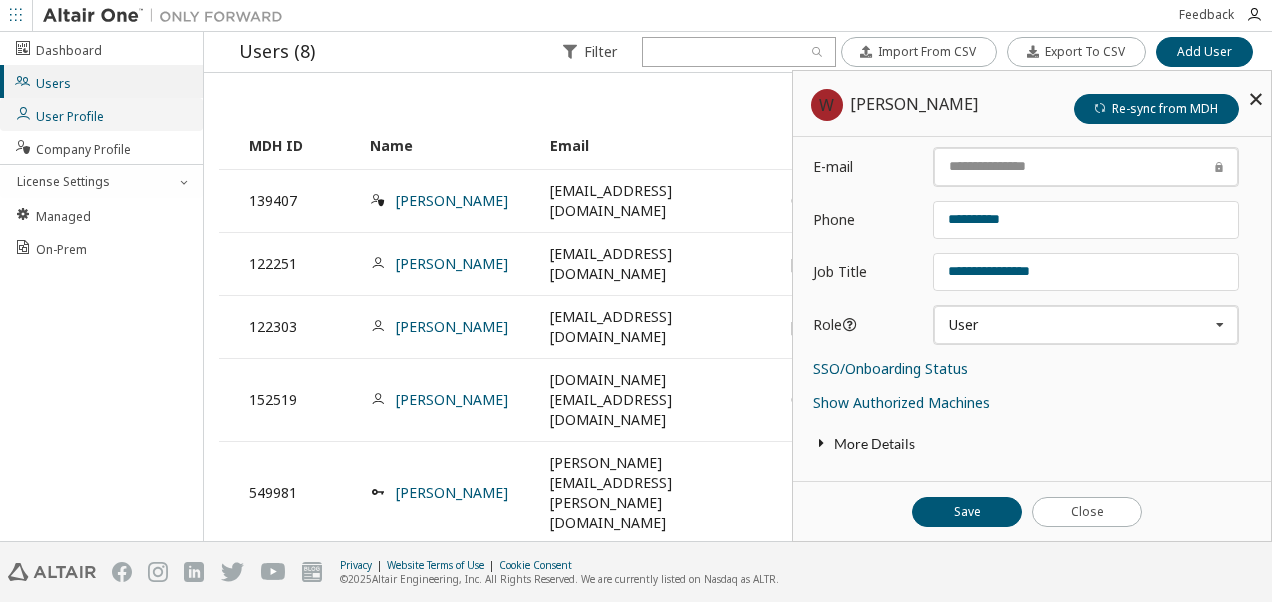 click on "User Profile" at bounding box center [101, 114] 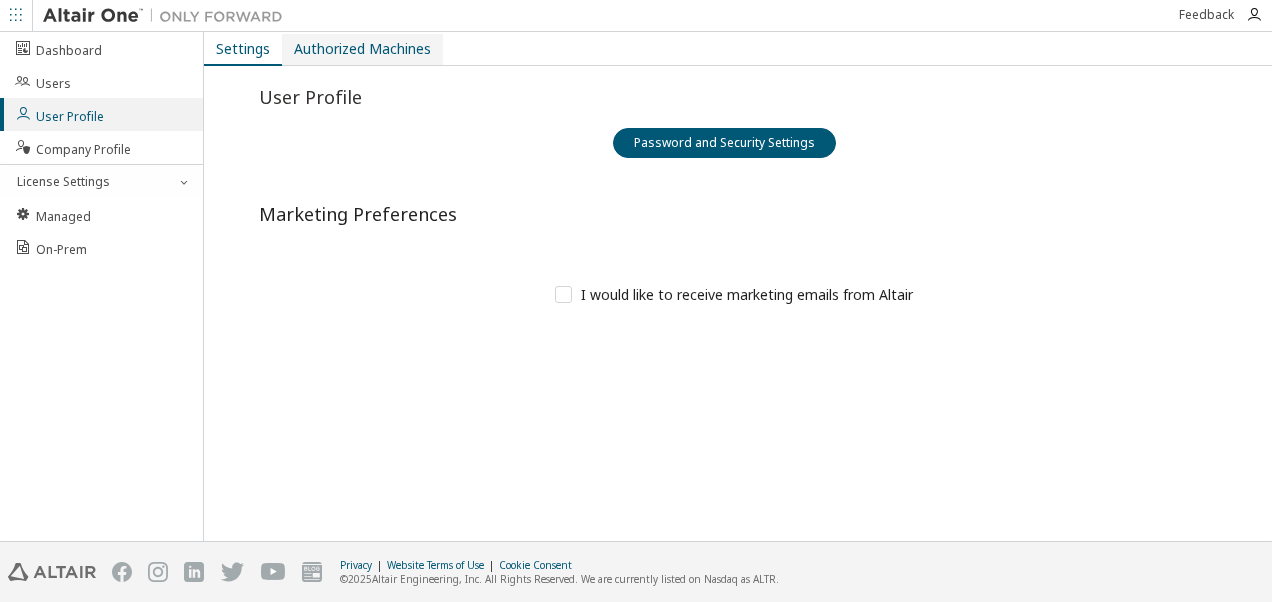 click on "Authorized Machines" at bounding box center (362, 49) 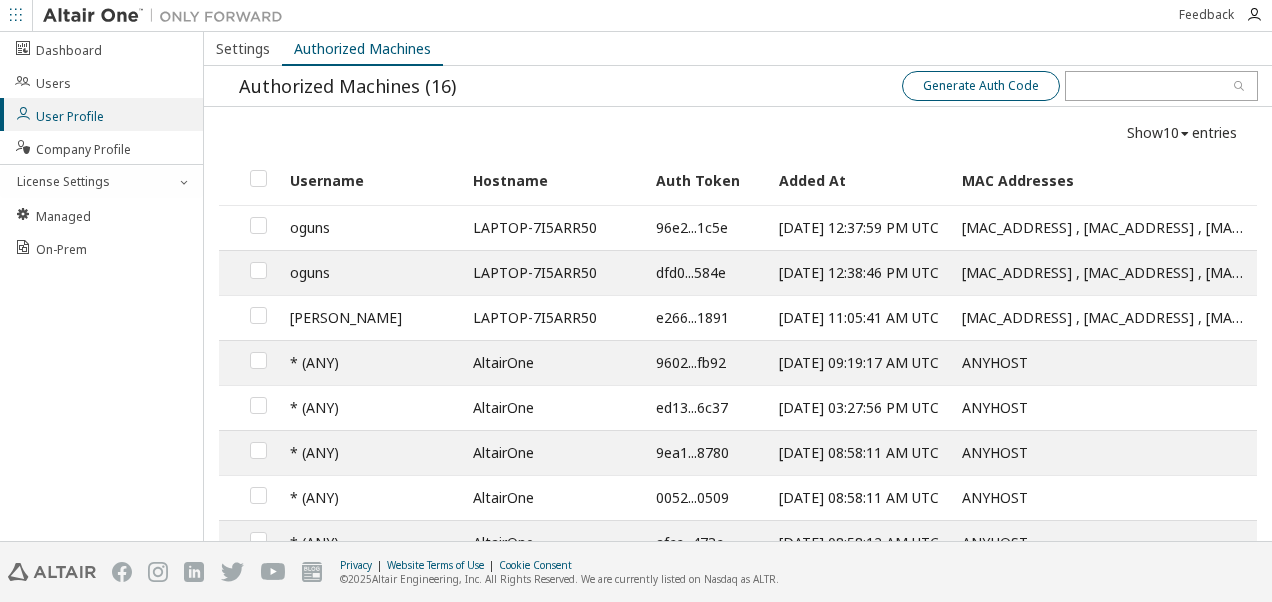 click on "Generate Auth Code" at bounding box center (981, 86) 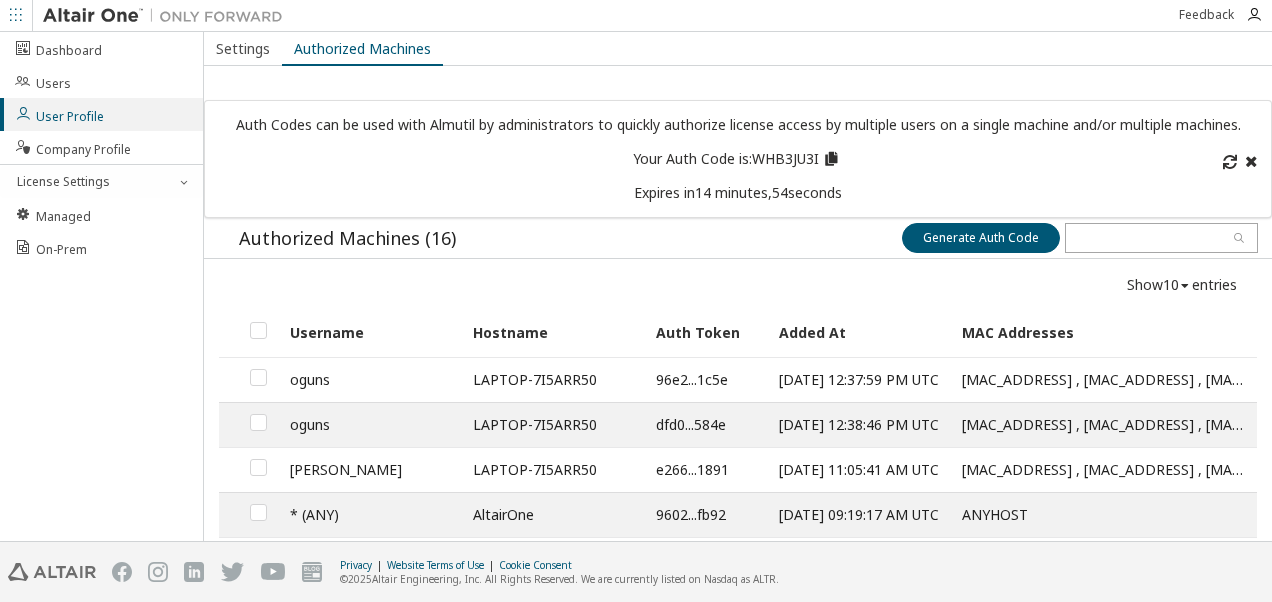 click at bounding box center [1251, 159] 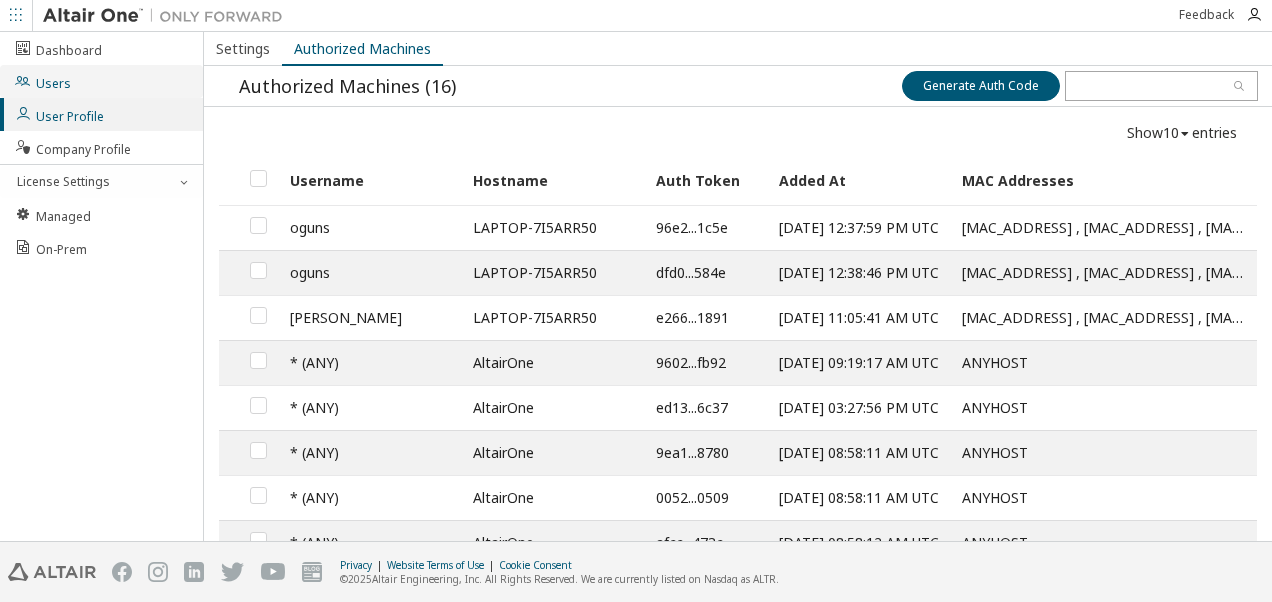 click on "Users" at bounding box center [101, 81] 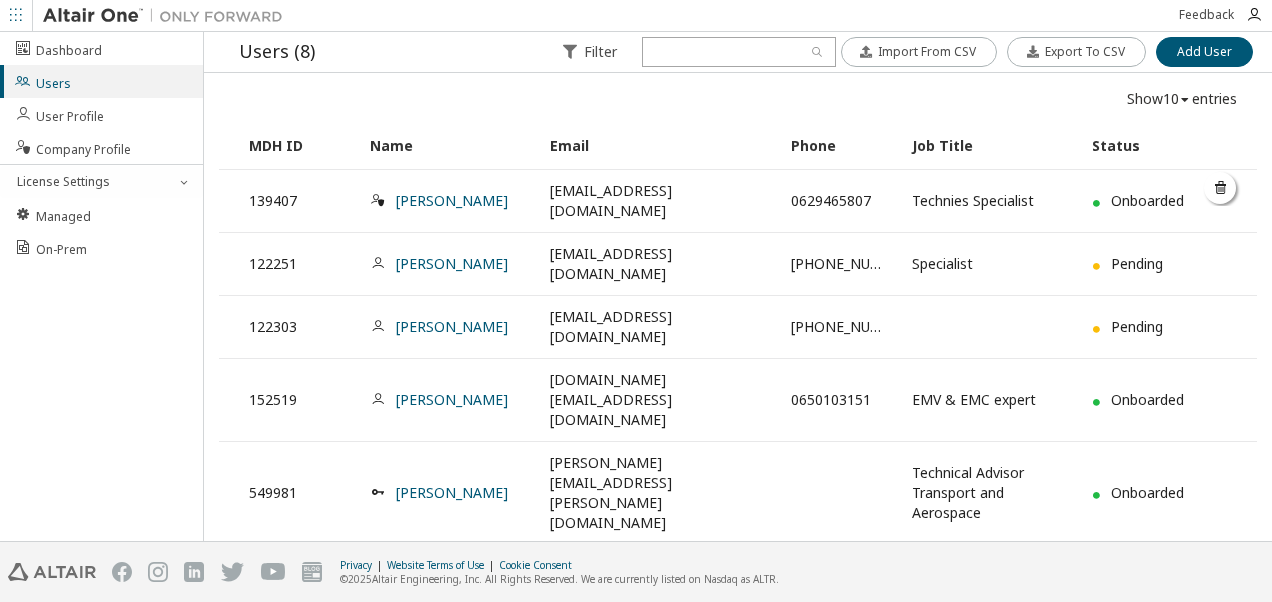 click on "[PERSON_NAME]" at bounding box center (449, 201) 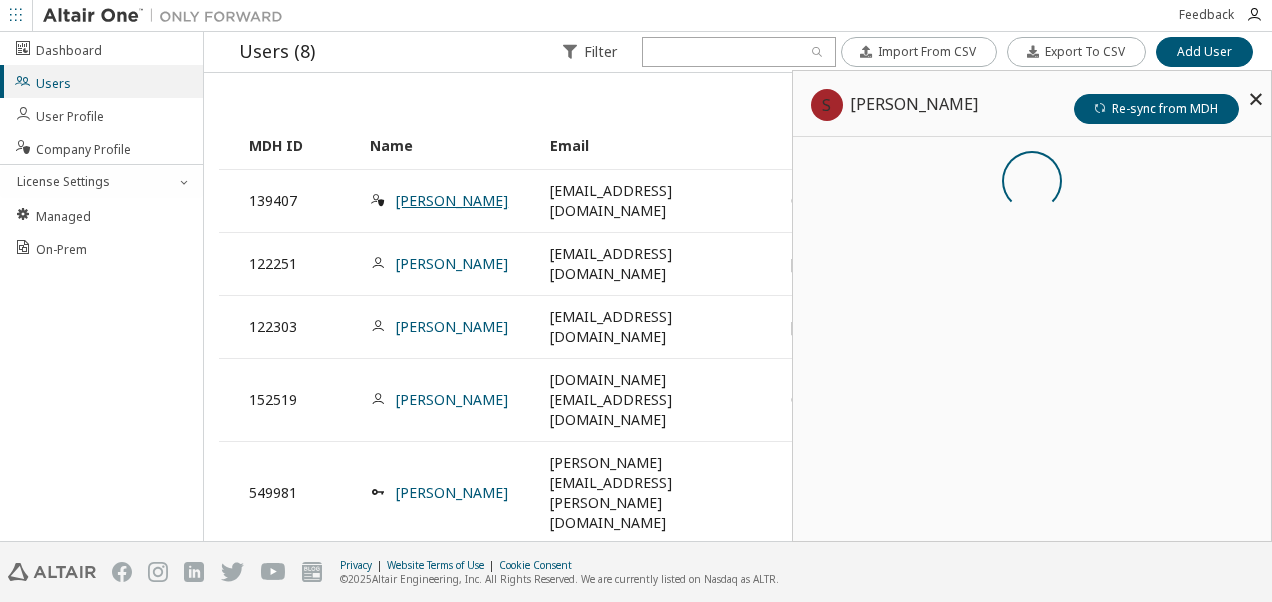 click on "[PERSON_NAME]" at bounding box center (452, 200) 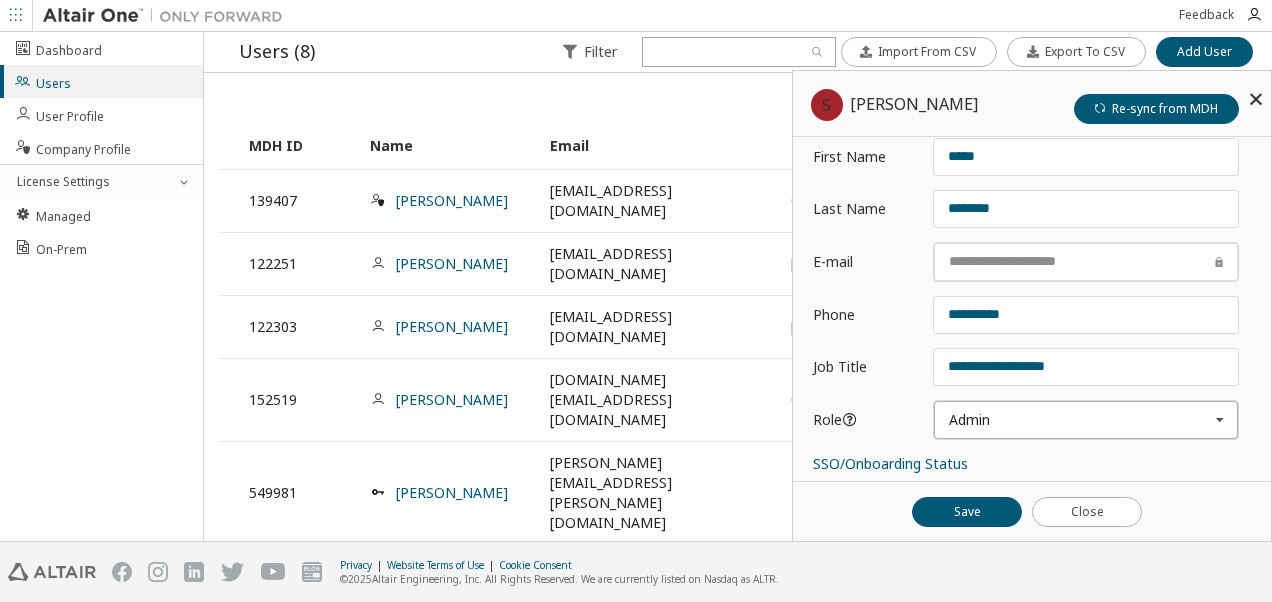 scroll, scrollTop: 168, scrollLeft: 0, axis: vertical 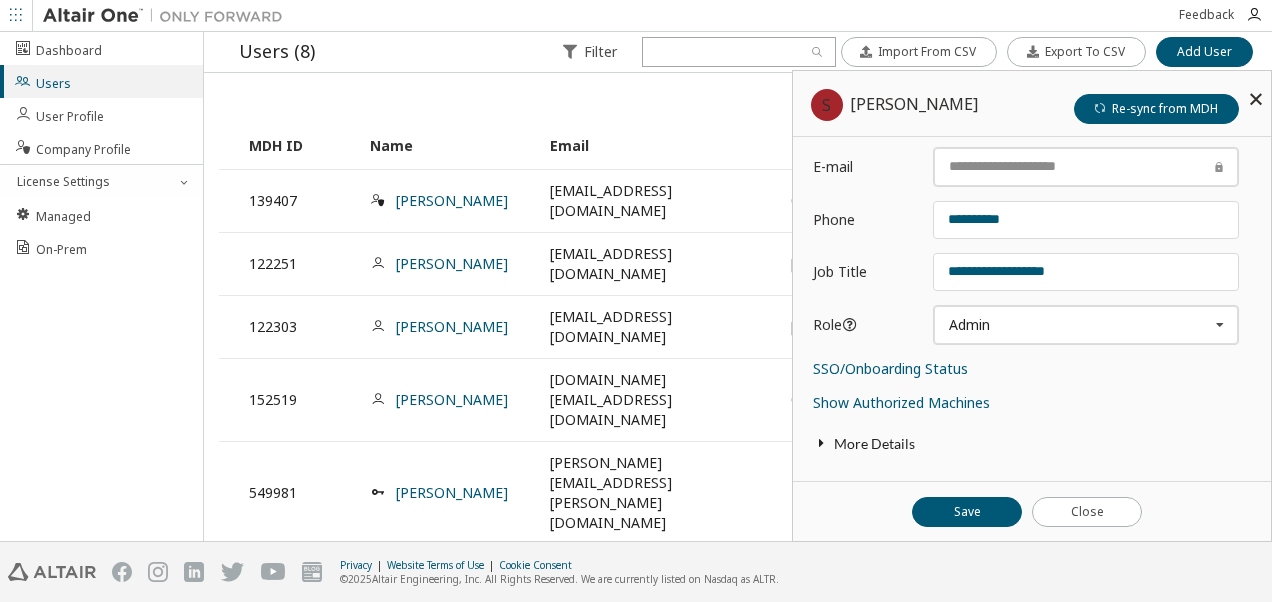 click at bounding box center (1256, 99) 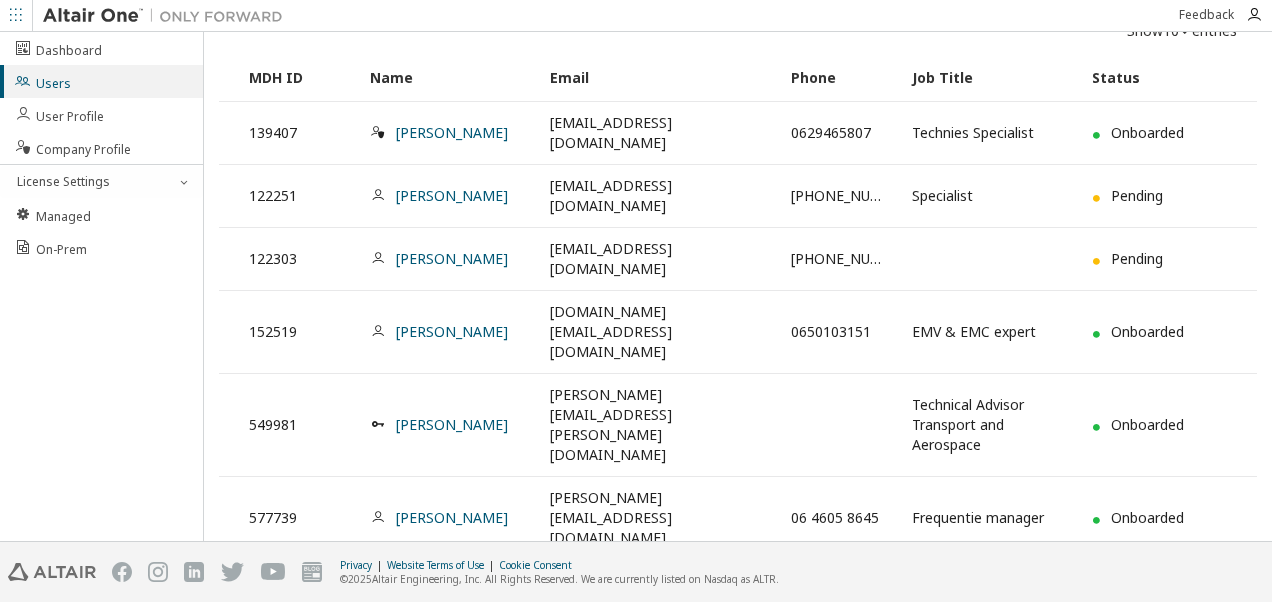 scroll, scrollTop: 100, scrollLeft: 0, axis: vertical 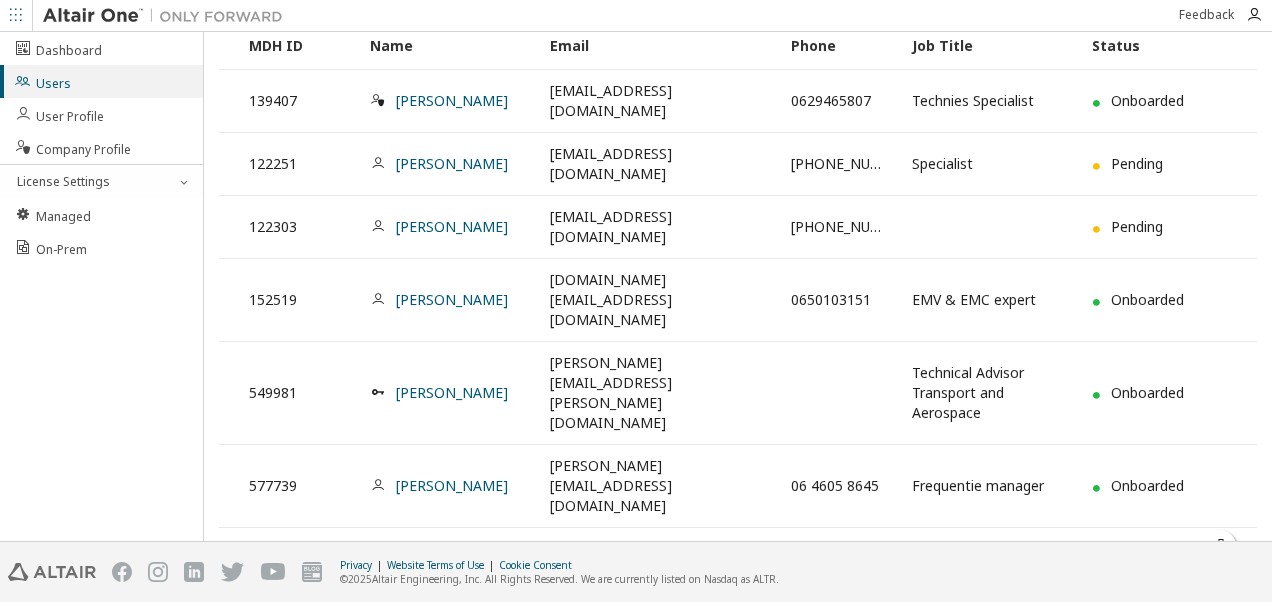 click on "[PERSON_NAME] [PERSON_NAME] [PERSON_NAME]" at bounding box center (439, 568) 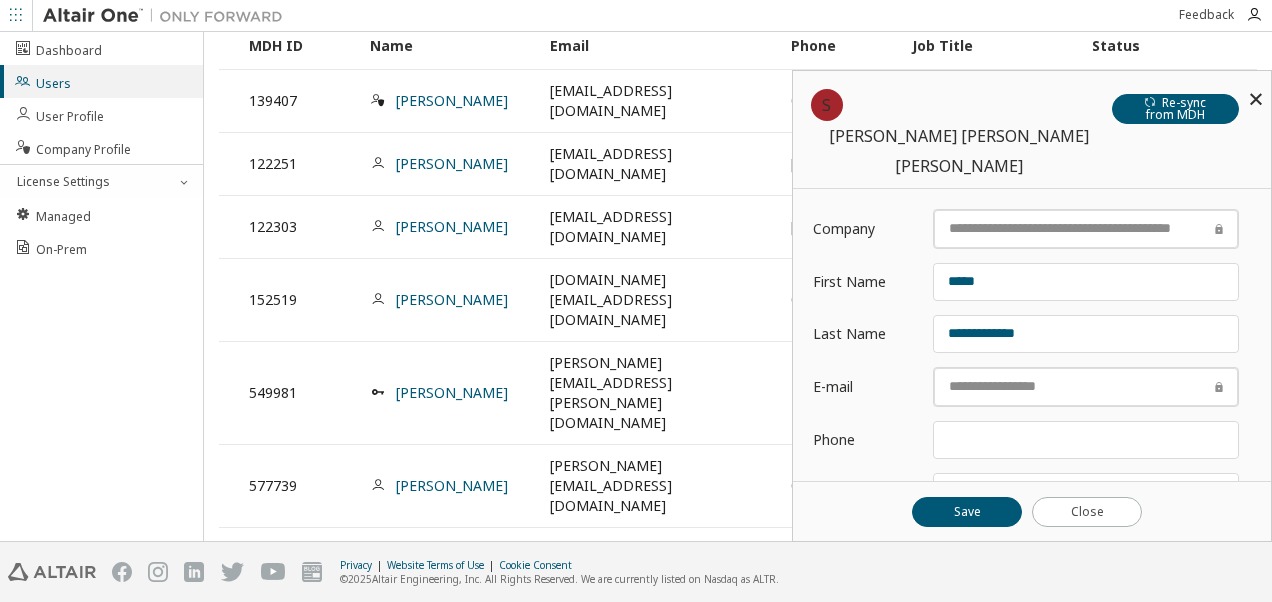 scroll, scrollTop: 168, scrollLeft: 0, axis: vertical 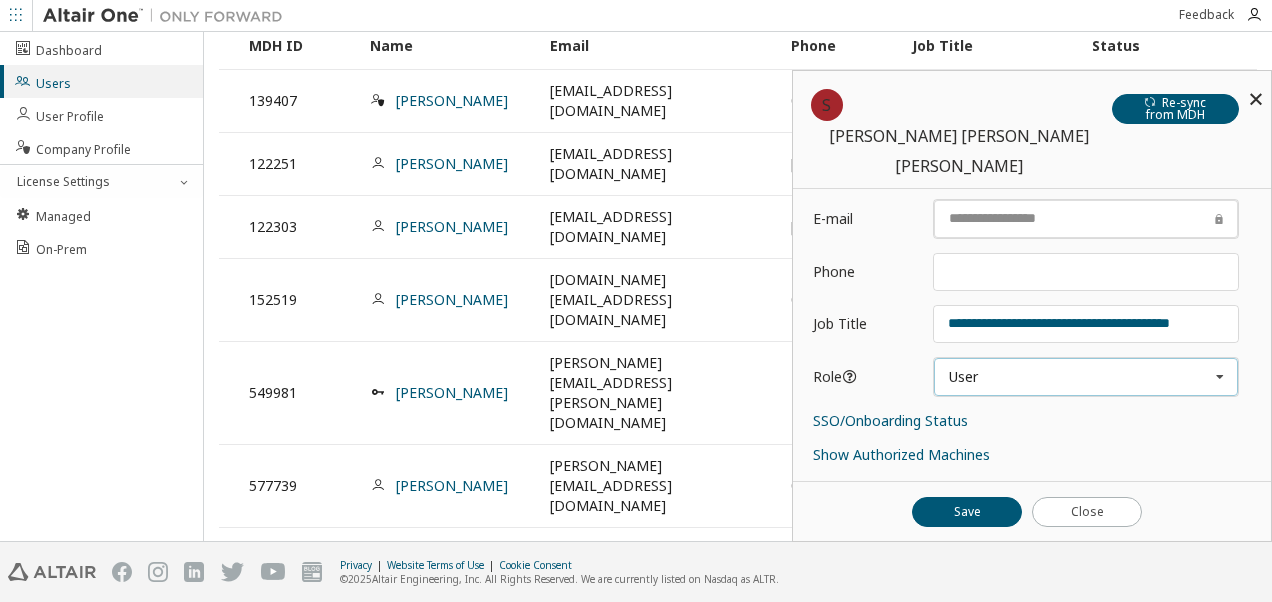 click on "User User Admin Owner" at bounding box center [1086, 377] 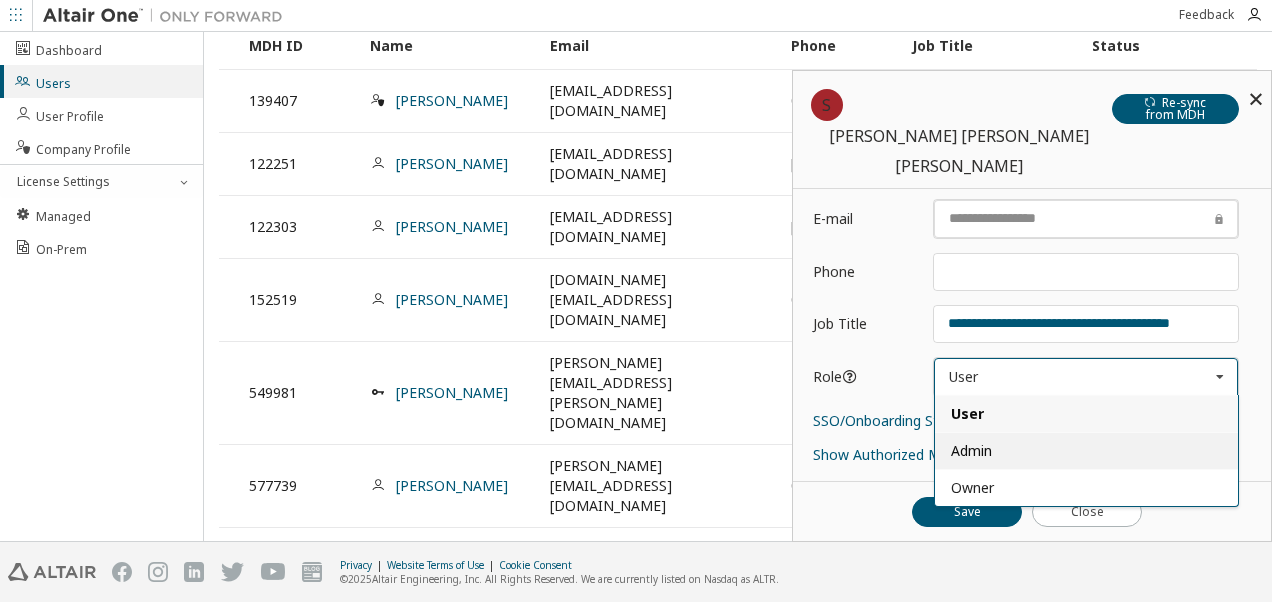 click on "Admin" at bounding box center (1086, 450) 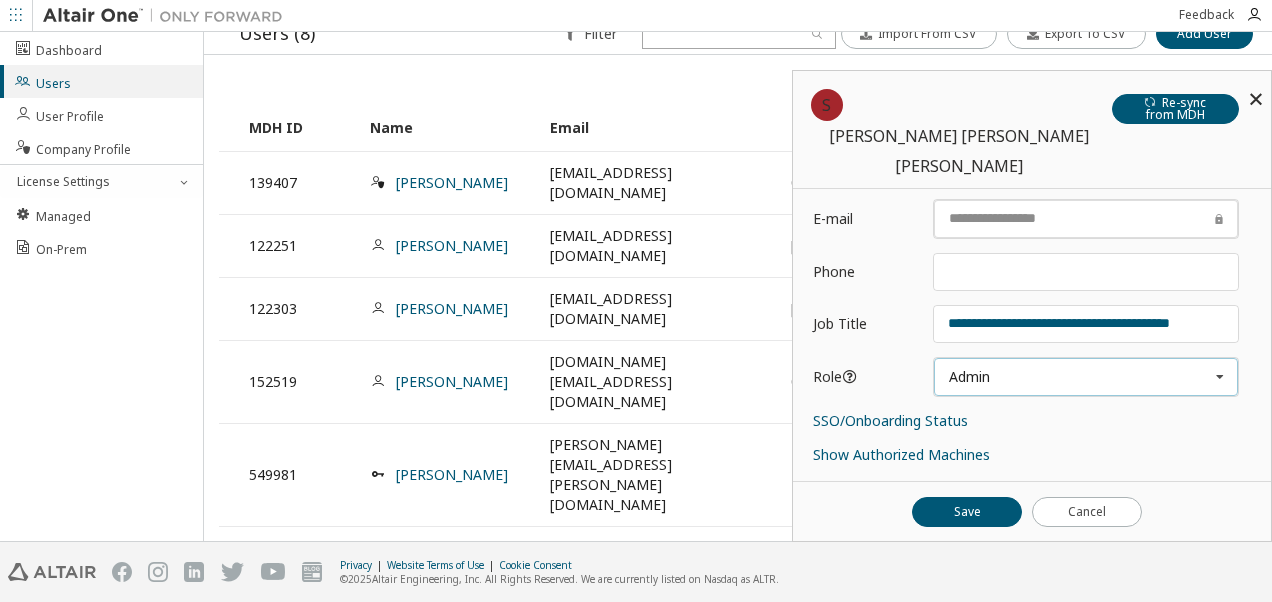 scroll, scrollTop: 0, scrollLeft: 0, axis: both 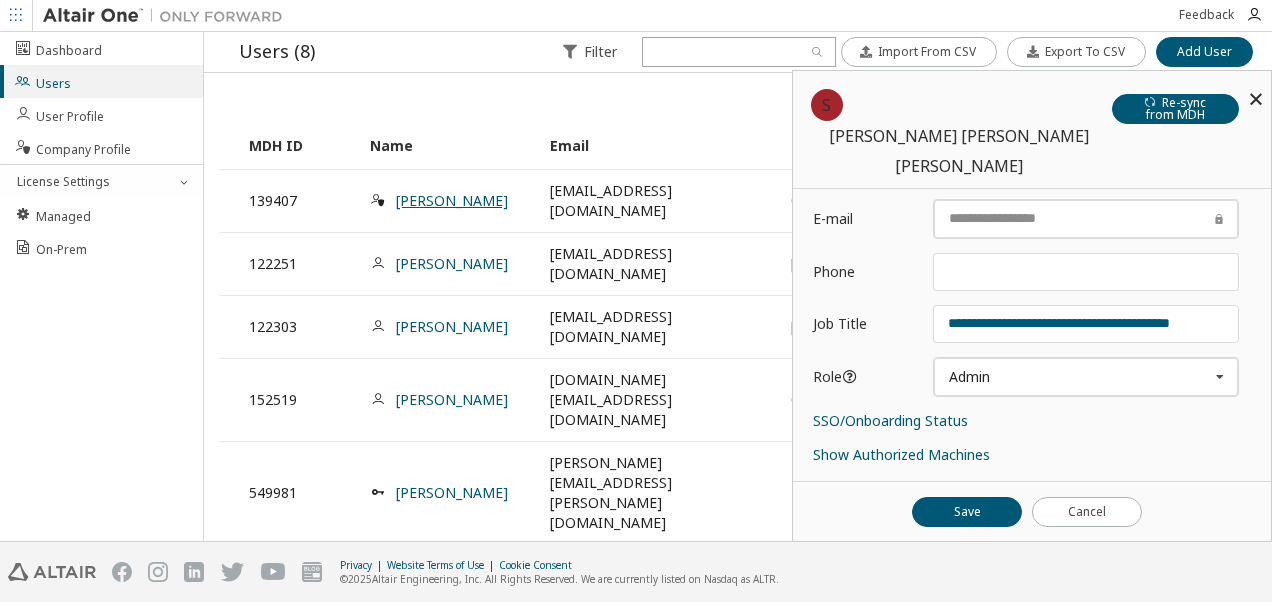 click on "[PERSON_NAME]" at bounding box center (452, 200) 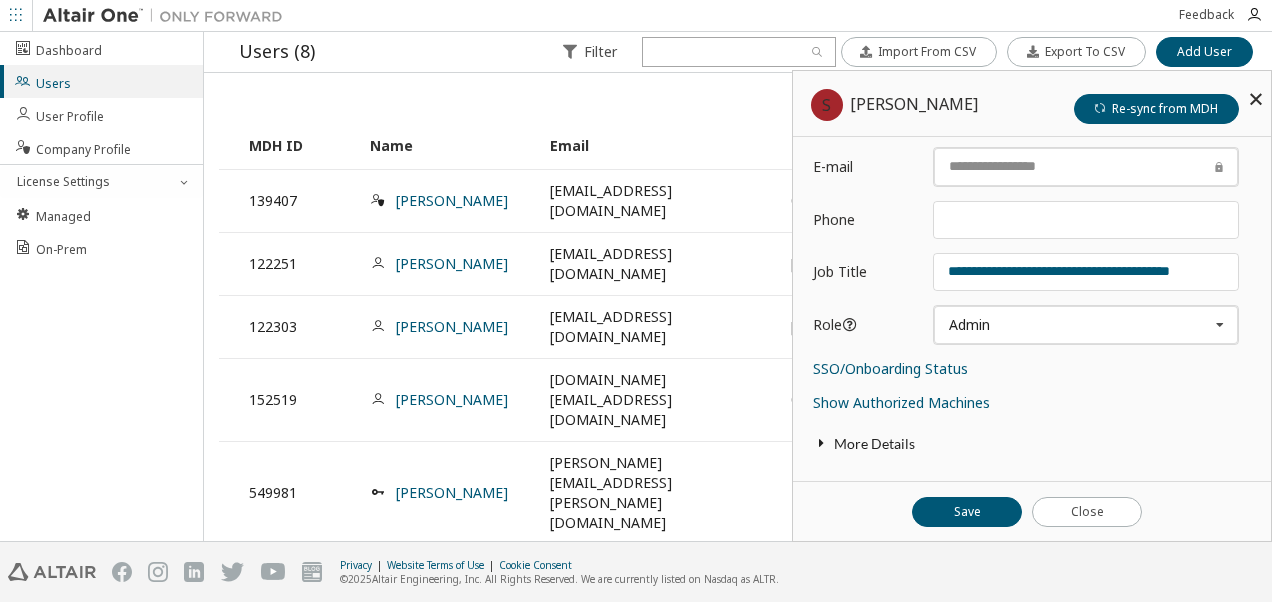 type on "*****" 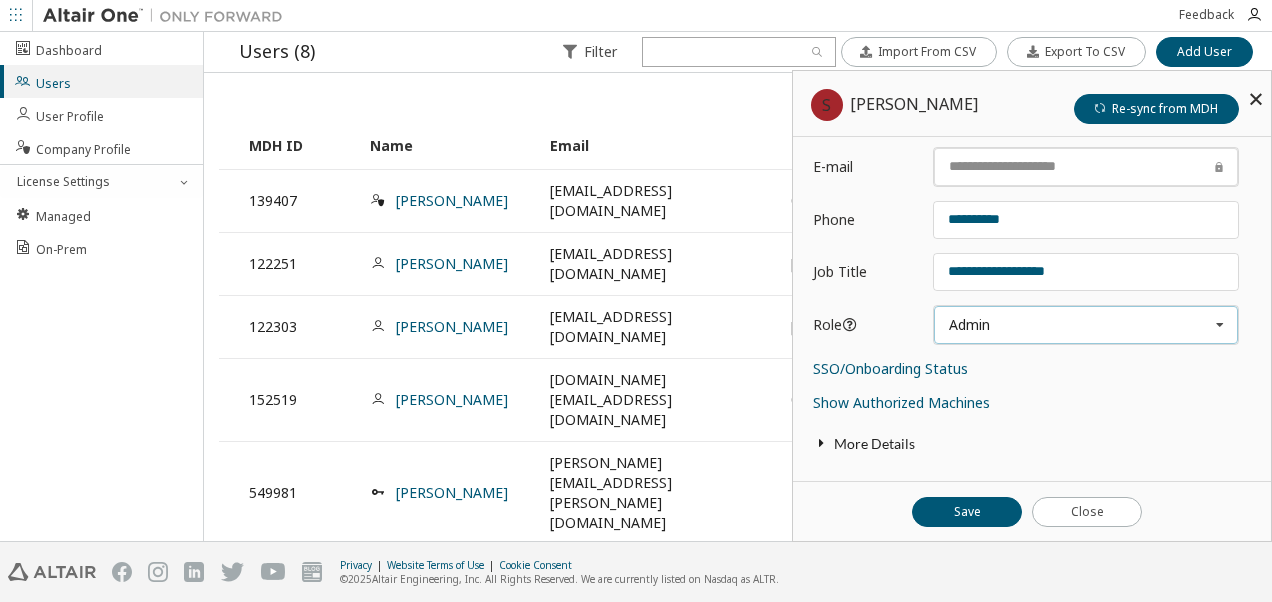 click on "Admin User Admin Owner" at bounding box center [1086, 325] 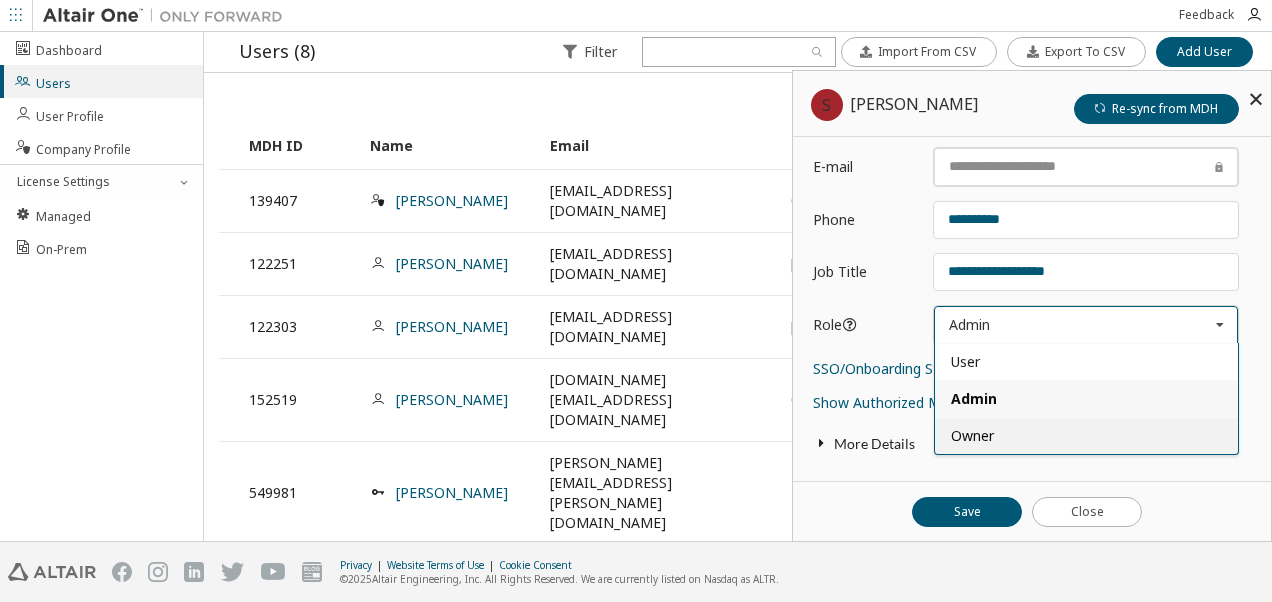 click on "Owner" at bounding box center (1086, 435) 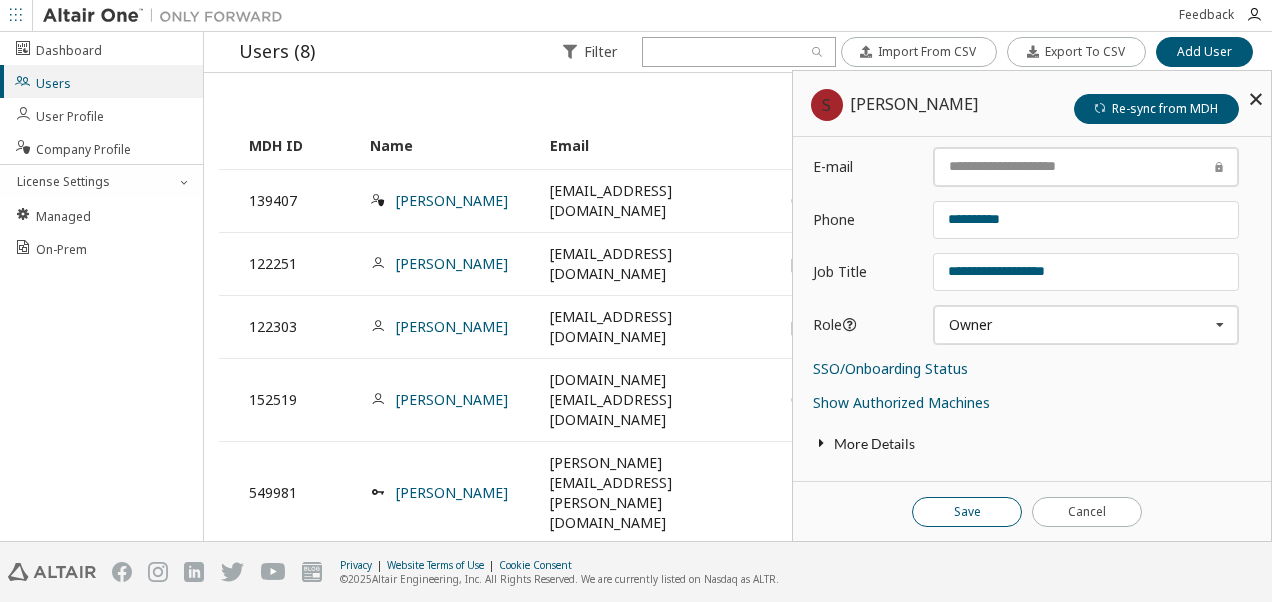 click on "Save" at bounding box center (967, 512) 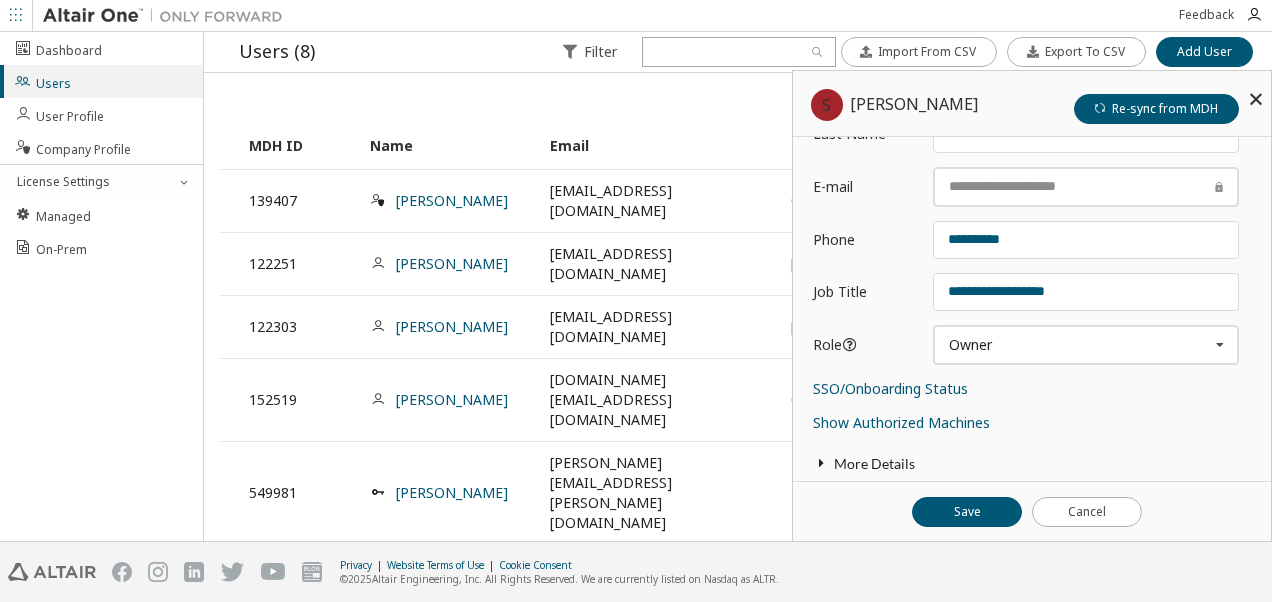 scroll, scrollTop: 224, scrollLeft: 0, axis: vertical 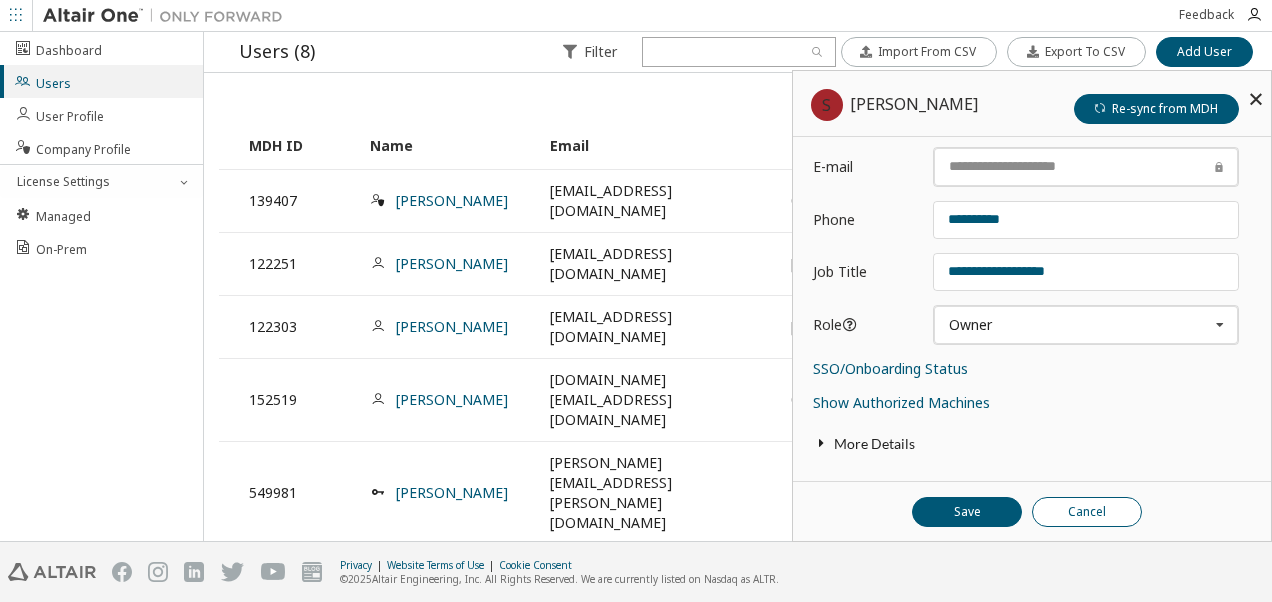 click on "Cancel" at bounding box center (1087, 512) 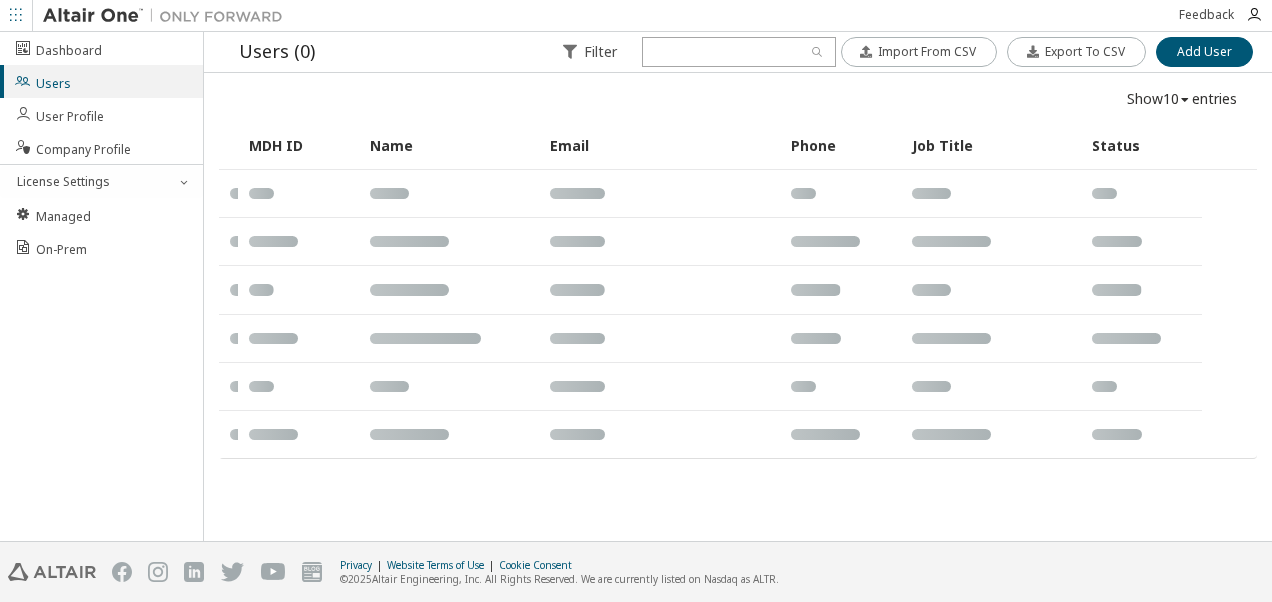 scroll, scrollTop: 0, scrollLeft: 0, axis: both 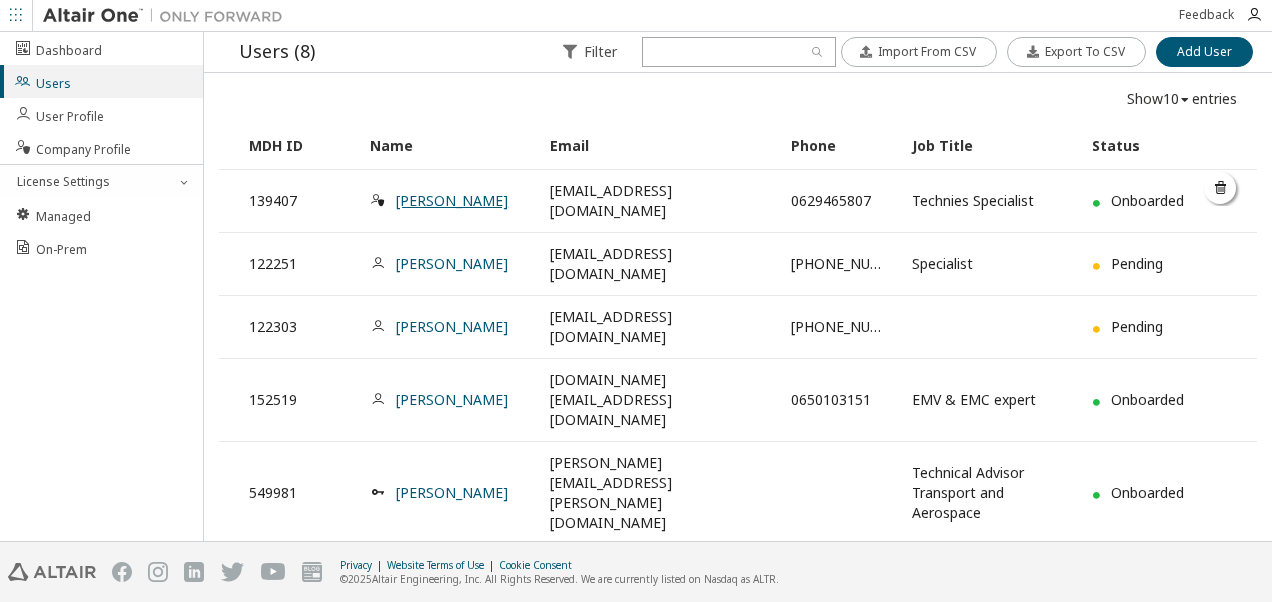 click on "[PERSON_NAME]" at bounding box center (452, 200) 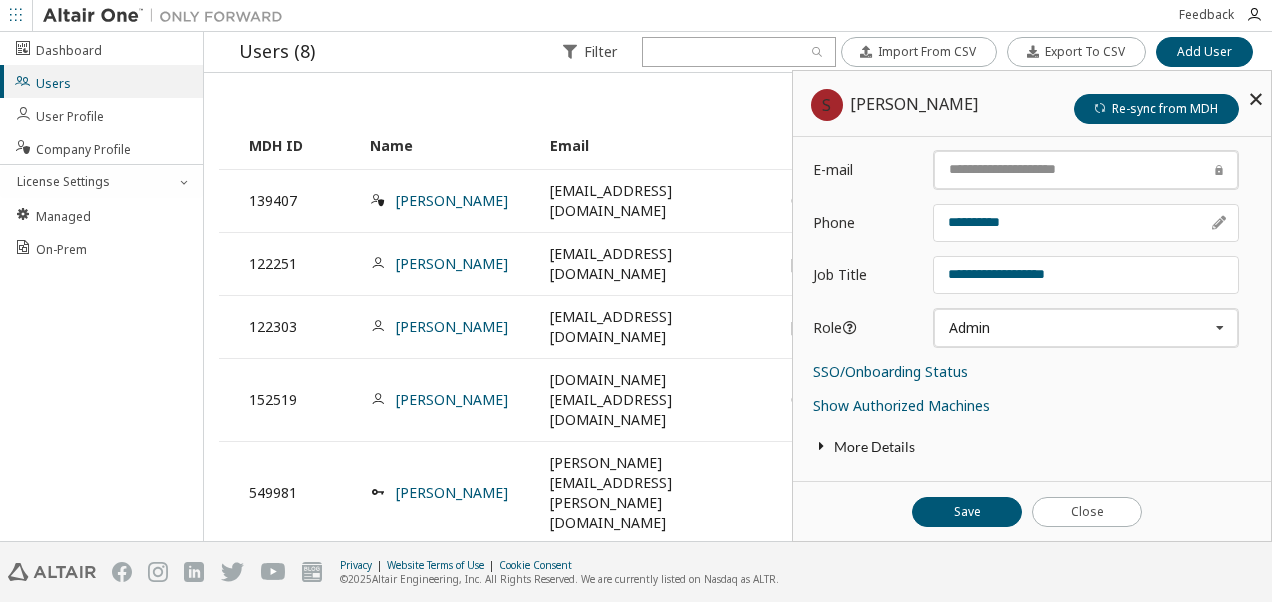 scroll, scrollTop: 168, scrollLeft: 0, axis: vertical 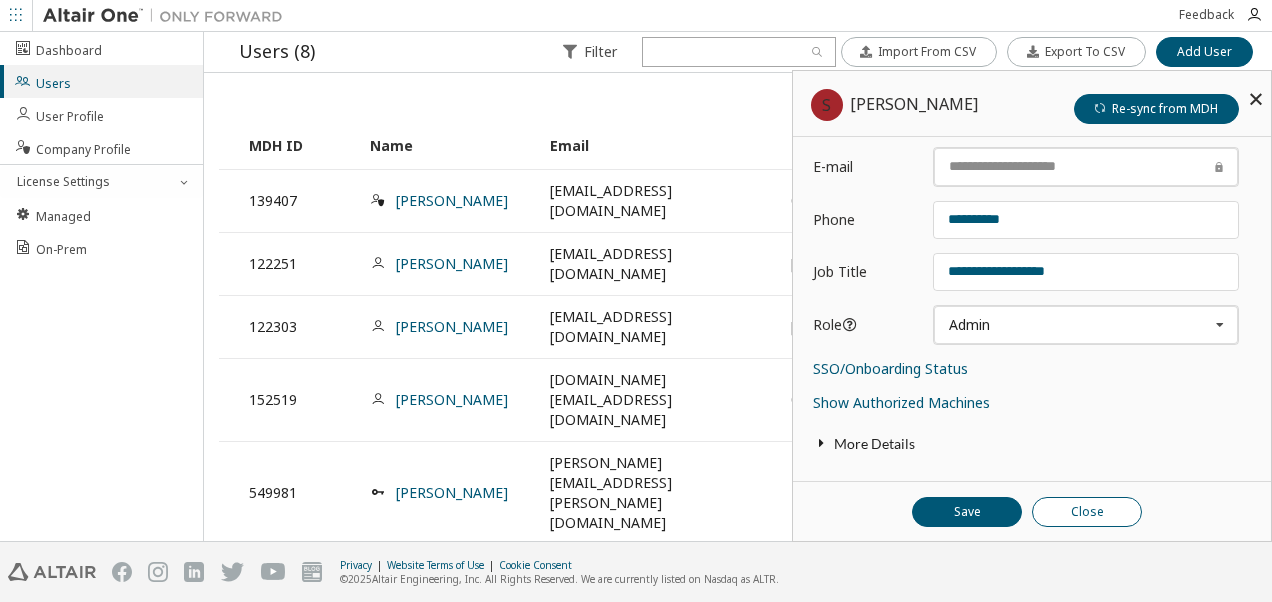 click on "Close" at bounding box center [1087, 512] 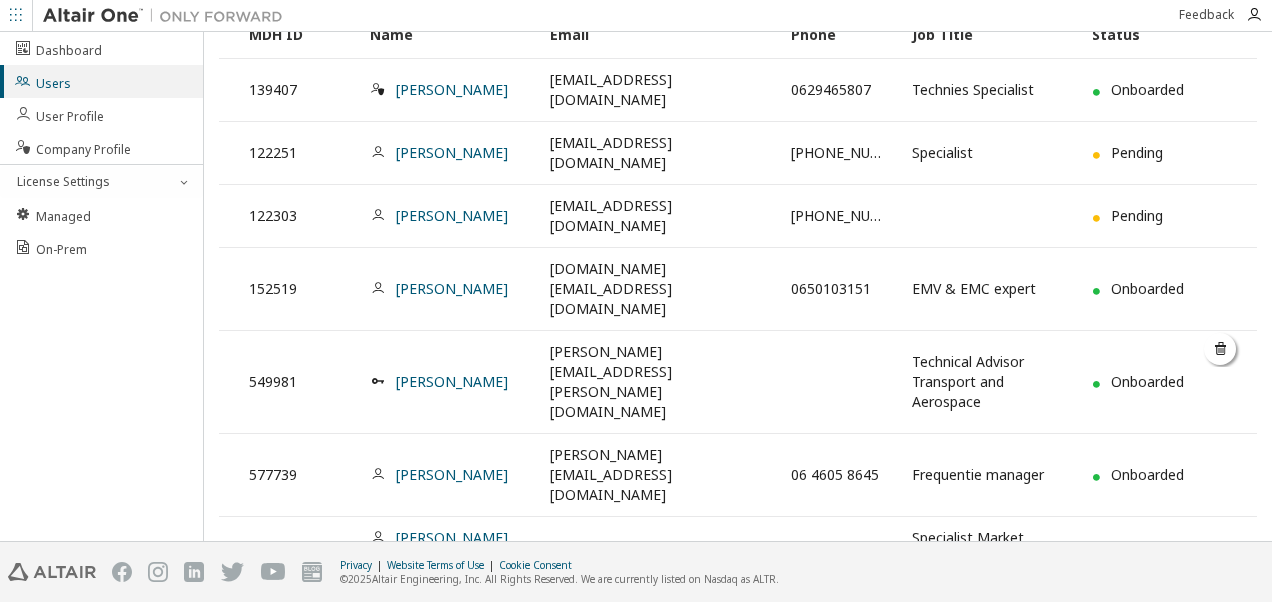 scroll, scrollTop: 113, scrollLeft: 0, axis: vertical 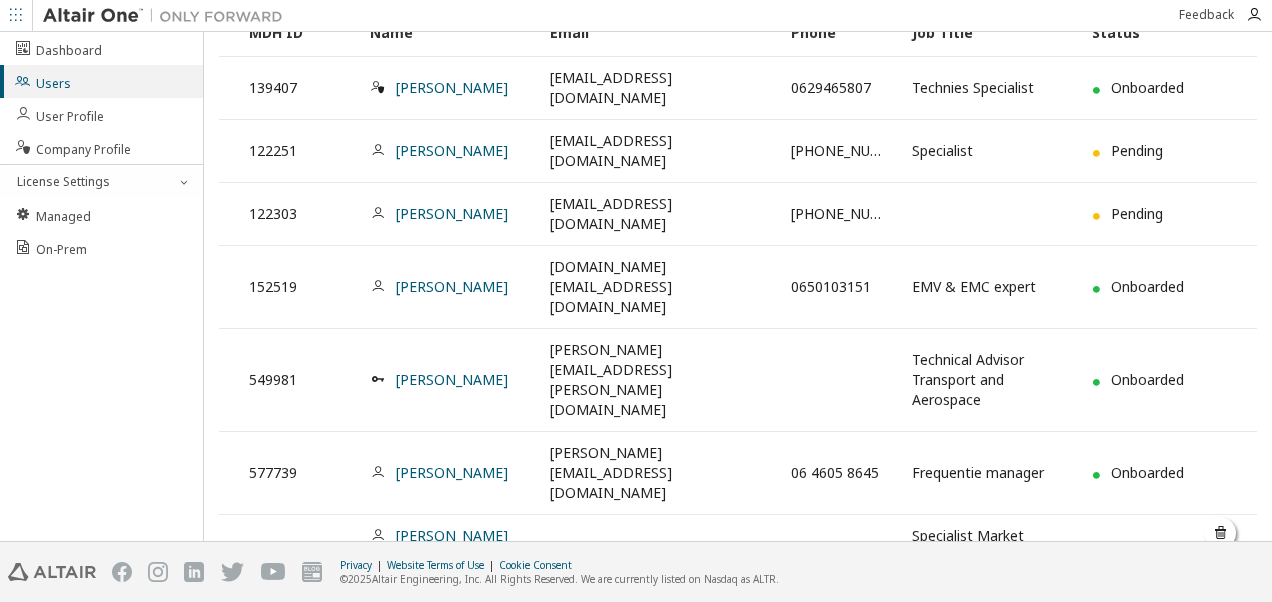 click on "[PERSON_NAME] [PERSON_NAME] [PERSON_NAME]" at bounding box center [439, 555] 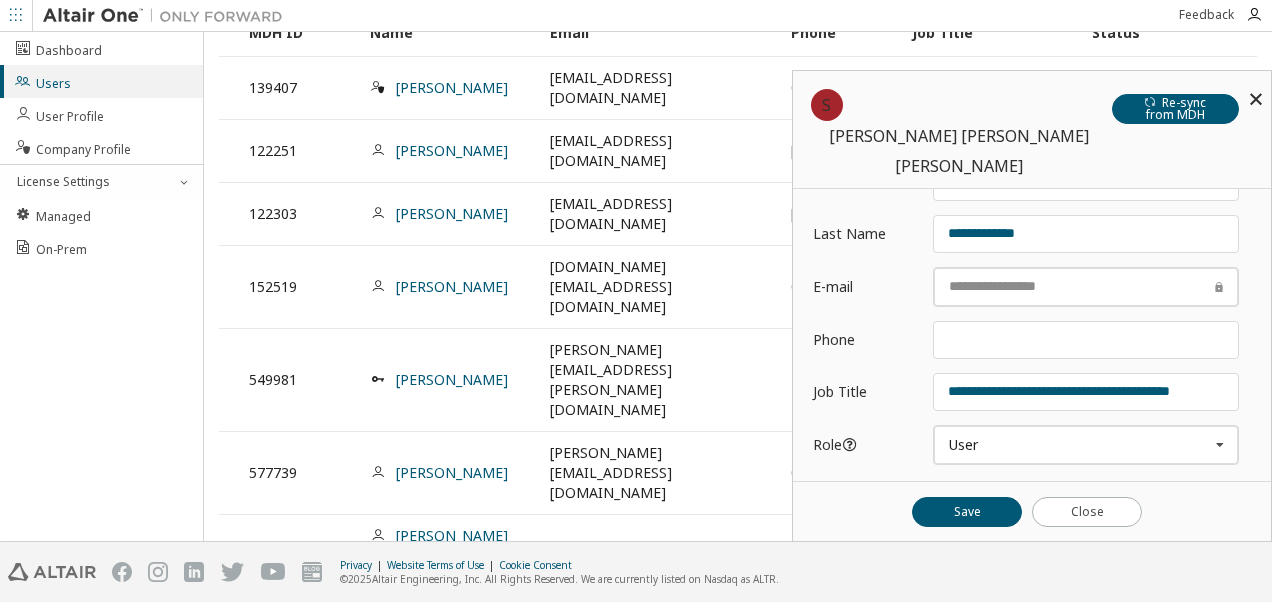 scroll, scrollTop: 168, scrollLeft: 0, axis: vertical 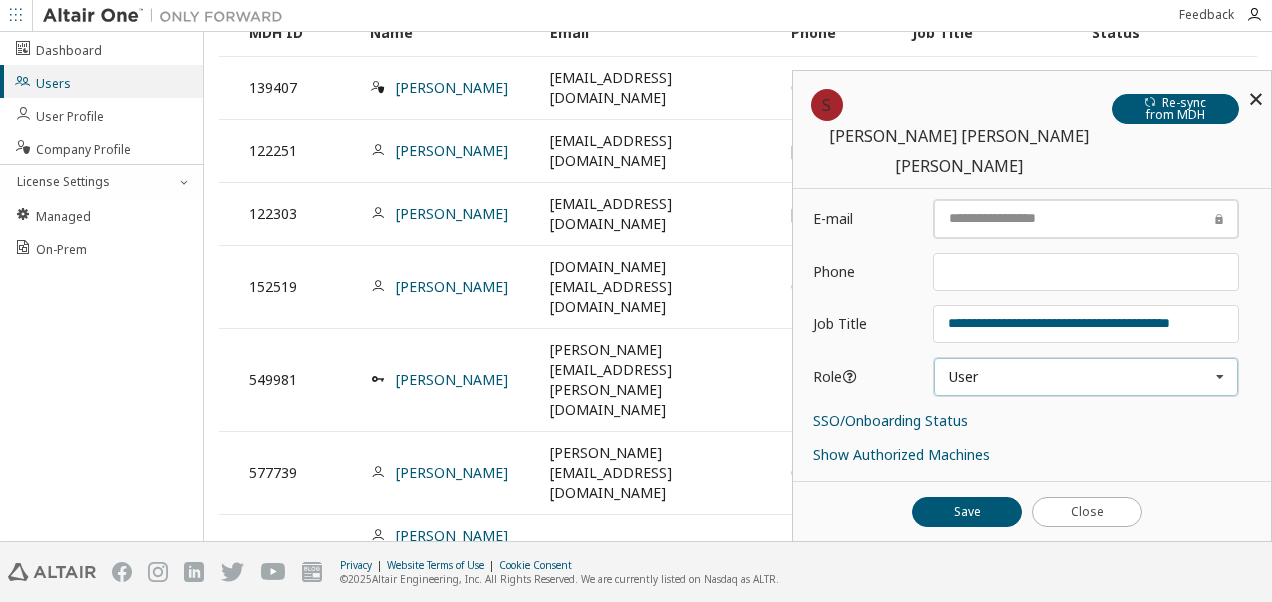 click on "User User Admin Owner" at bounding box center [1086, 377] 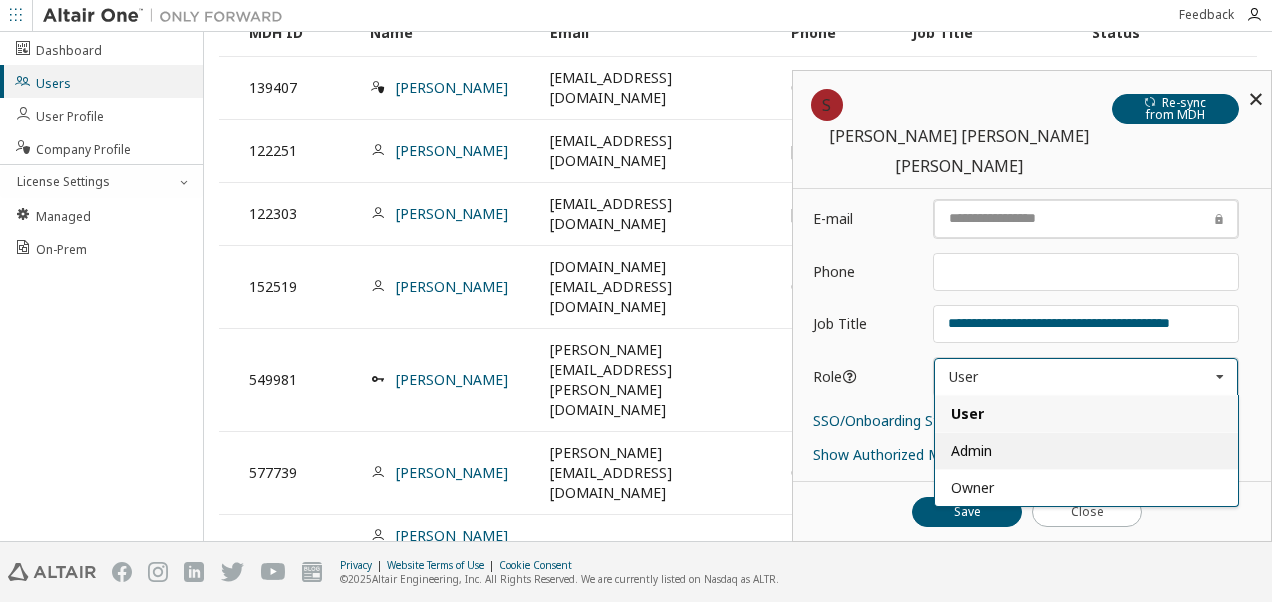 drag, startPoint x: 999, startPoint y: 386, endPoint x: 998, endPoint y: 420, distance: 34.0147 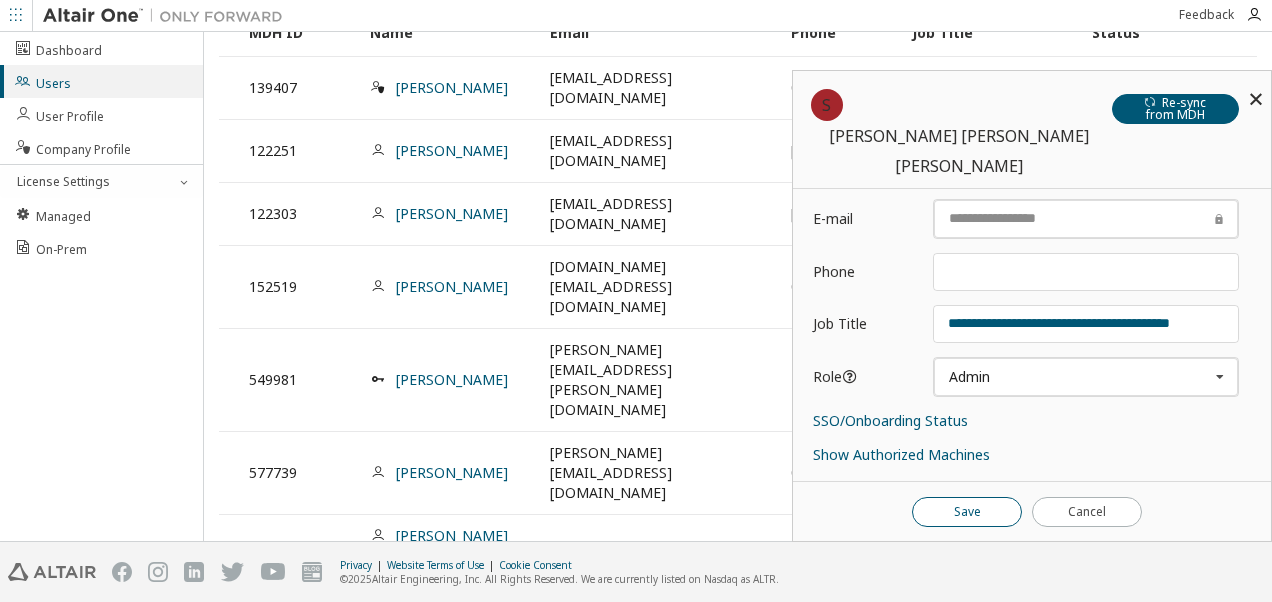 click on "Save" at bounding box center (967, 512) 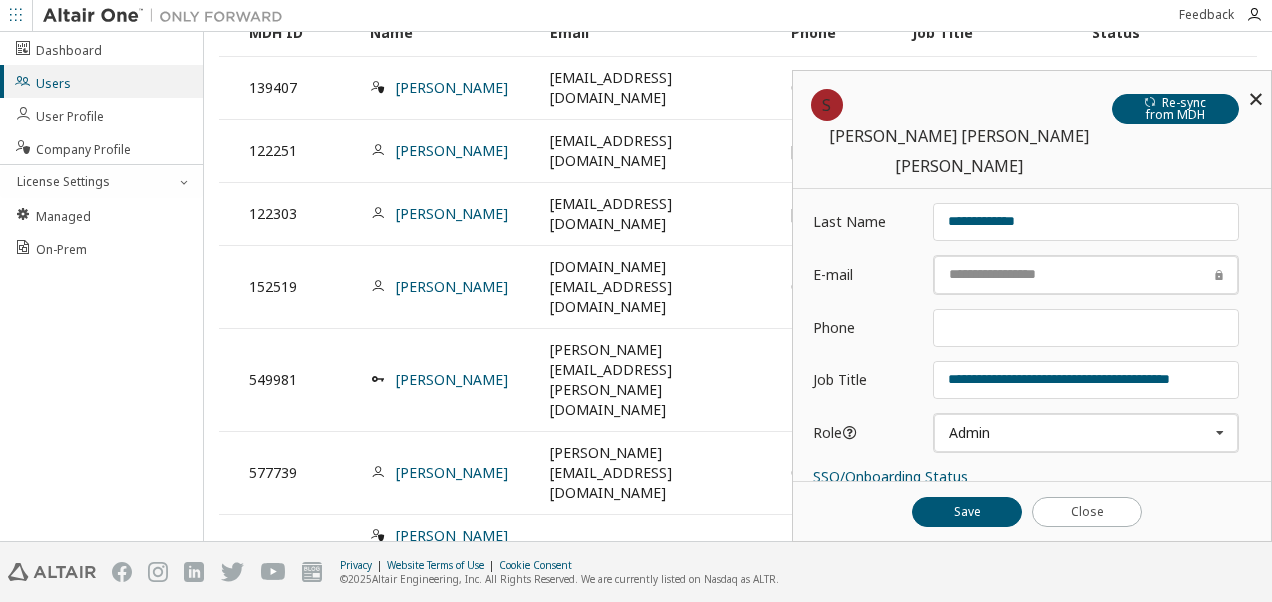click at bounding box center [1256, 99] 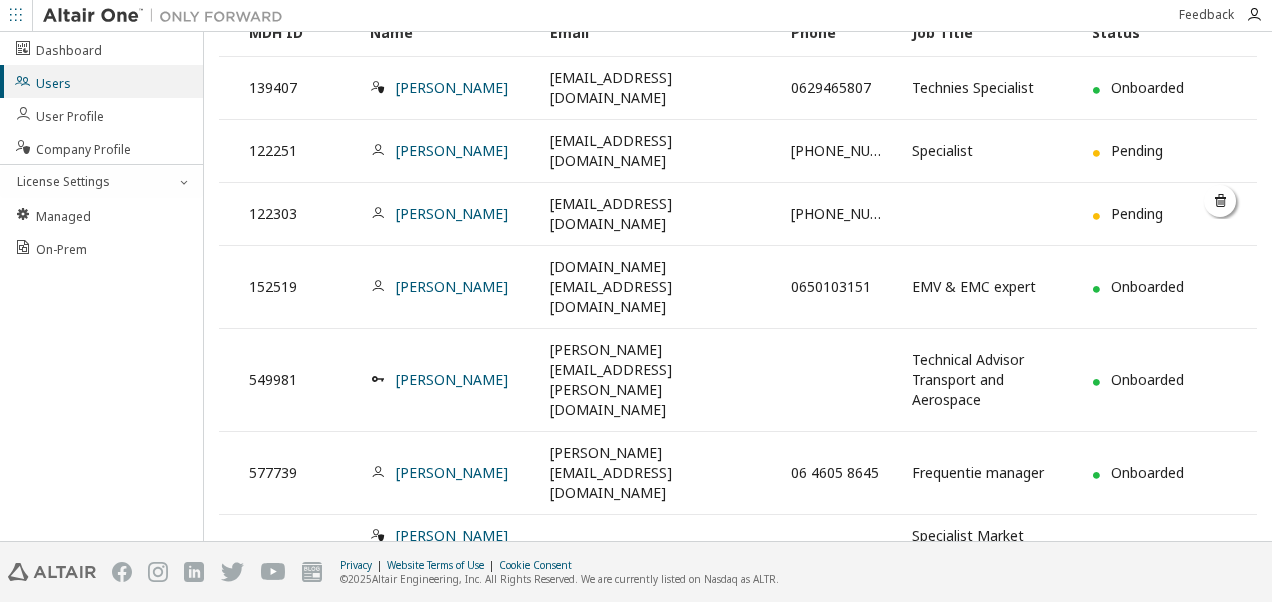 scroll, scrollTop: 13, scrollLeft: 0, axis: vertical 